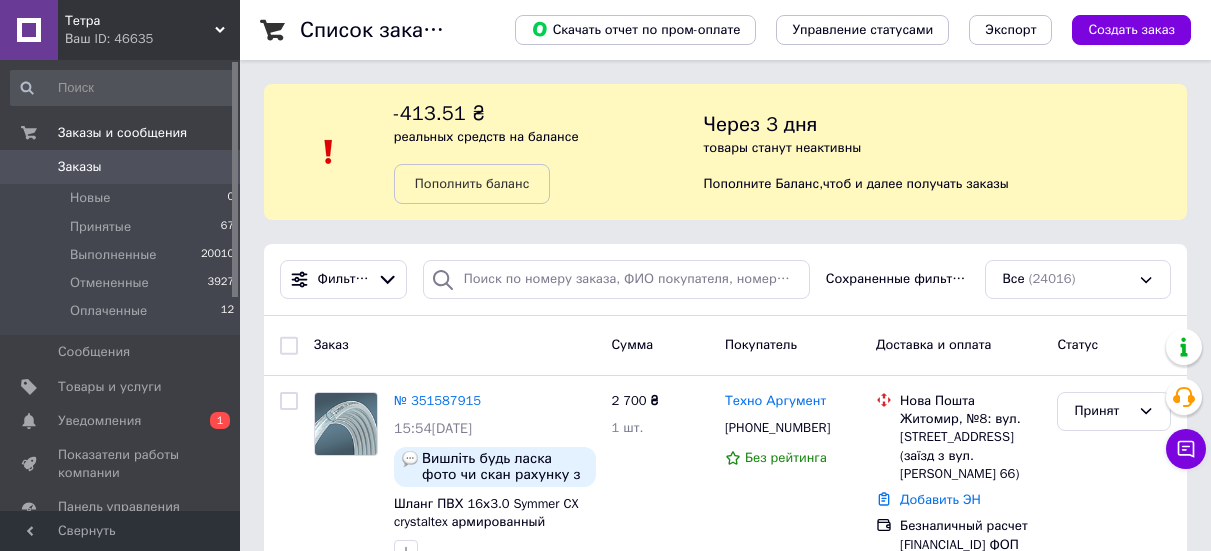 scroll, scrollTop: 100, scrollLeft: 0, axis: vertical 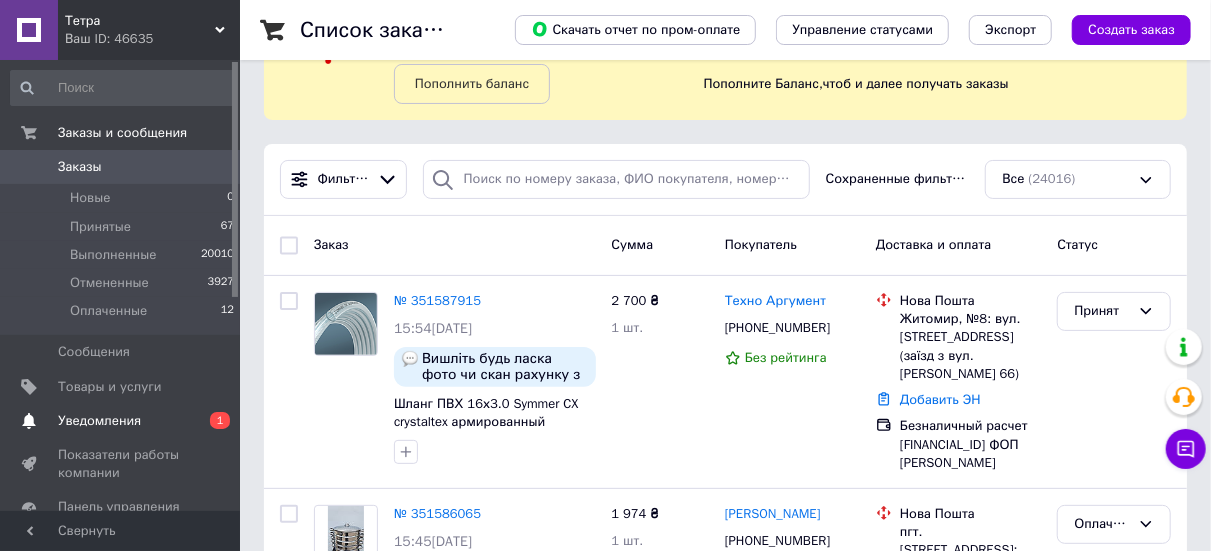 click on "Уведомления" at bounding box center [121, 421] 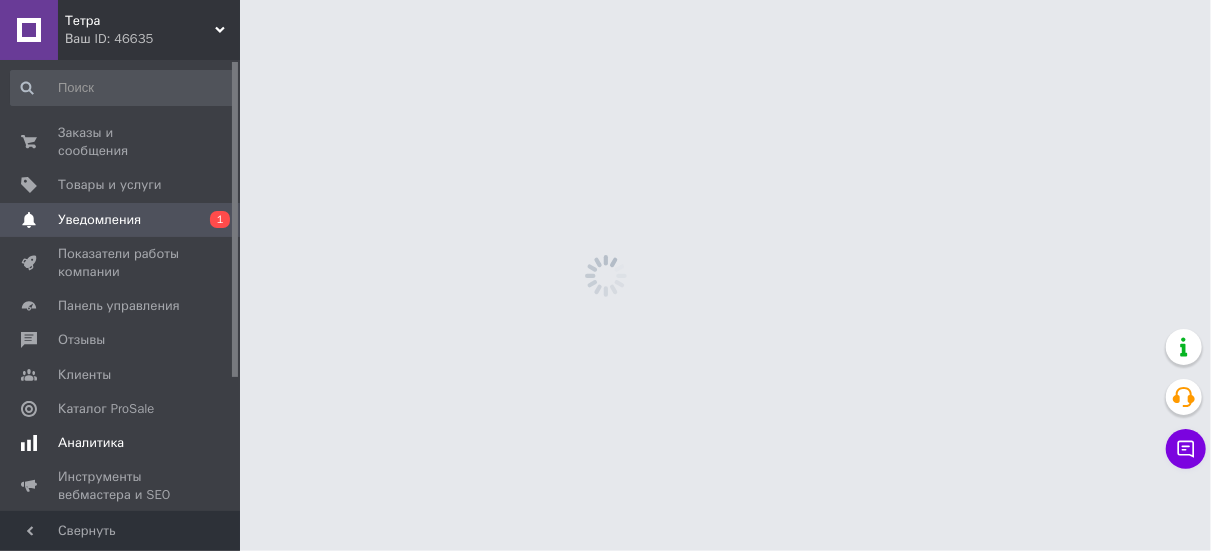 scroll, scrollTop: 0, scrollLeft: 0, axis: both 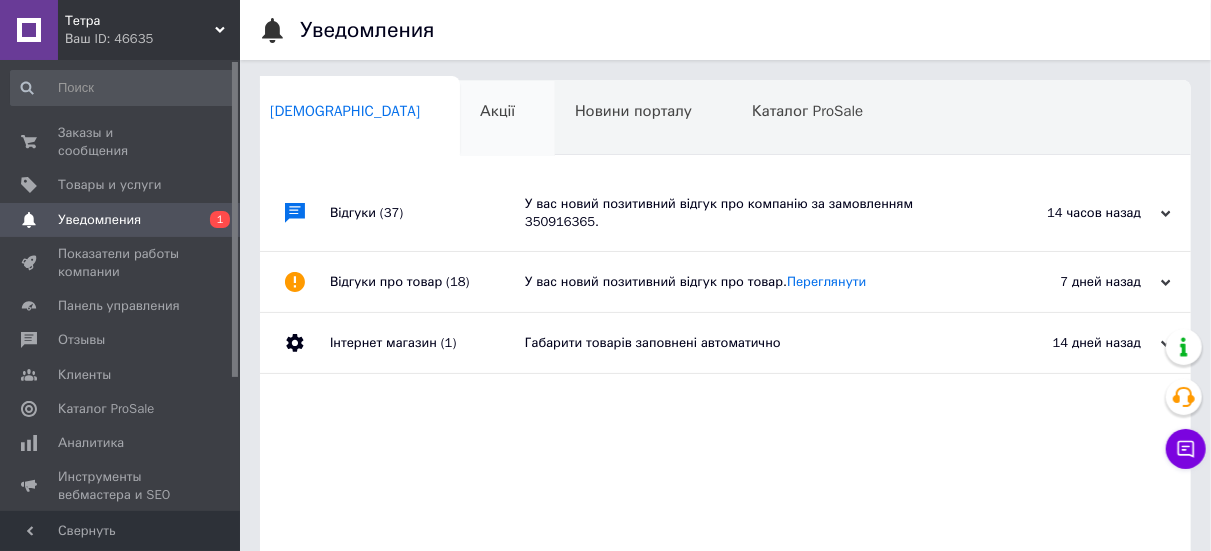 click on "Акції 0" at bounding box center (507, 119) 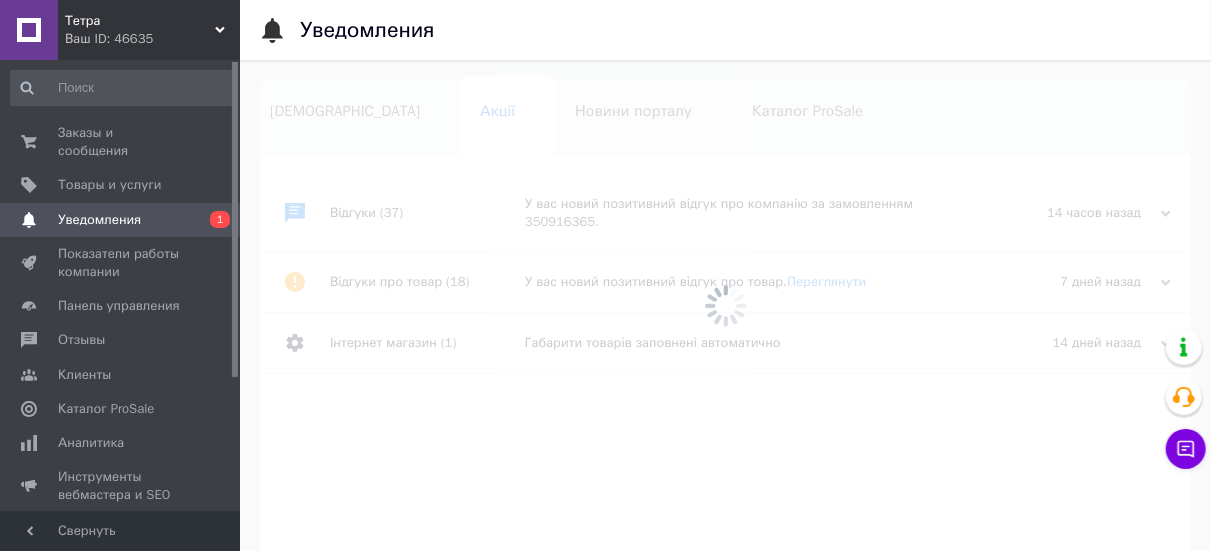 scroll, scrollTop: 0, scrollLeft: 20, axis: horizontal 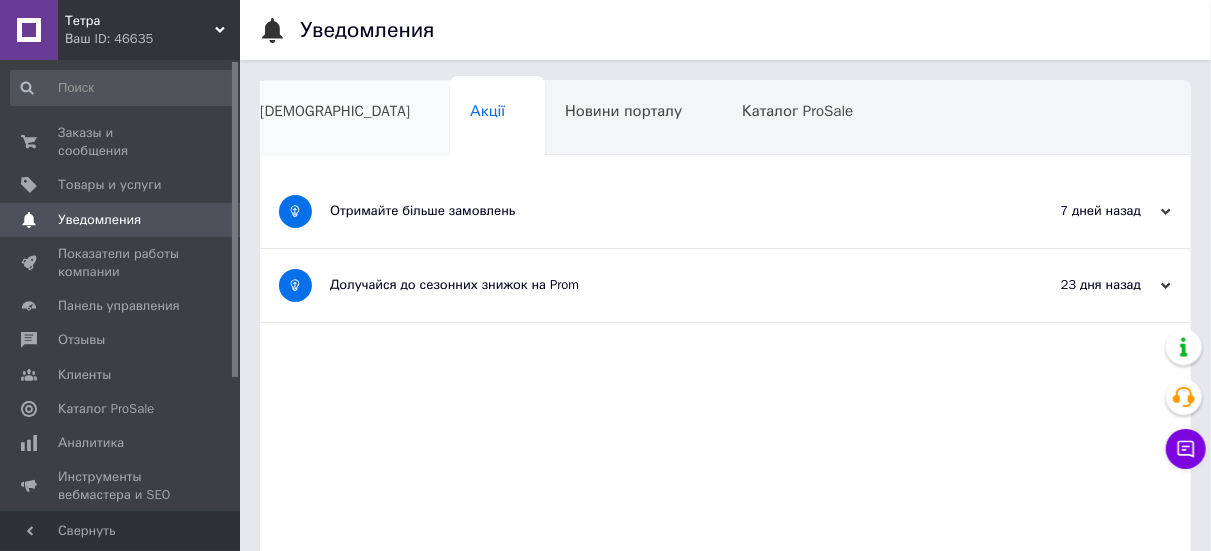 click on "Сповіщення" at bounding box center [345, 119] 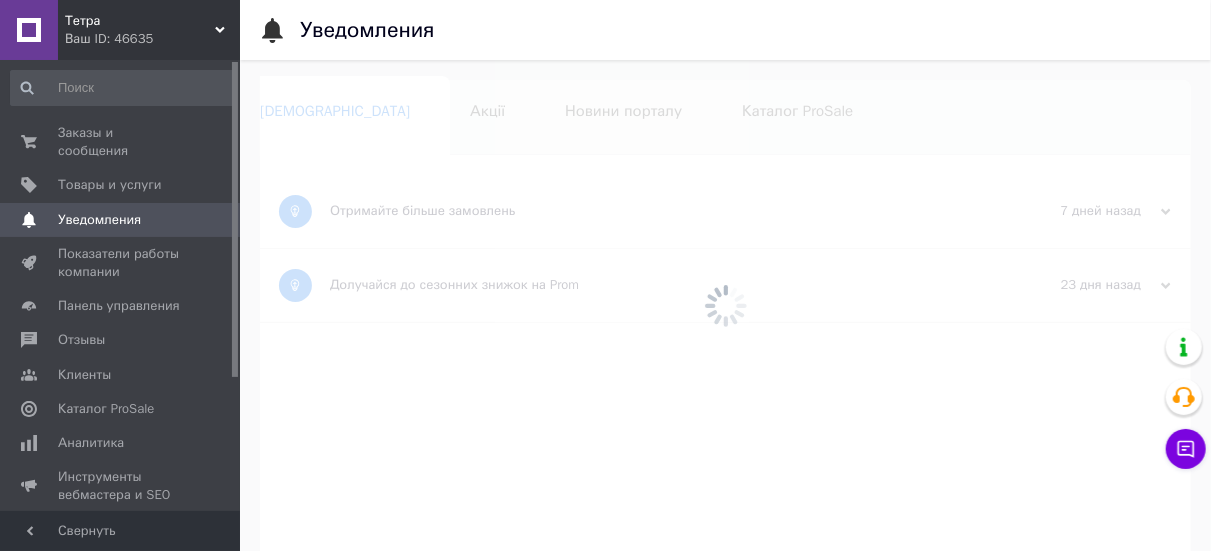 scroll, scrollTop: 0, scrollLeft: 10, axis: horizontal 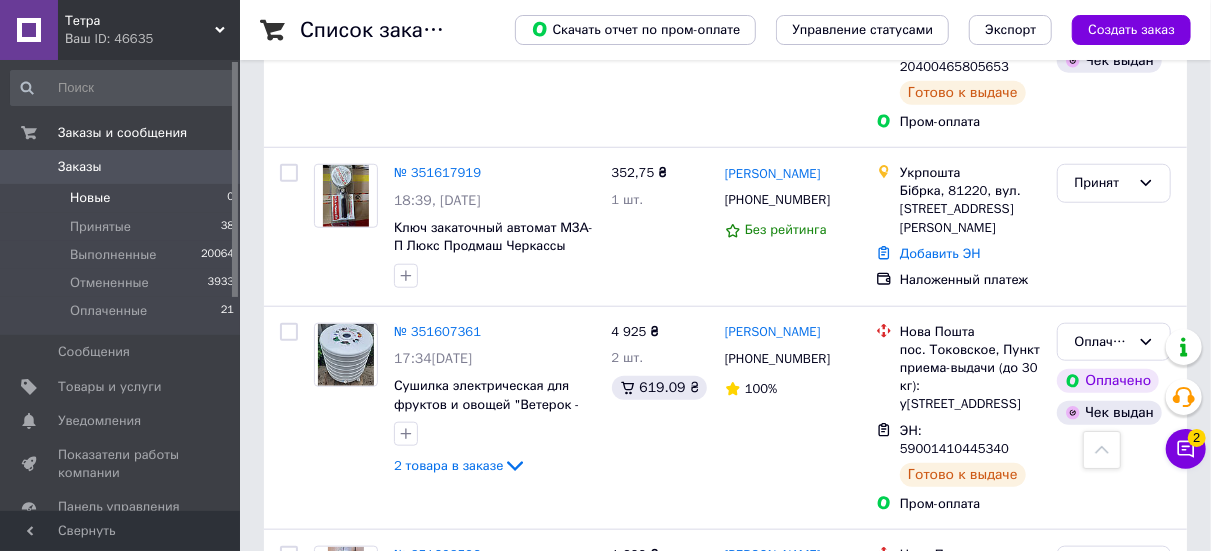 click on "Новые 0" at bounding box center (123, 198) 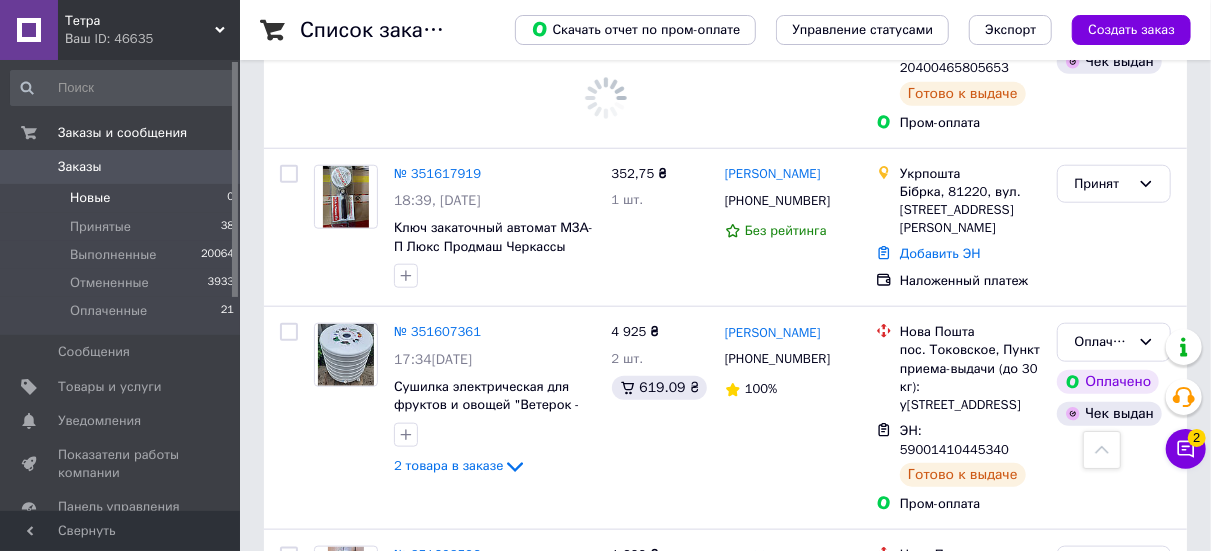 scroll, scrollTop: 0, scrollLeft: 0, axis: both 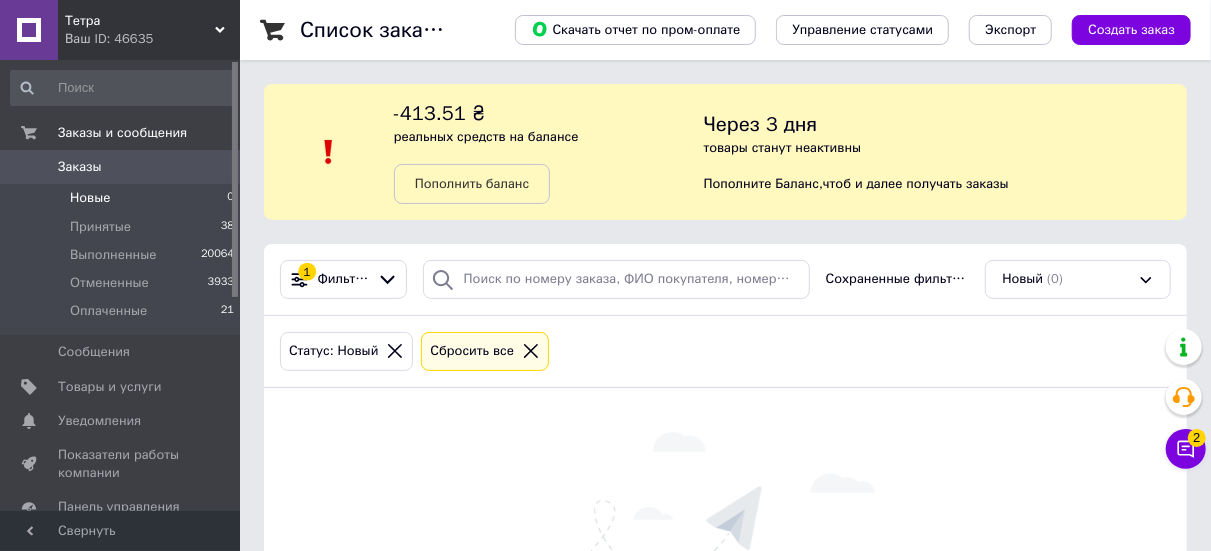 click 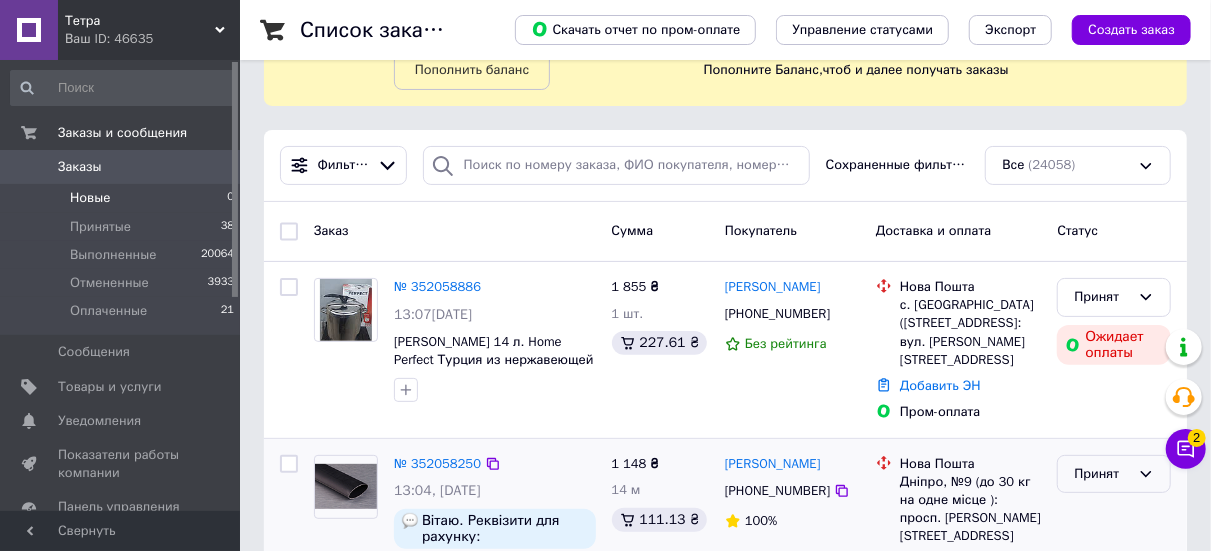 scroll, scrollTop: 200, scrollLeft: 0, axis: vertical 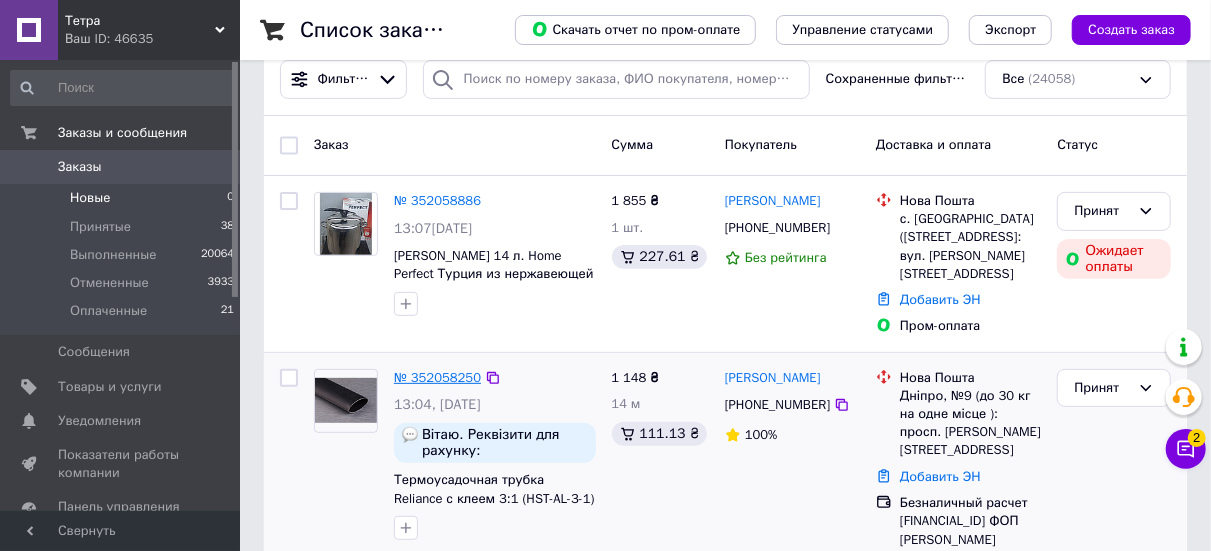 click on "№ 352058250" at bounding box center [437, 377] 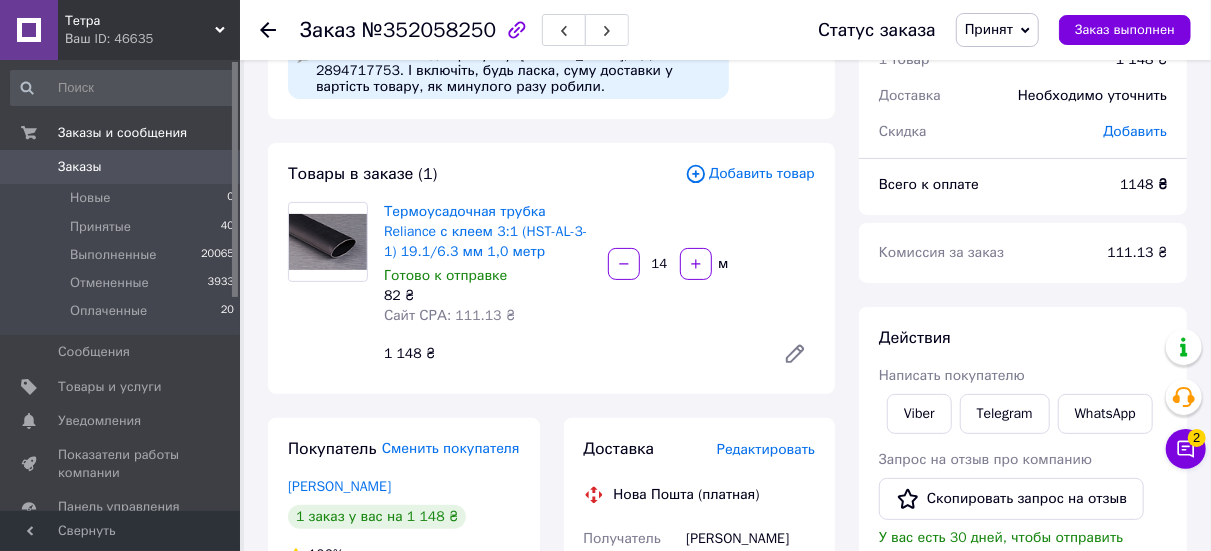 scroll, scrollTop: 0, scrollLeft: 0, axis: both 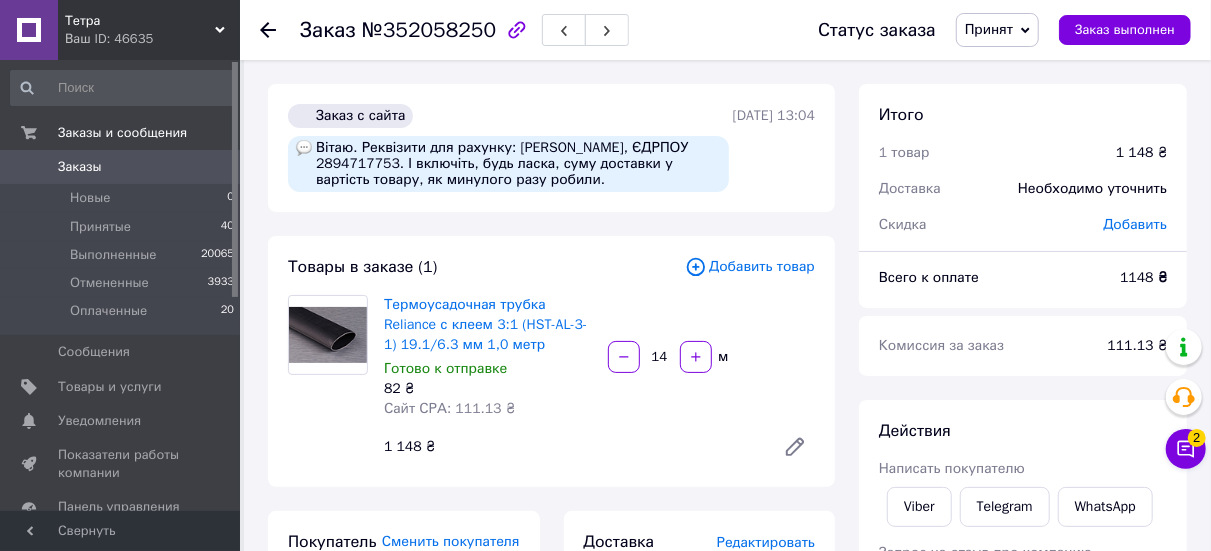 click 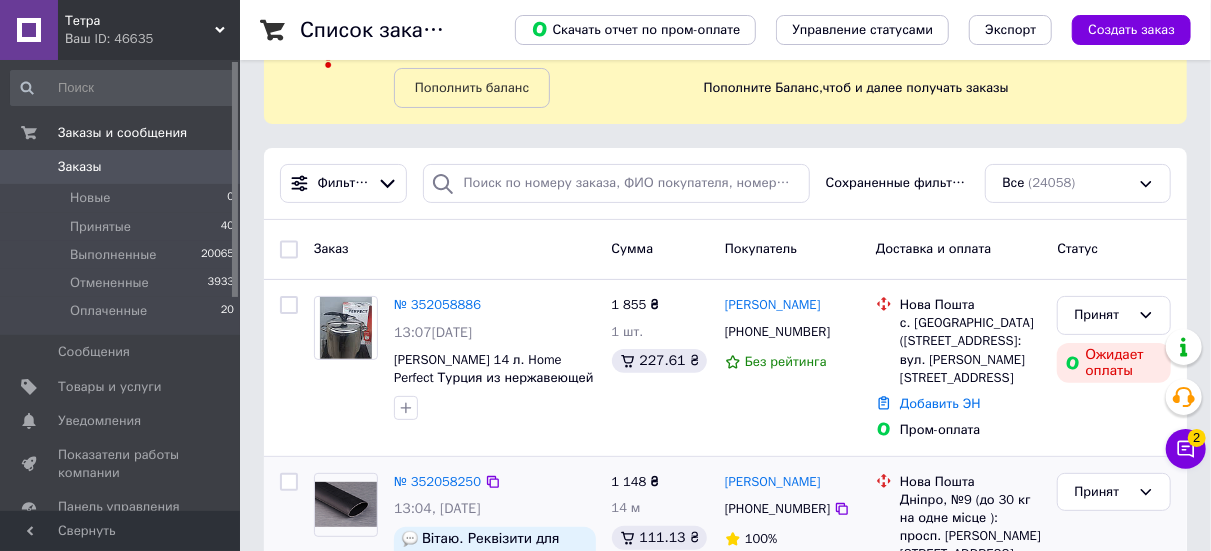 scroll, scrollTop: 200, scrollLeft: 0, axis: vertical 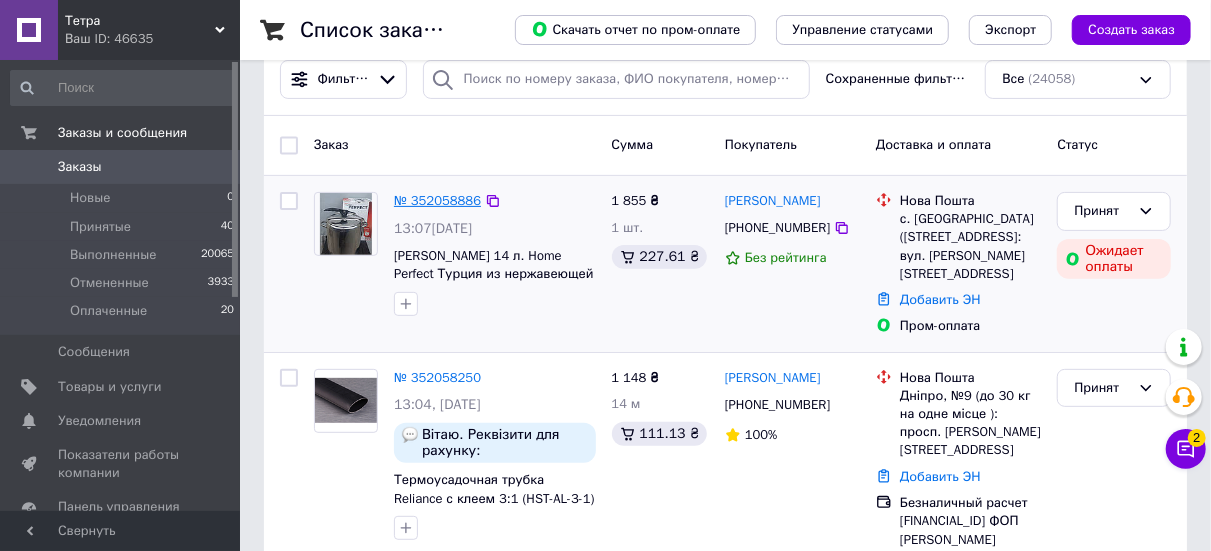 click on "№ 352058886" at bounding box center [437, 200] 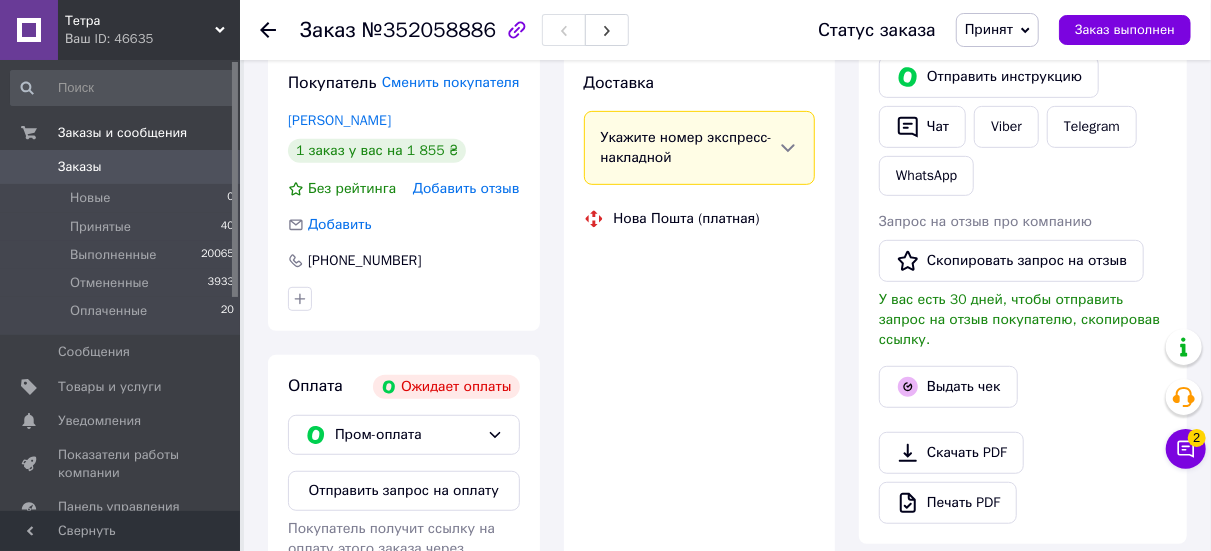 scroll, scrollTop: 400, scrollLeft: 0, axis: vertical 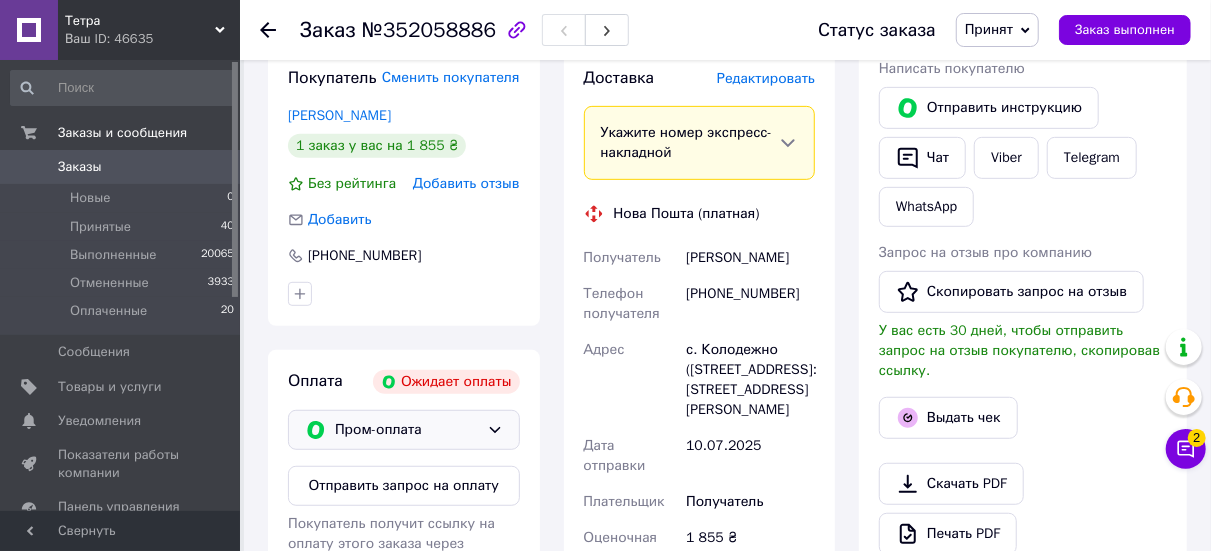 click on "Пром-оплата" at bounding box center (407, 430) 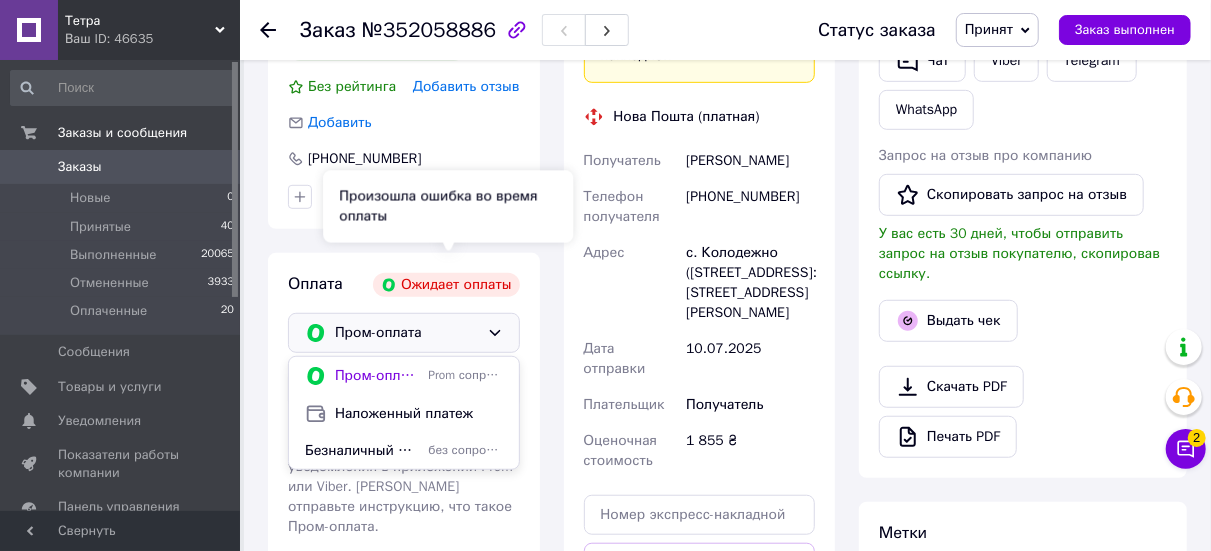 scroll, scrollTop: 500, scrollLeft: 0, axis: vertical 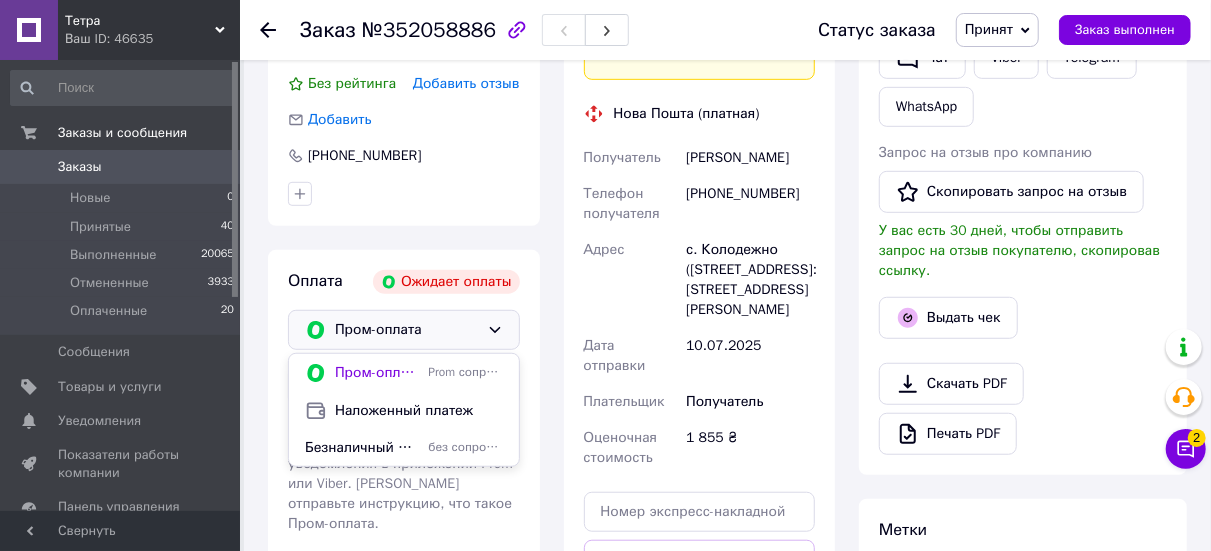 click on "Доставка Редактировать Укажите номер экспресс-накладной Обязательно введите номер экспресс-накладной,
если создавали ее не на этой странице. В случае,
если номер ЭН не будет добавлен, мы не сможем
выплатить деньги за заказ Мобильный номер покупателя (из заказа) должен
соответствовать номеру получателя по накладной Нова Пошта (платная) Получатель Кишлали Ірина Телефон получателя +380634466417 Адрес с. Колодежно (Волынская обл.), №1: ул. Леси Украинки, 18а Дата отправки 10.07.2025 Плательщик Получатель Оценочная стоимость 1 855 ₴ Передать номер или Сгенерировать ЭН 1855" at bounding box center [700, 318] 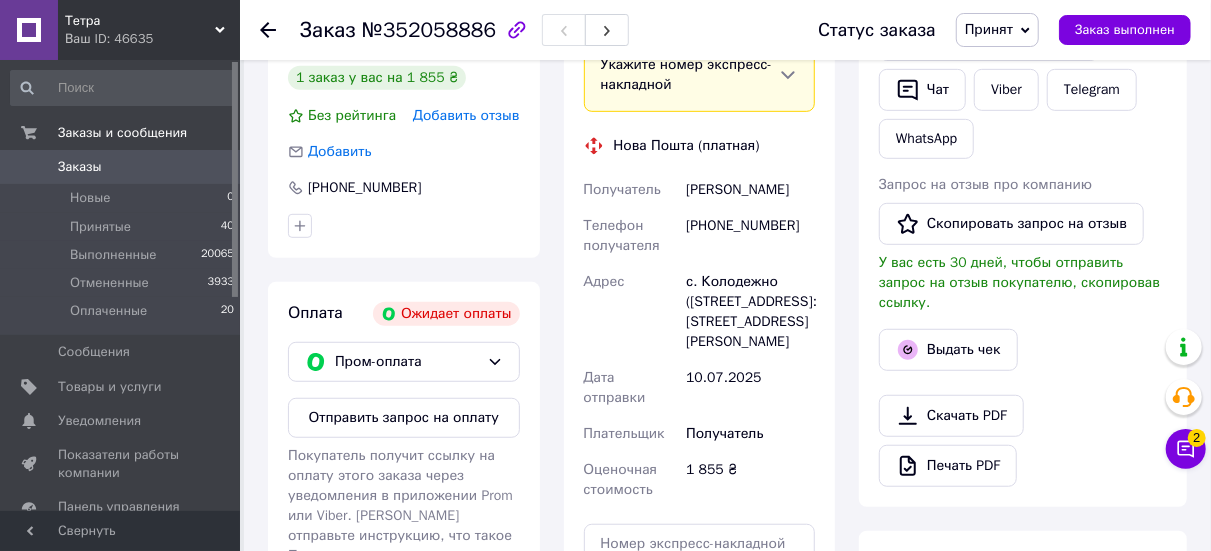 scroll, scrollTop: 386, scrollLeft: 0, axis: vertical 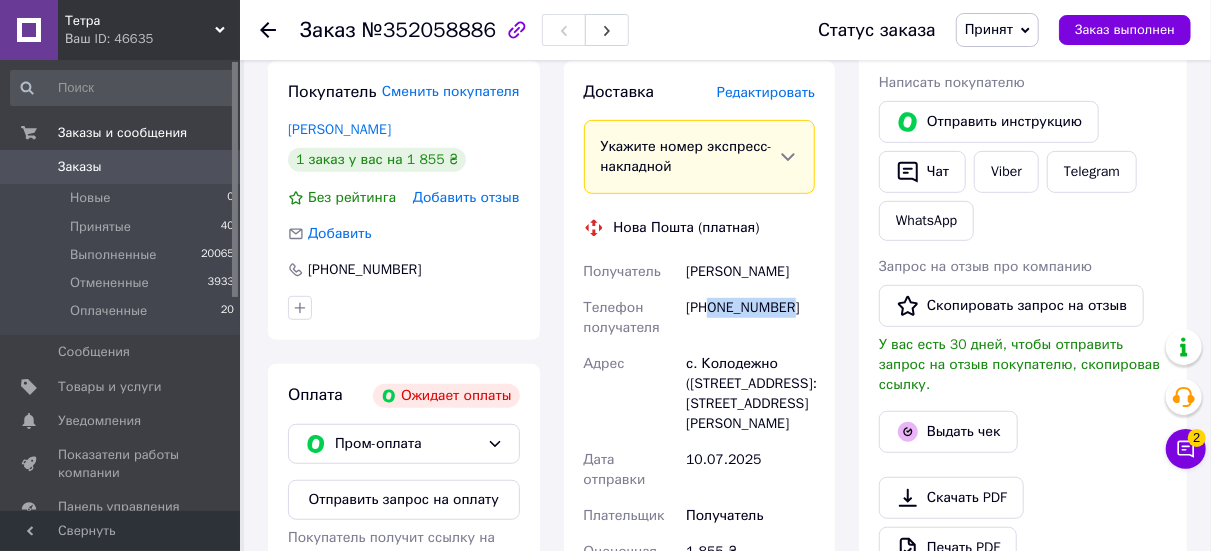 drag, startPoint x: 797, startPoint y: 288, endPoint x: 711, endPoint y: 296, distance: 86.37129 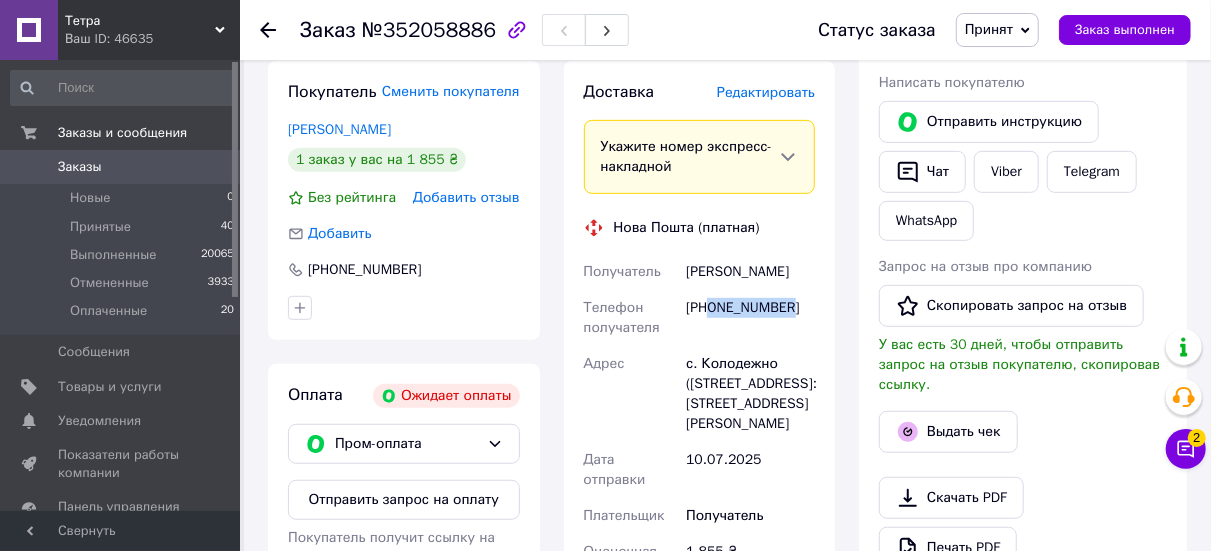click on "+380634466417" at bounding box center (750, 318) 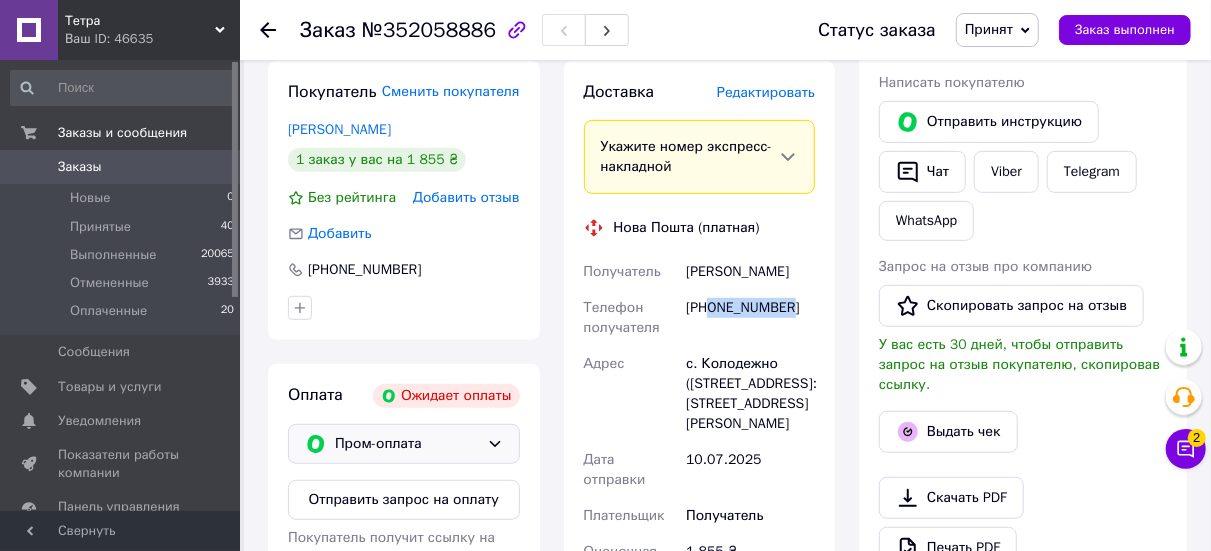 drag, startPoint x: 463, startPoint y: 432, endPoint x: 453, endPoint y: 436, distance: 10.770329 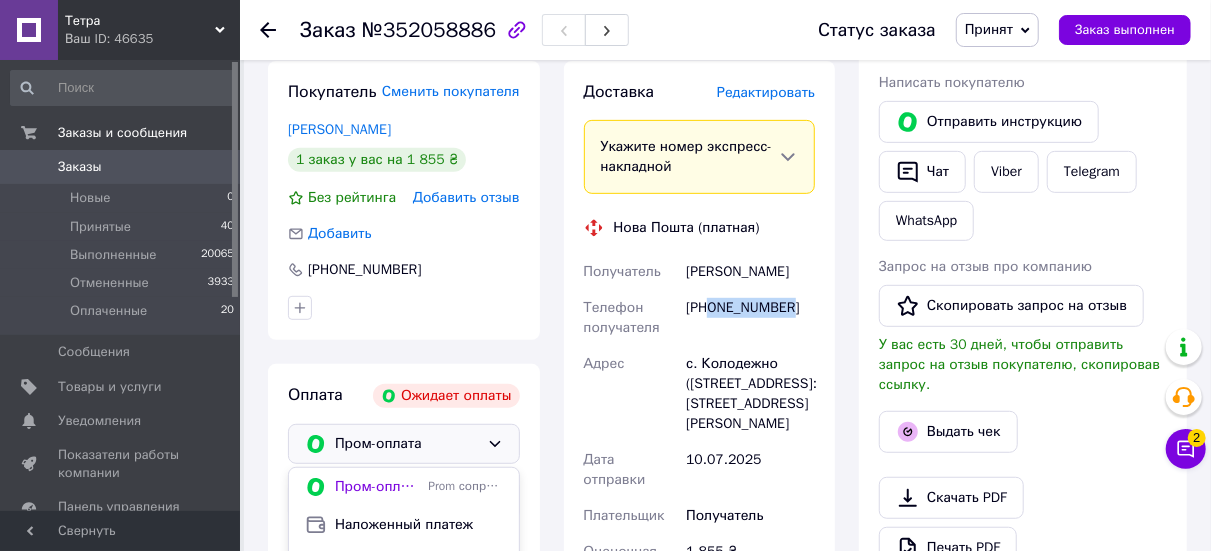 click on "Наложенный платеж" at bounding box center (419, 525) 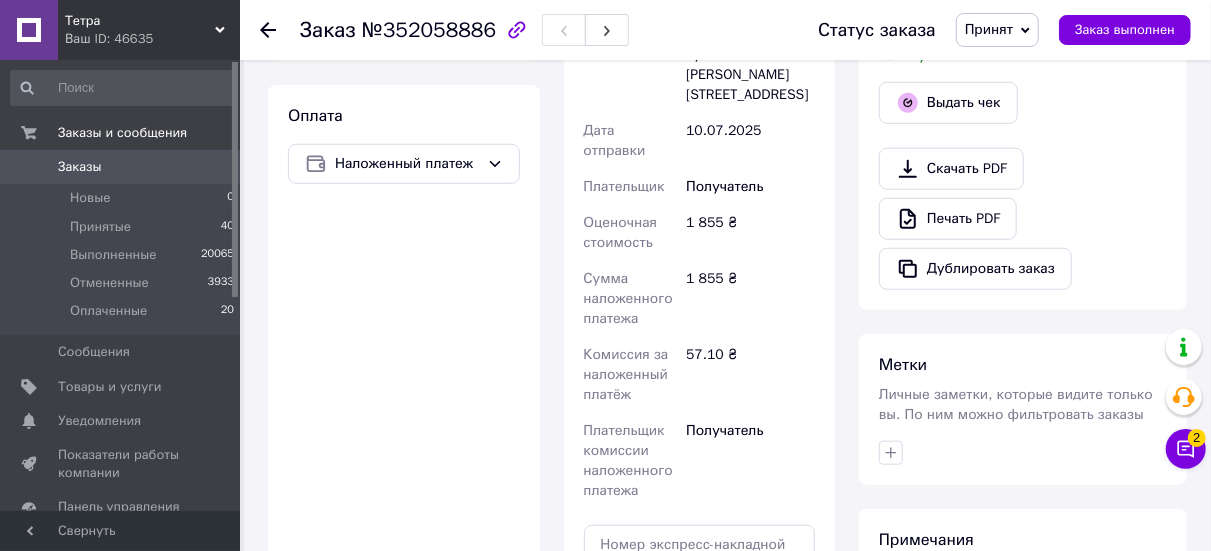 scroll, scrollTop: 786, scrollLeft: 0, axis: vertical 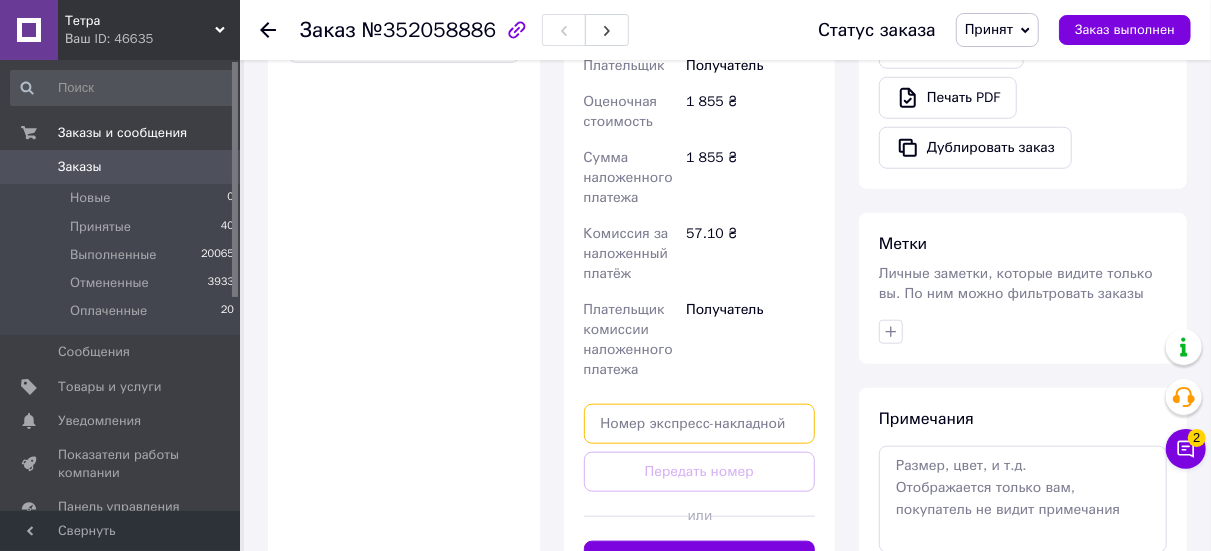 click at bounding box center [700, 424] 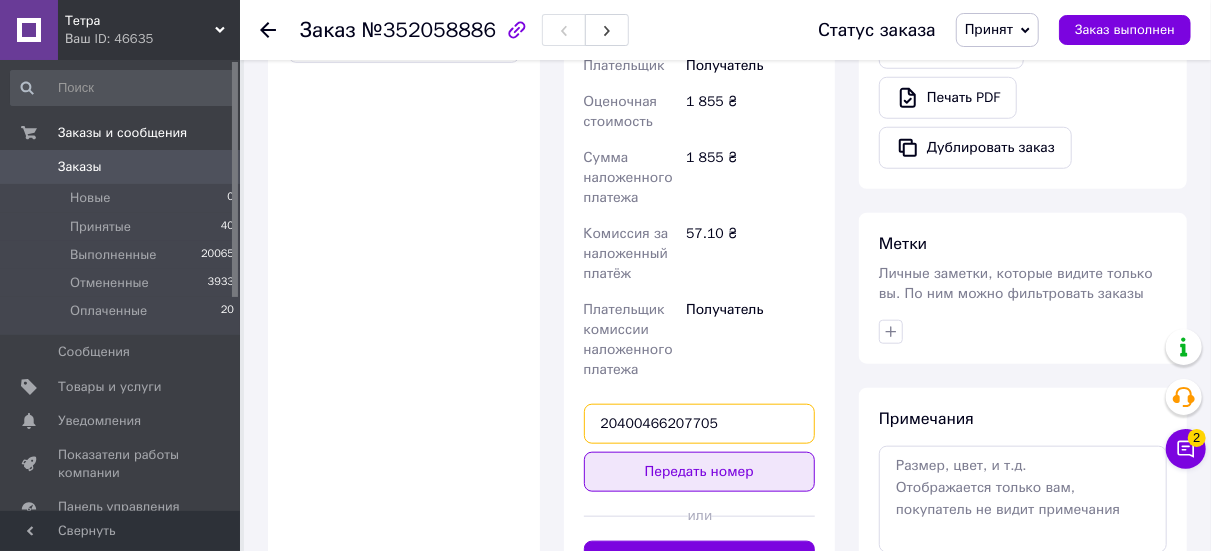 type on "20400466207705" 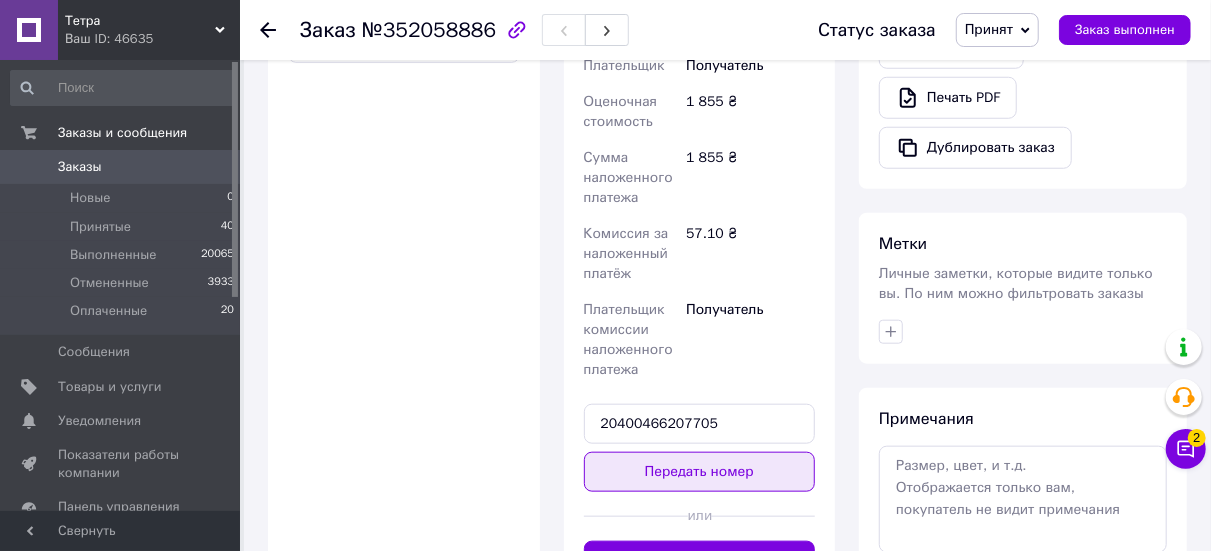 click on "Передать номер" at bounding box center [700, 472] 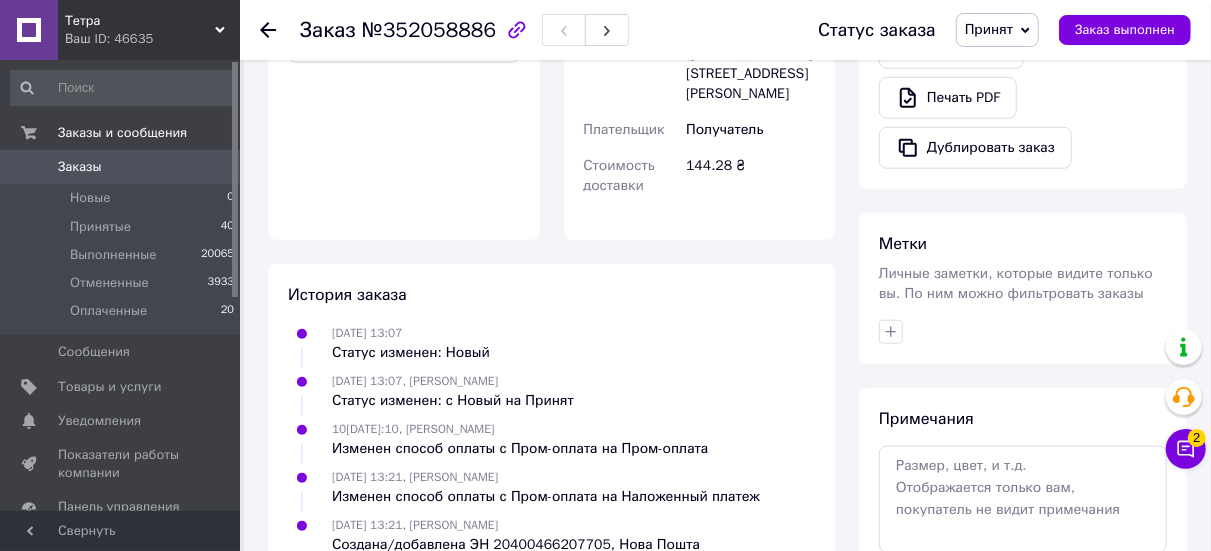 click 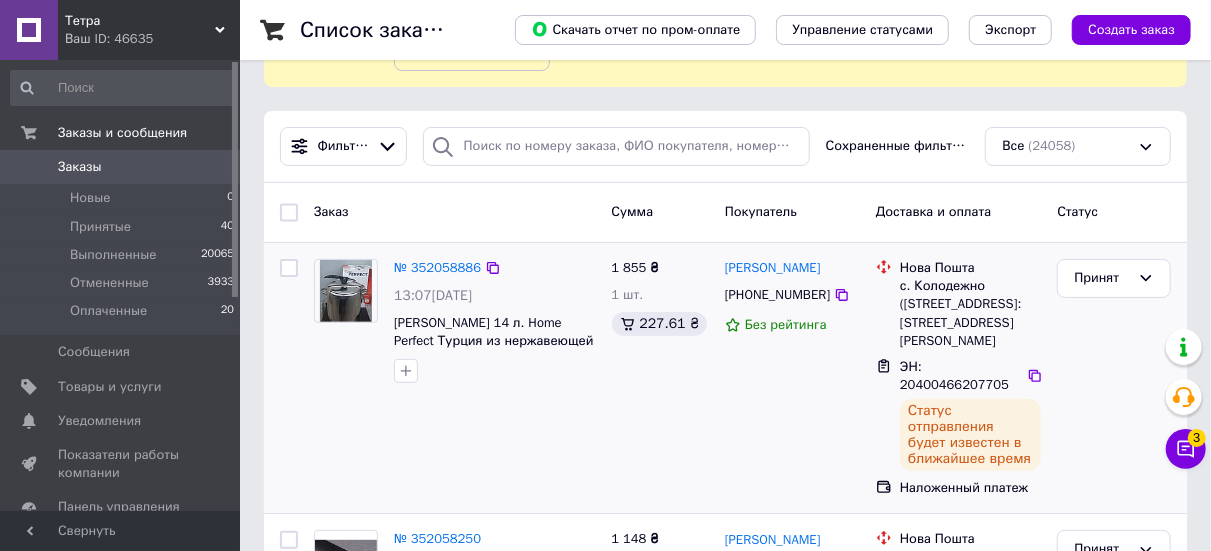 scroll, scrollTop: 200, scrollLeft: 0, axis: vertical 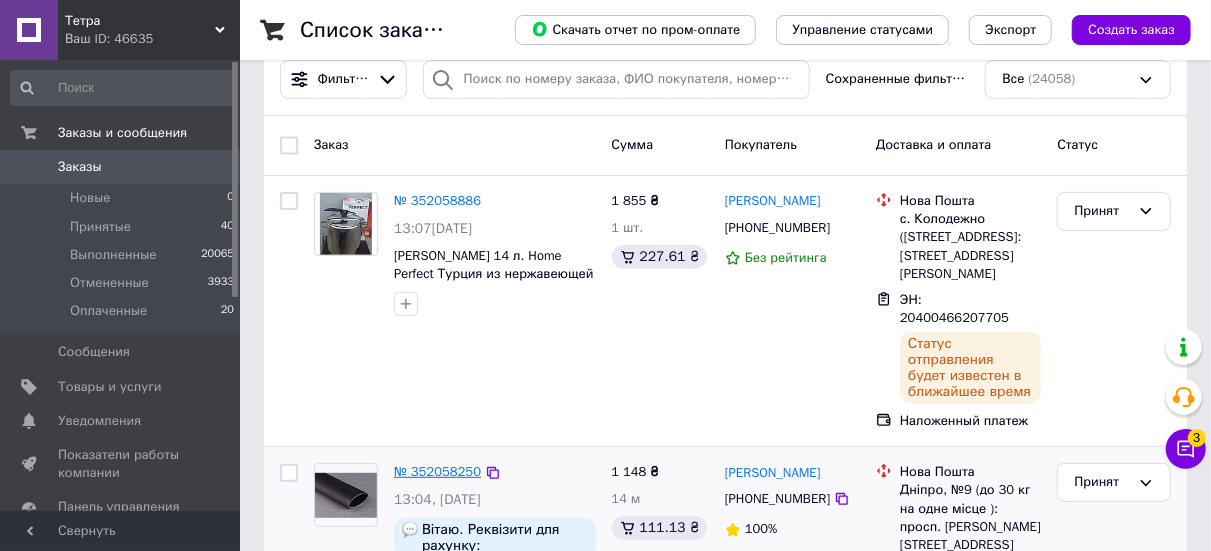 click on "№ 352058250" at bounding box center (437, 471) 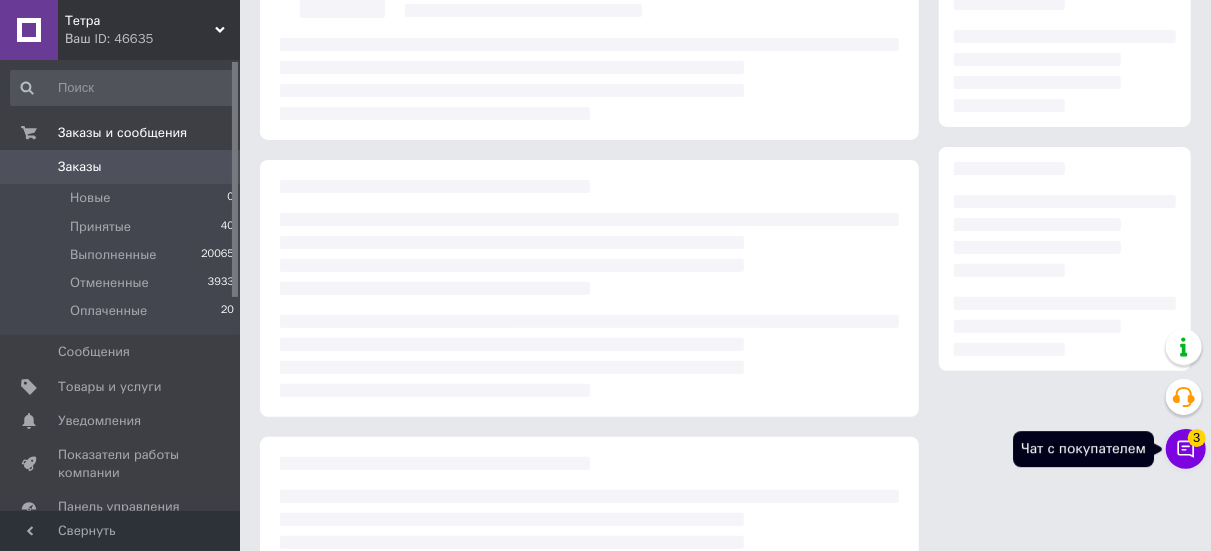 click 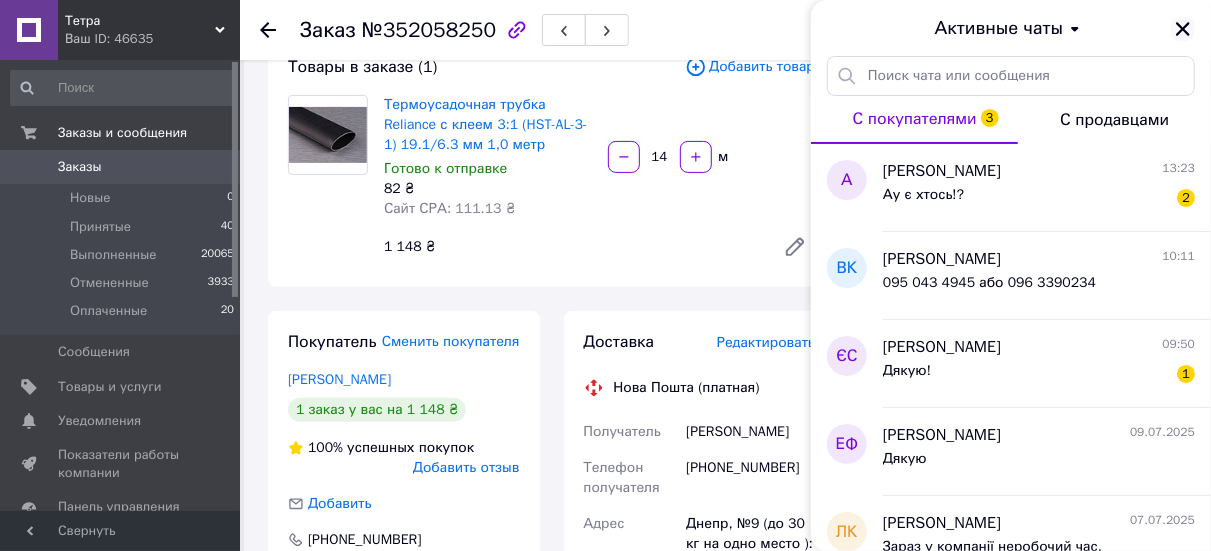 click 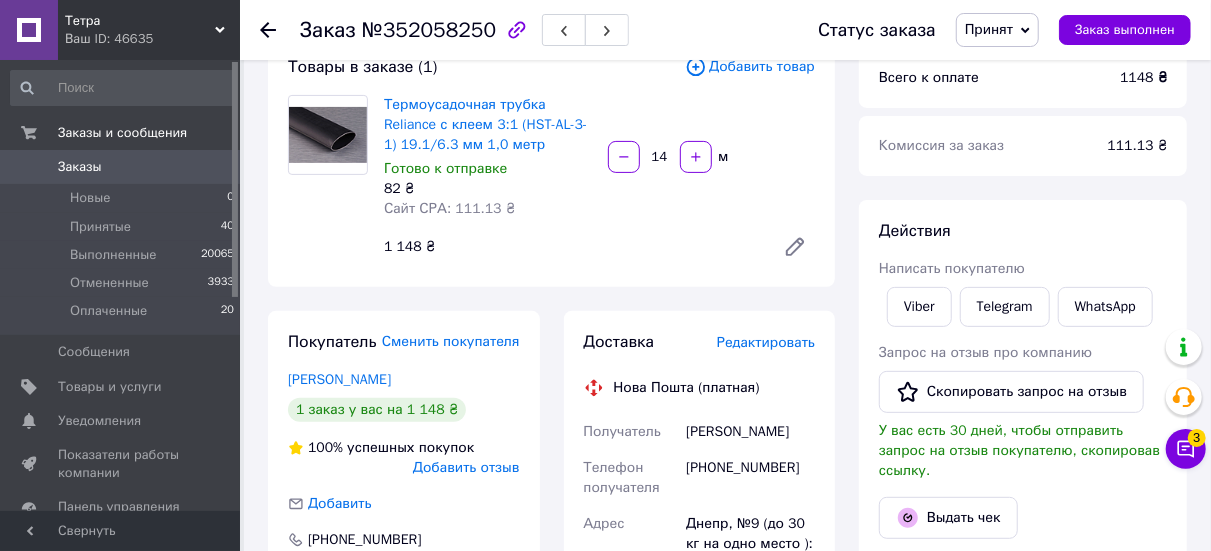scroll, scrollTop: 400, scrollLeft: 0, axis: vertical 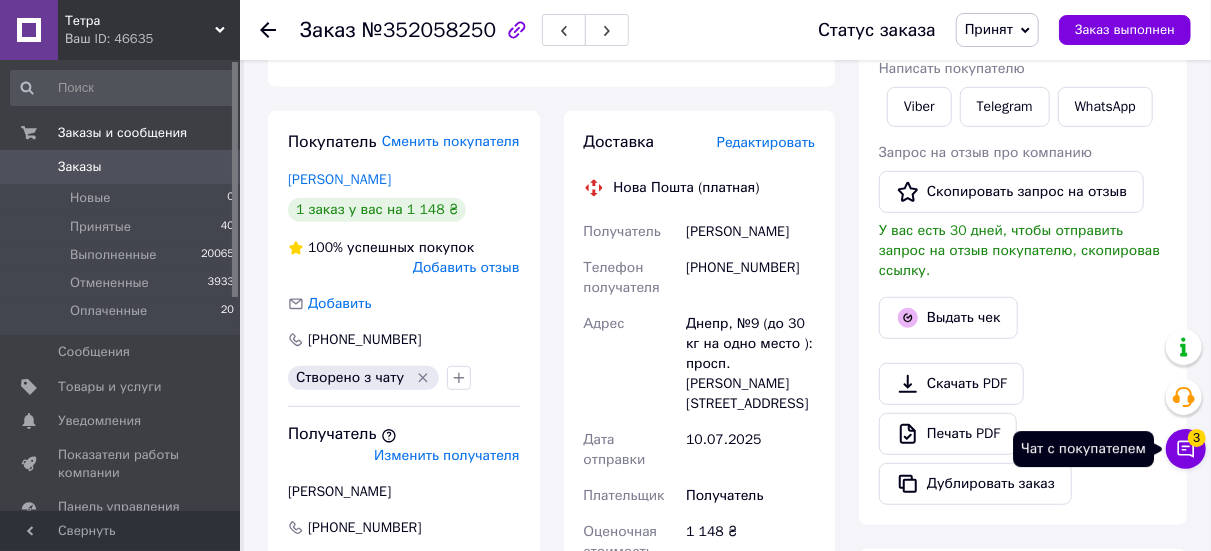 click 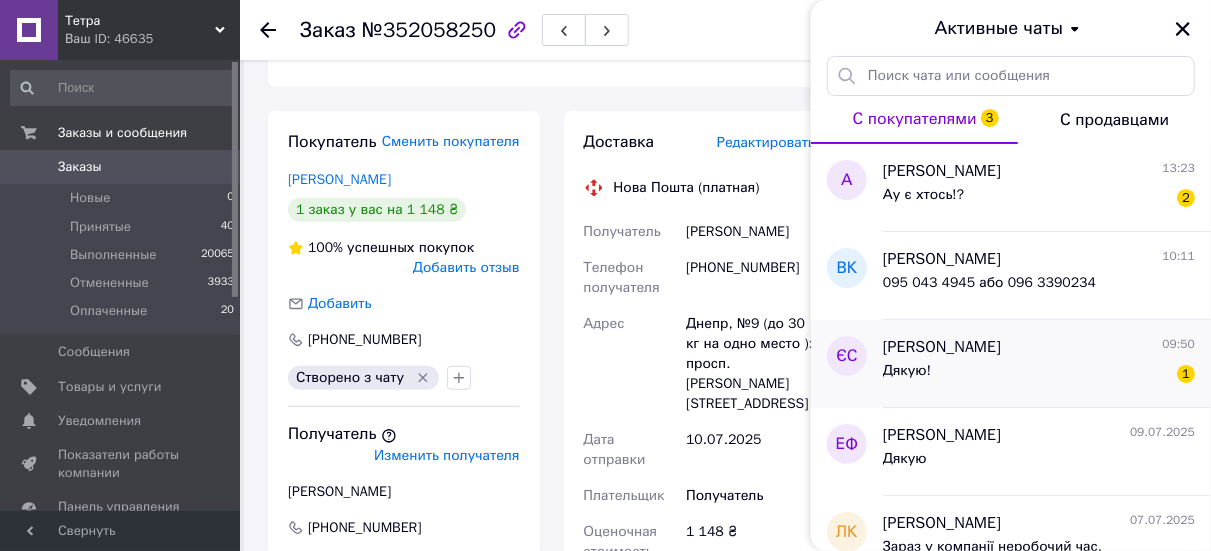 click on "Дякую! 1" at bounding box center (1039, 375) 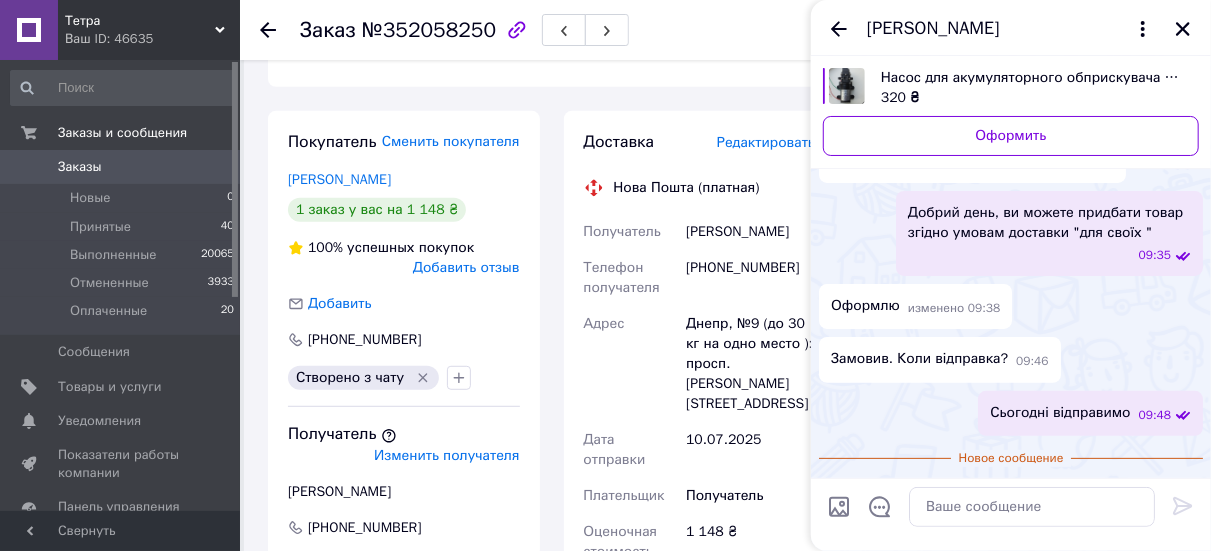 scroll, scrollTop: 86, scrollLeft: 0, axis: vertical 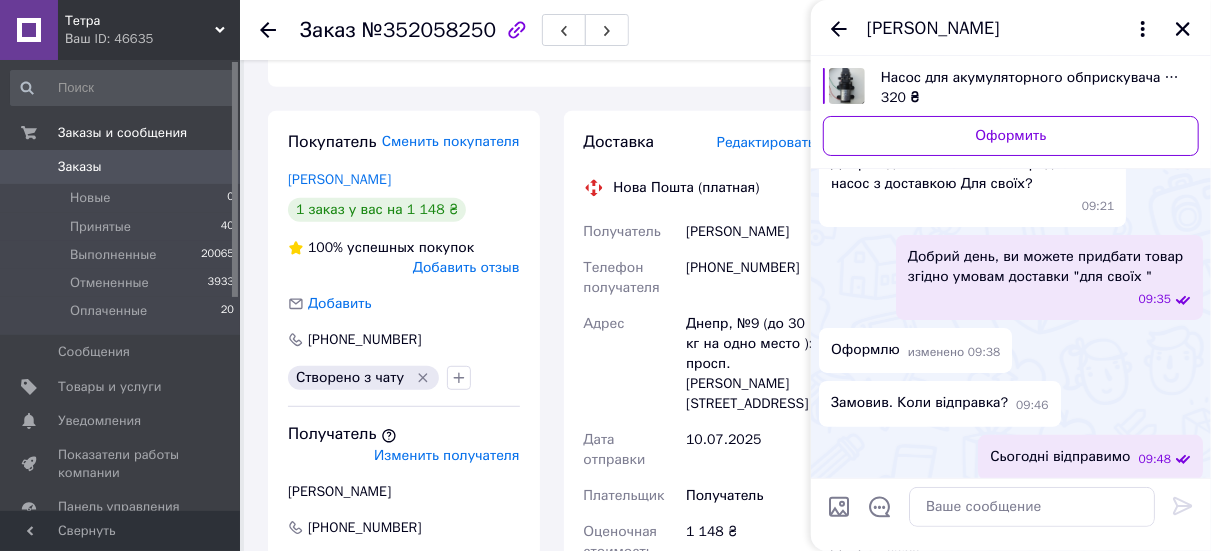 drag, startPoint x: 837, startPoint y: 36, endPoint x: 846, endPoint y: 50, distance: 16.643316 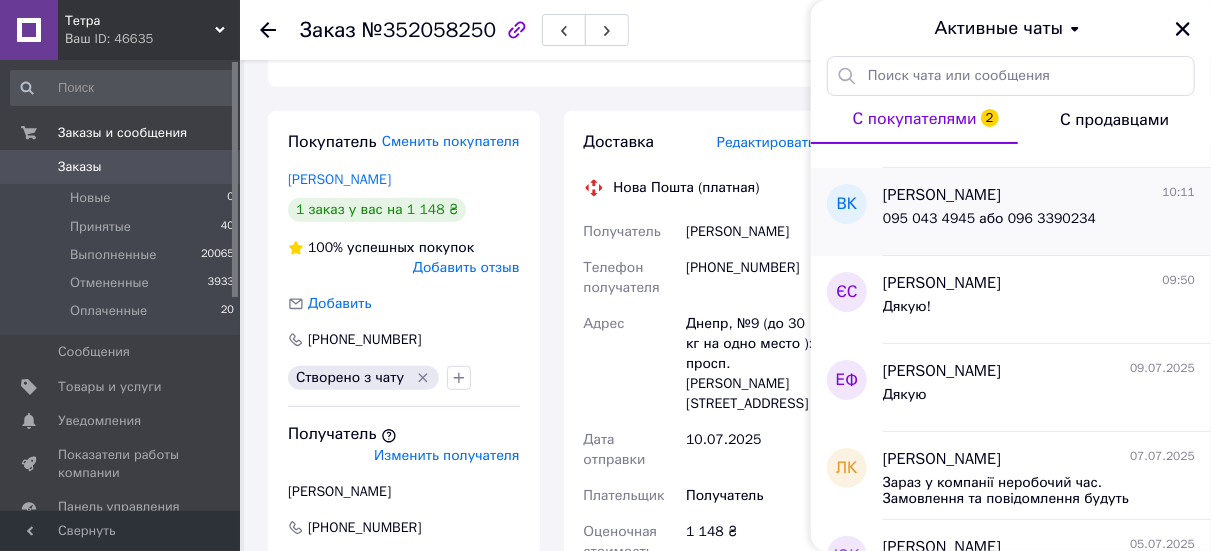 scroll, scrollTop: 0, scrollLeft: 0, axis: both 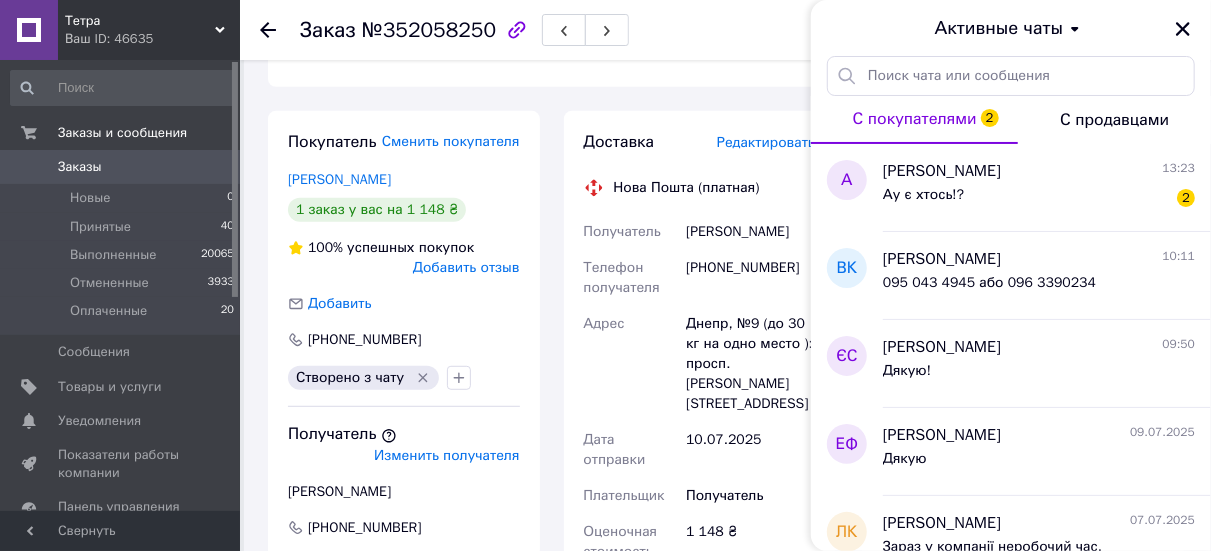 click on "Термоусадочная трубка Reliance с клеем 3:1 (HST-AL-3-1) 19.1/6.3 мм 1,0 метр Готово к отправке 82 ₴ Сайт СРА: 111.13 ₴  14   м 1 148 ₴" at bounding box center (599, -19) 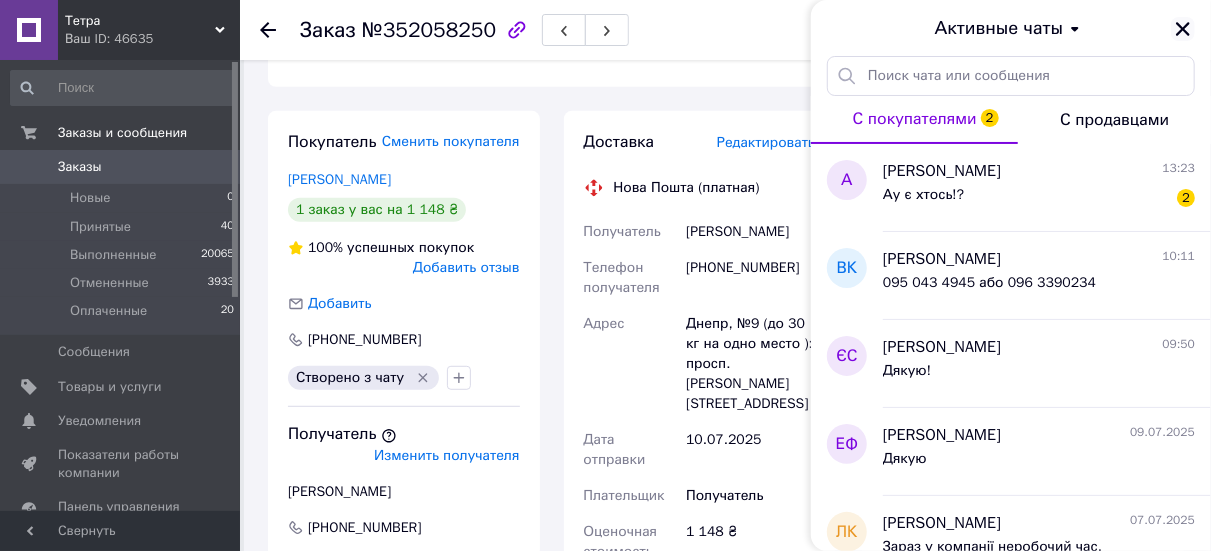 click 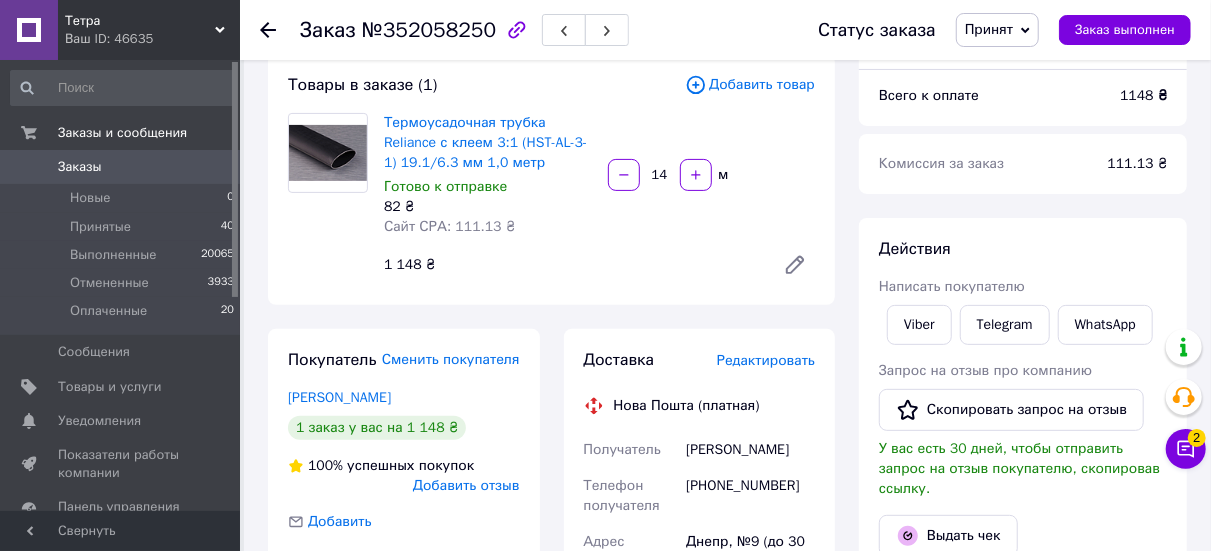 scroll, scrollTop: 0, scrollLeft: 0, axis: both 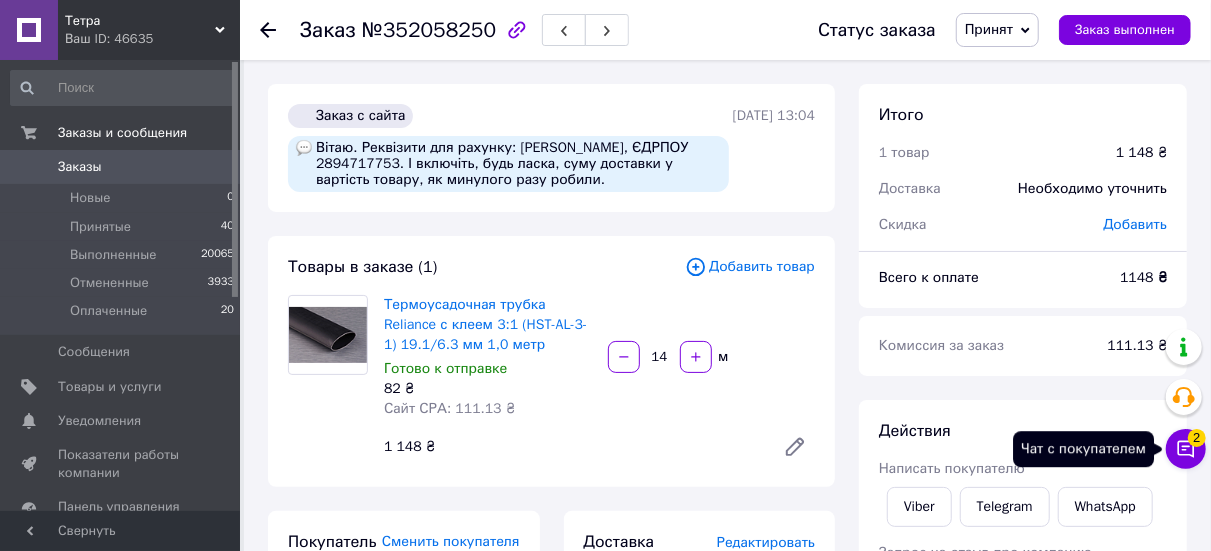 click 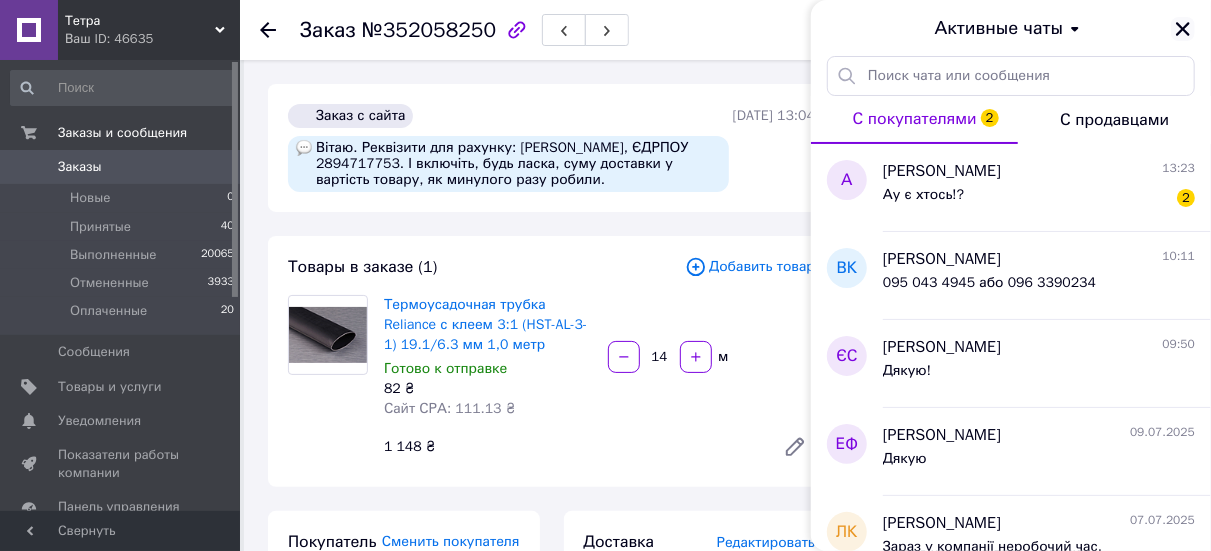 click at bounding box center [1183, 29] 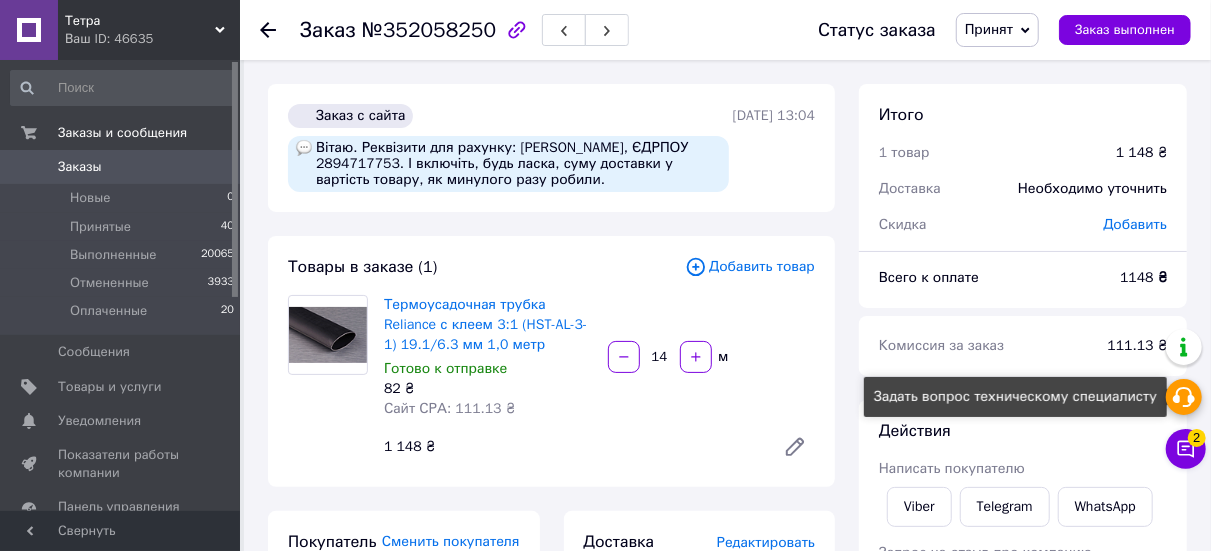 click 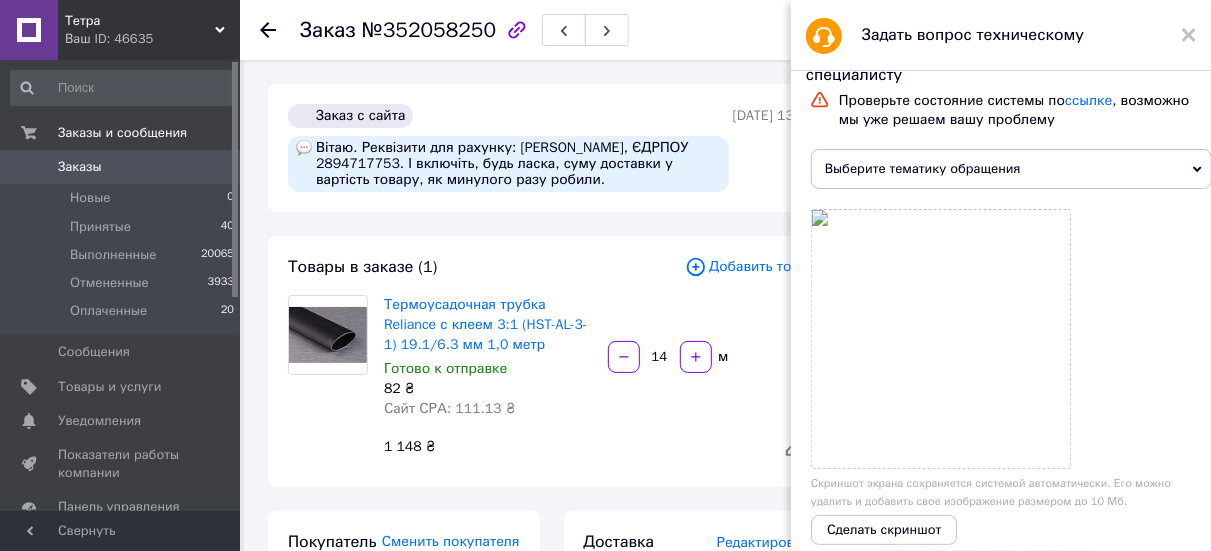 click on "Выберите тематику обращения" at bounding box center [1011, 169] 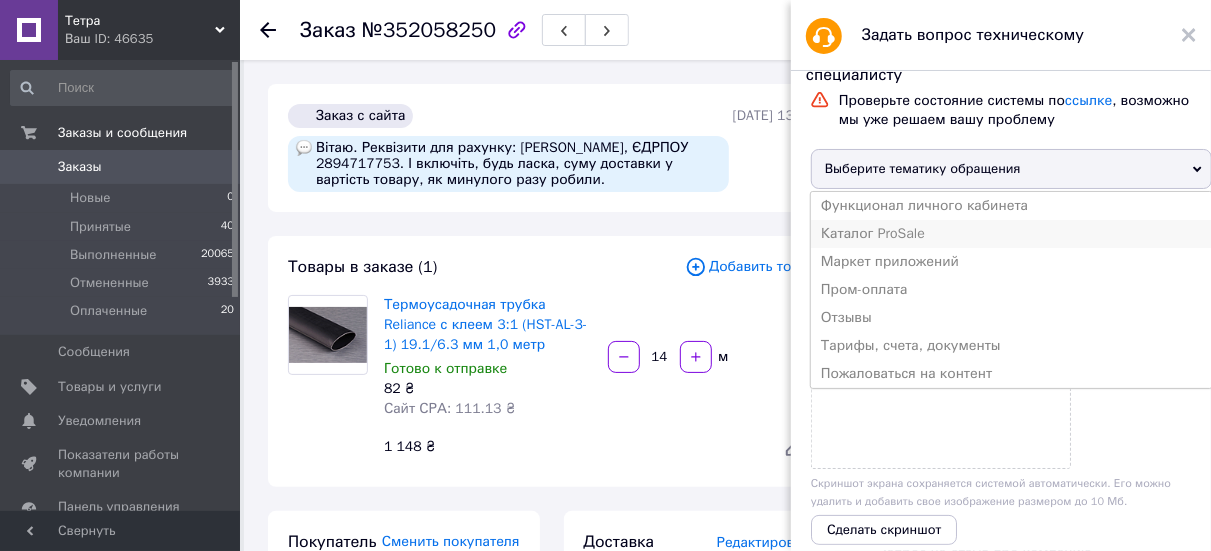 click on "Каталог ProSale" at bounding box center (1011, 234) 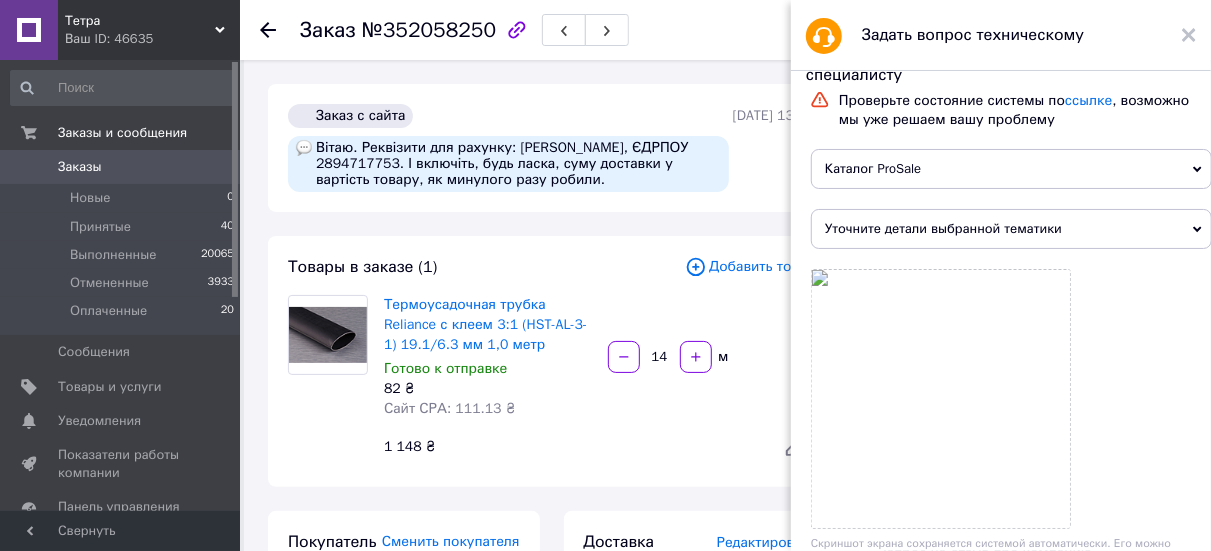 click on "Уточните детали выбранной тематики" at bounding box center (1011, 229) 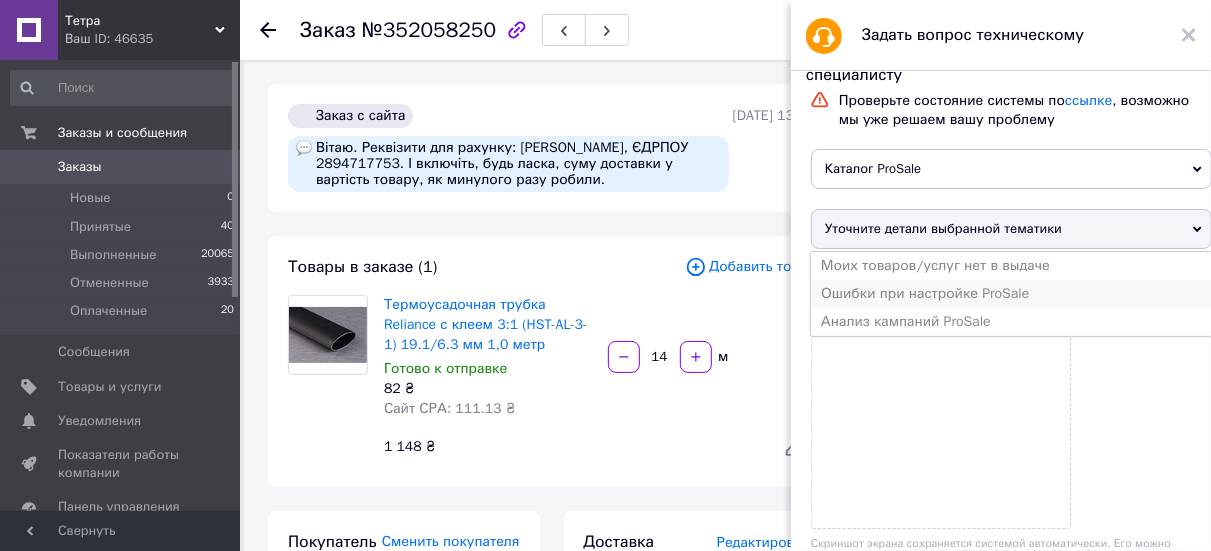 click on "Ошибки при настройке ProSale" at bounding box center [1011, 294] 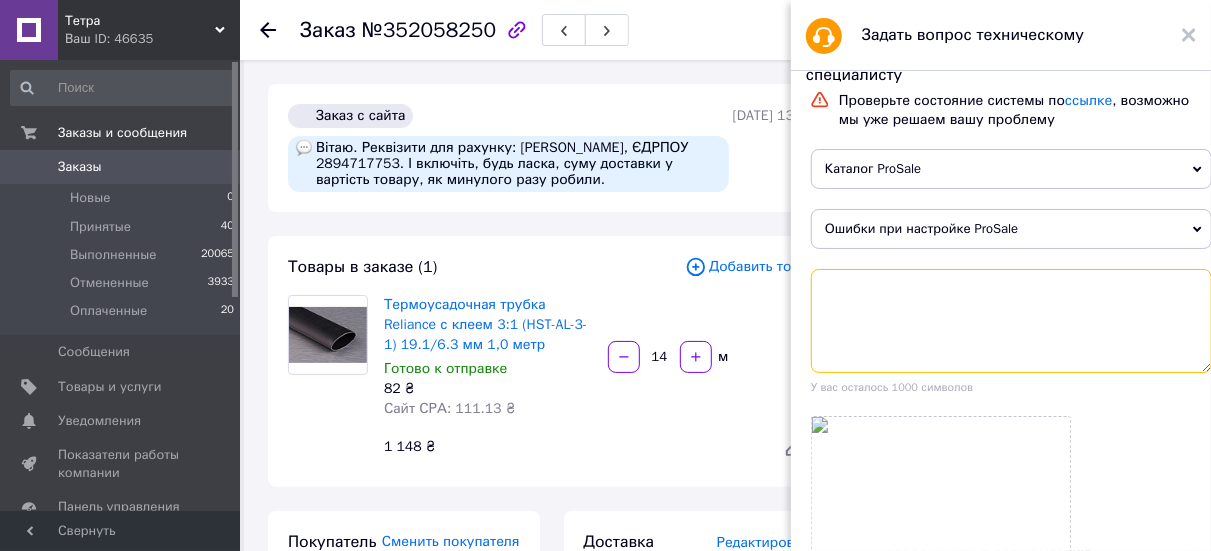 click at bounding box center [1011, 321] 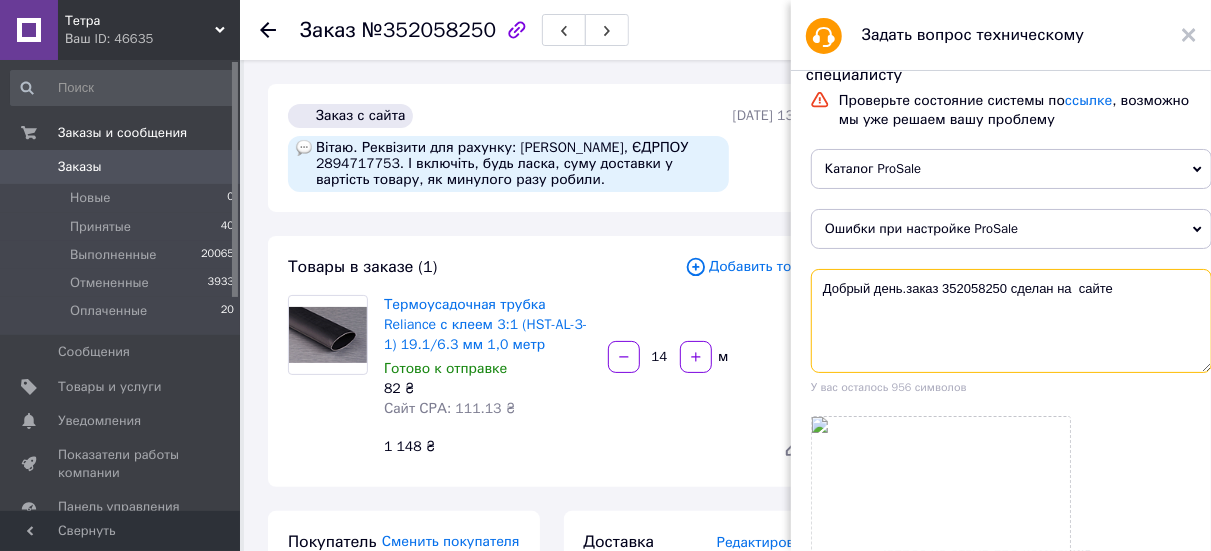click on "Добрый день.заказ 352058250 сделан на  сайте" at bounding box center [1011, 321] 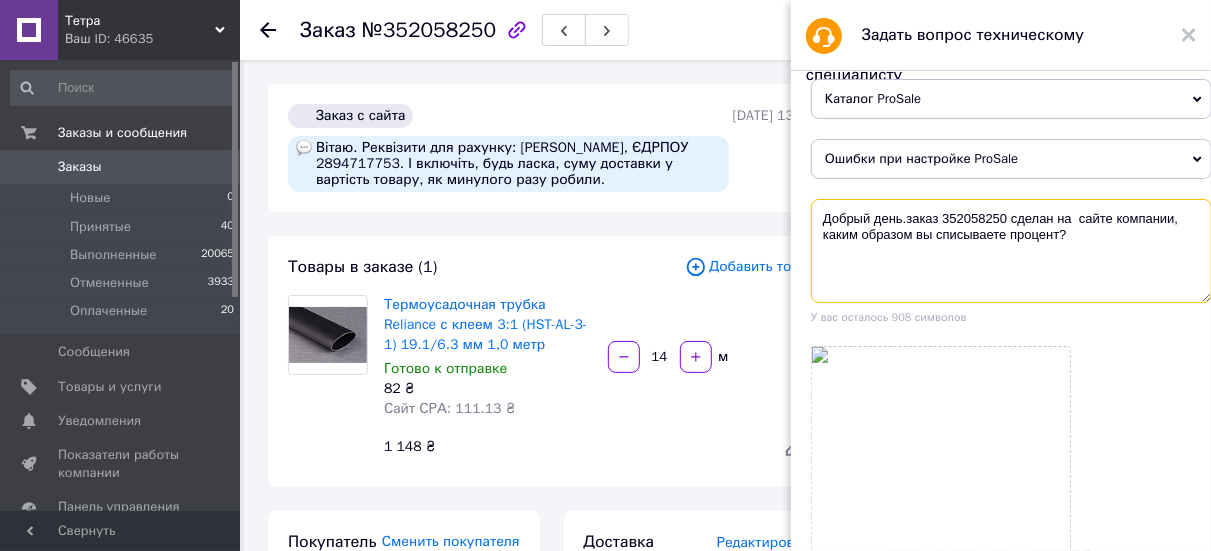 scroll, scrollTop: 100, scrollLeft: 0, axis: vertical 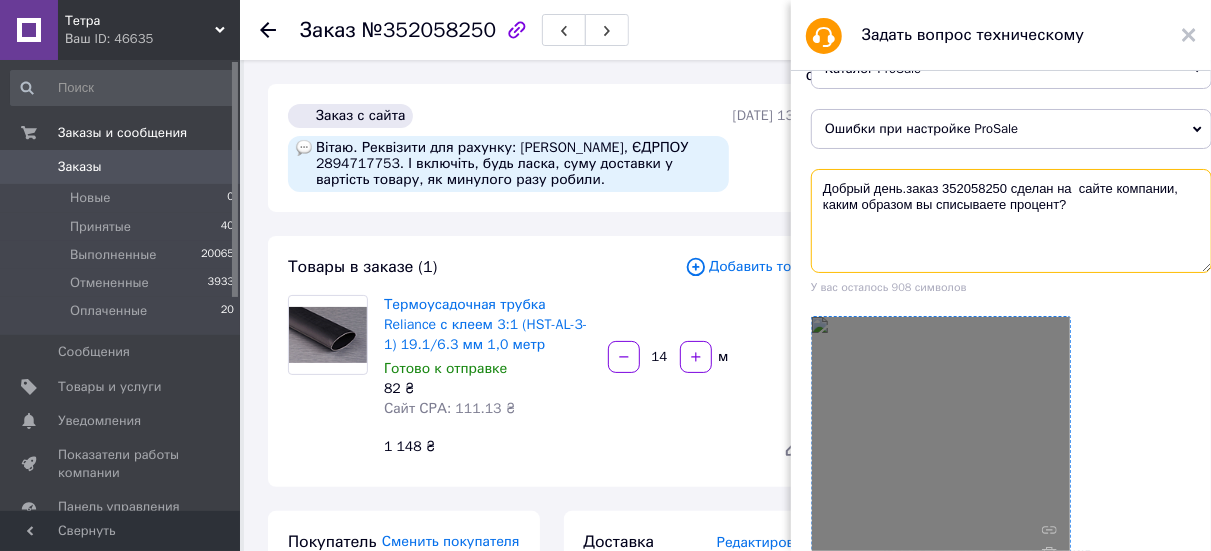 type on "Добрый день.заказ 352058250 сделан на  сайте компании, каким образом вы списываете процент?" 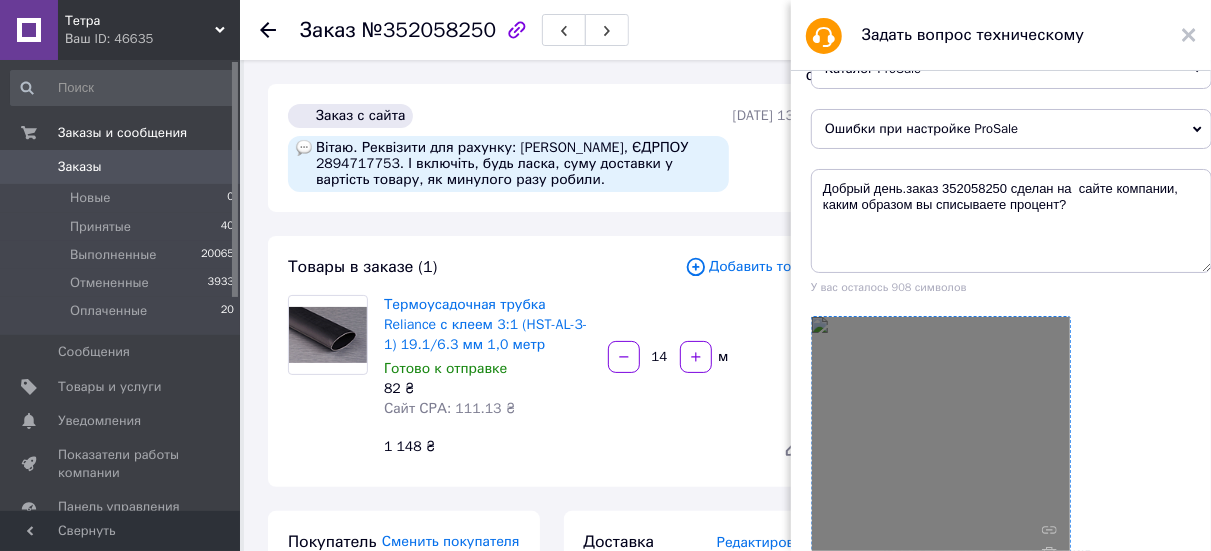 click at bounding box center (941, 446) 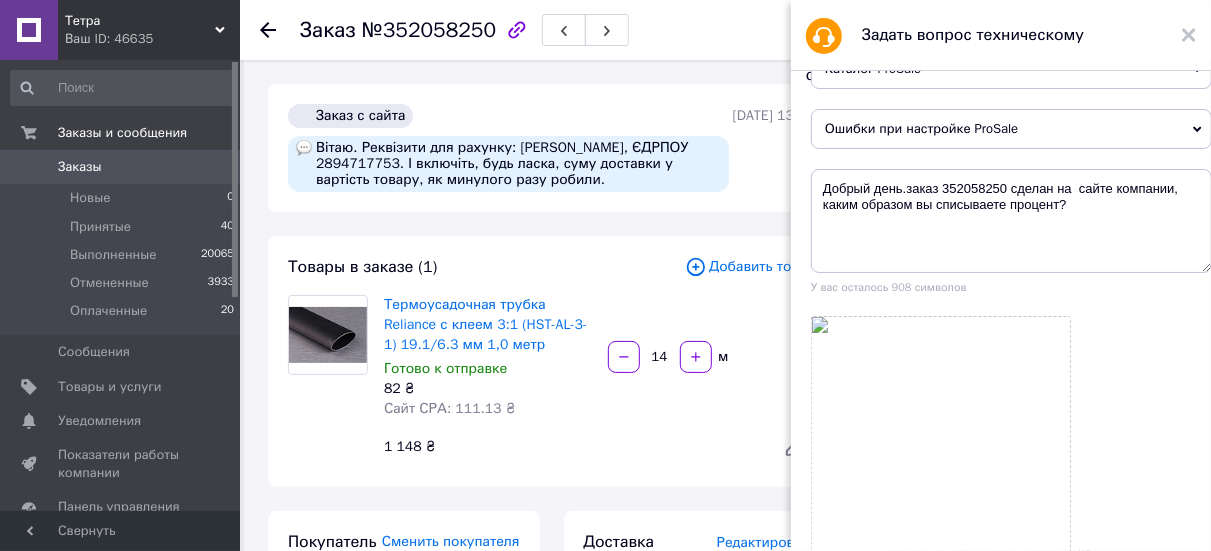 scroll, scrollTop: 400, scrollLeft: 0, axis: vertical 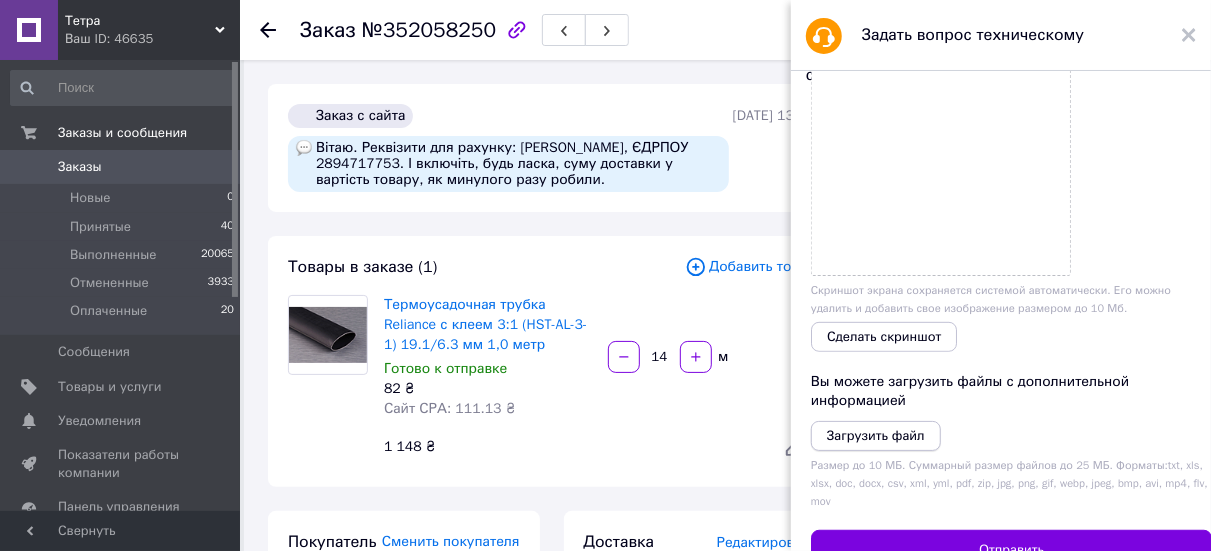 click on "Загрузить файл" at bounding box center [876, 435] 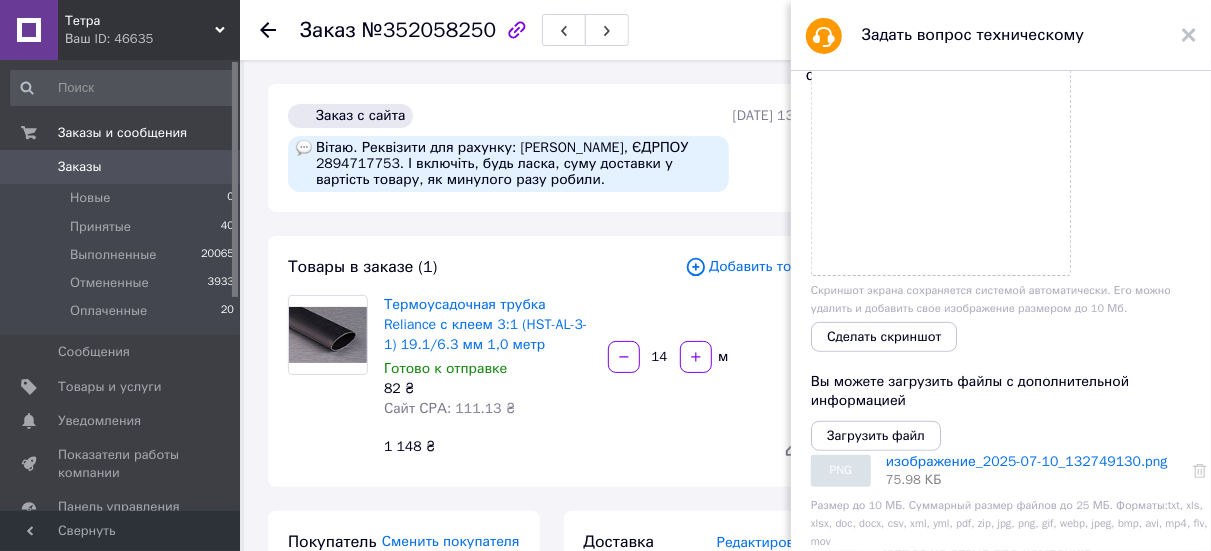 drag, startPoint x: 1188, startPoint y: 475, endPoint x: 1139, endPoint y: 478, distance: 49.09175 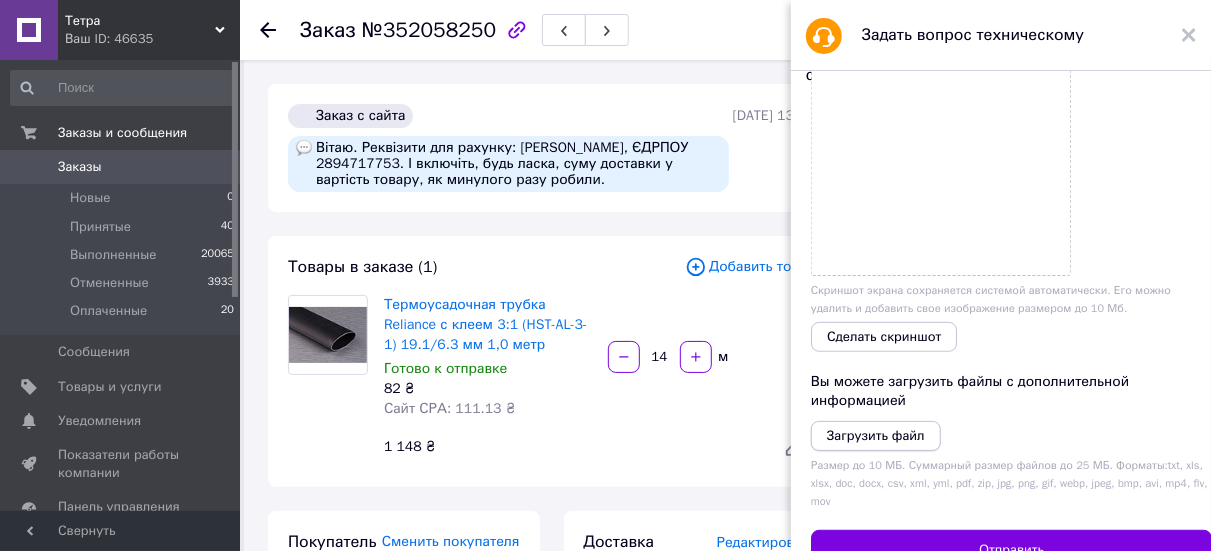 click on "Загрузить файл" at bounding box center [876, 435] 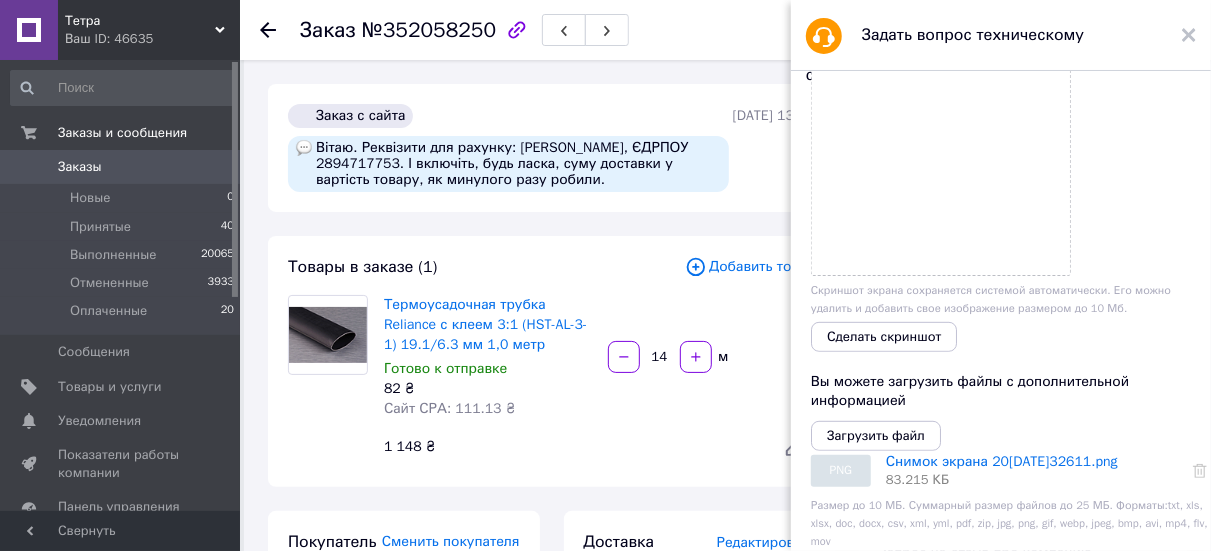 scroll, scrollTop: 594, scrollLeft: 0, axis: vertical 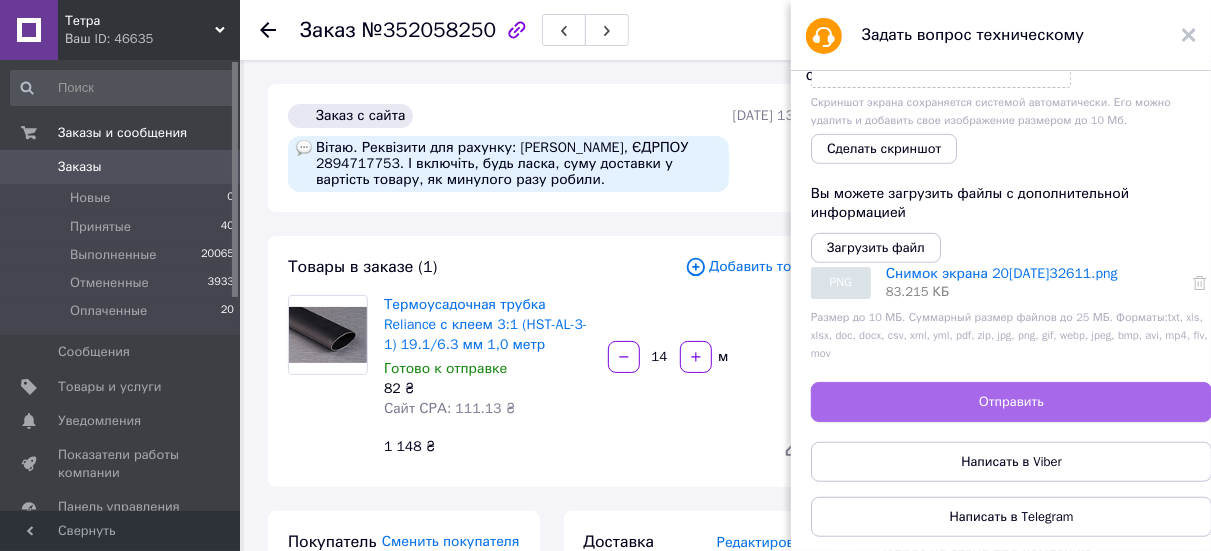 click on "Отправить" at bounding box center [1011, 402] 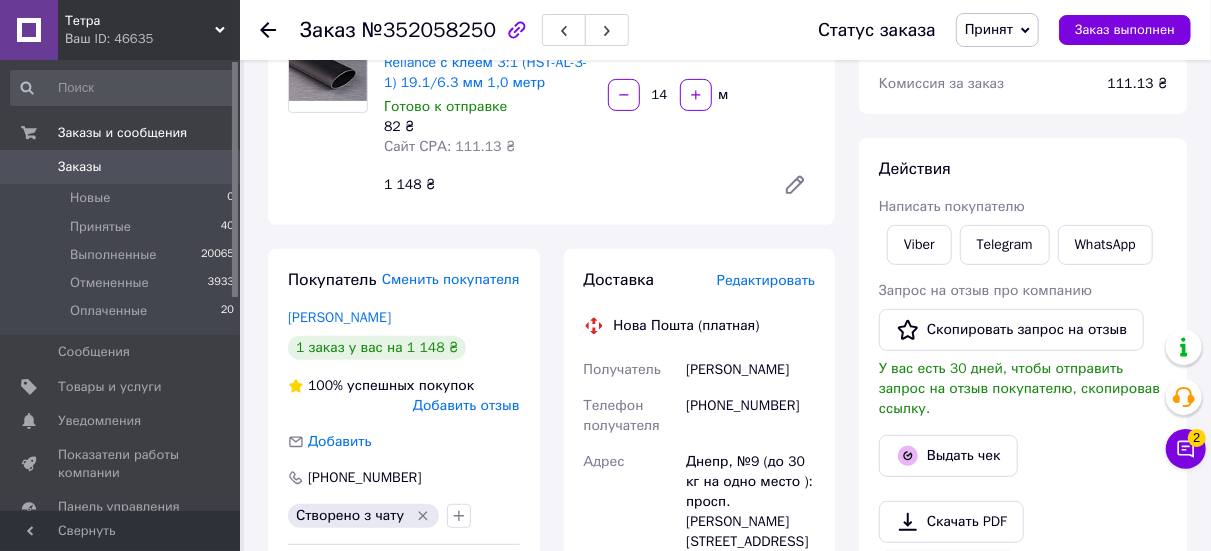 scroll, scrollTop: 100, scrollLeft: 0, axis: vertical 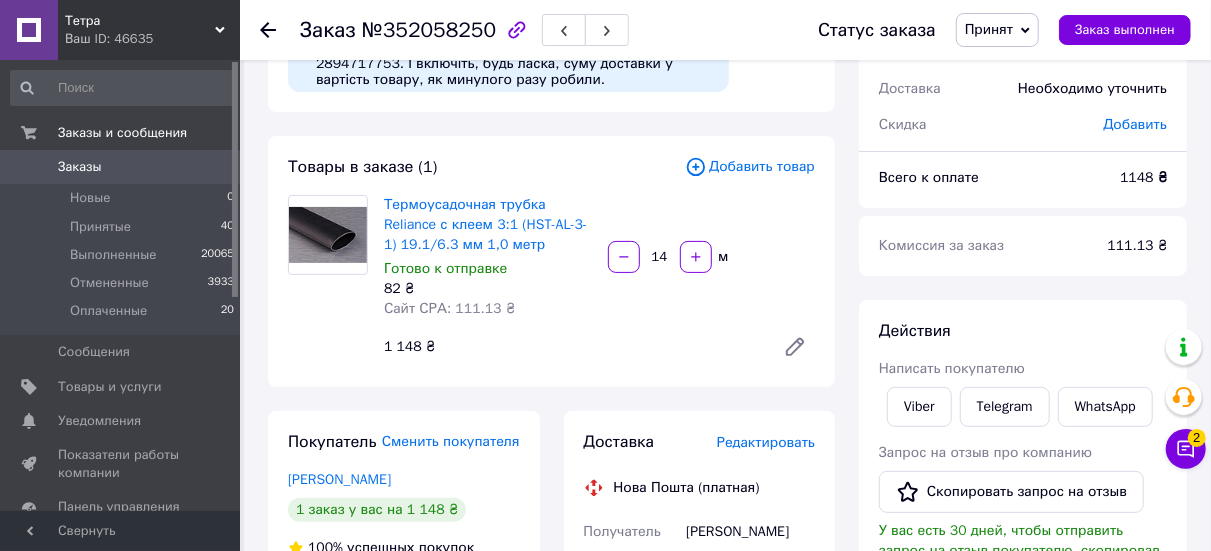 click 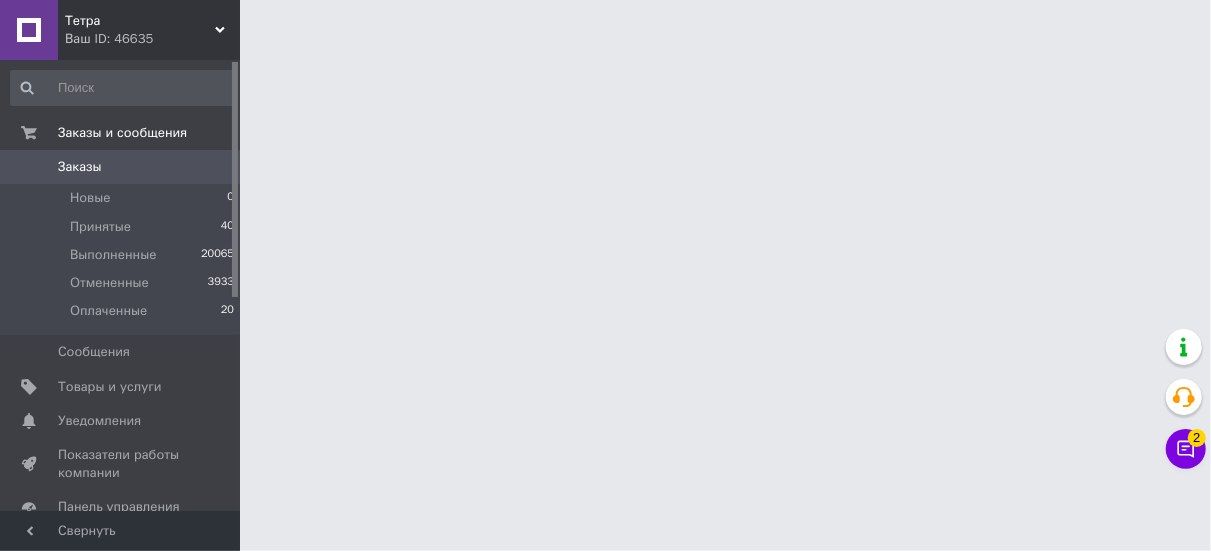 scroll, scrollTop: 0, scrollLeft: 0, axis: both 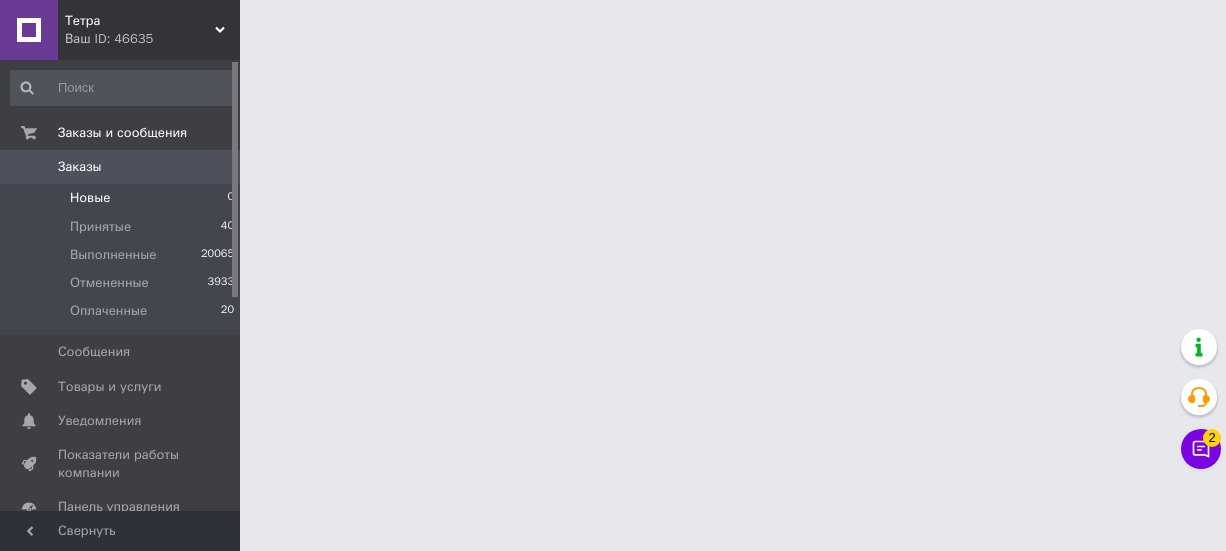 click on "Новые 0" at bounding box center [123, 198] 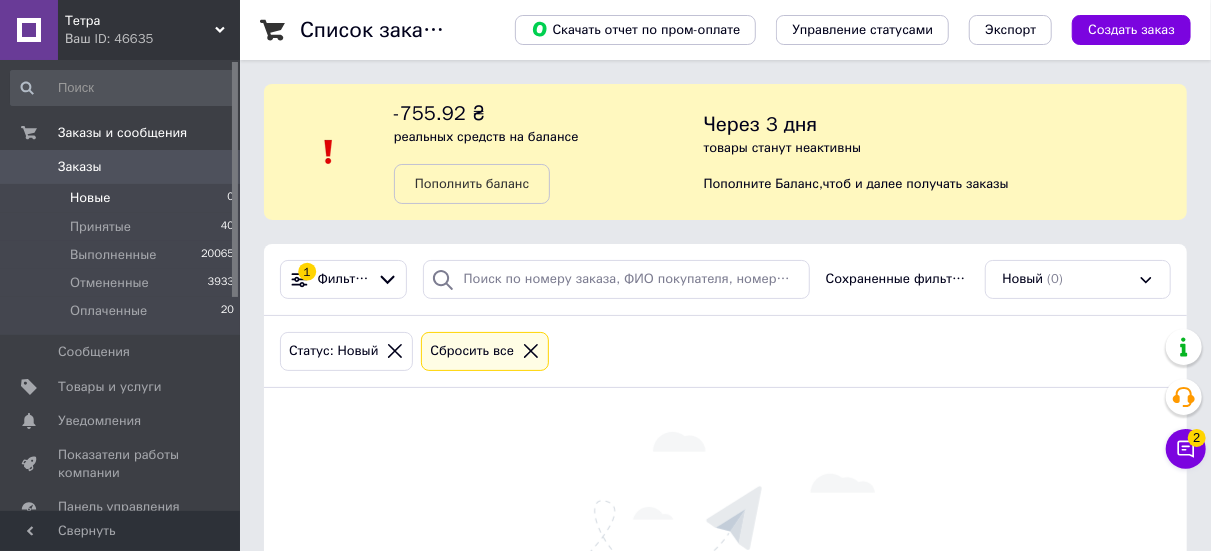 click 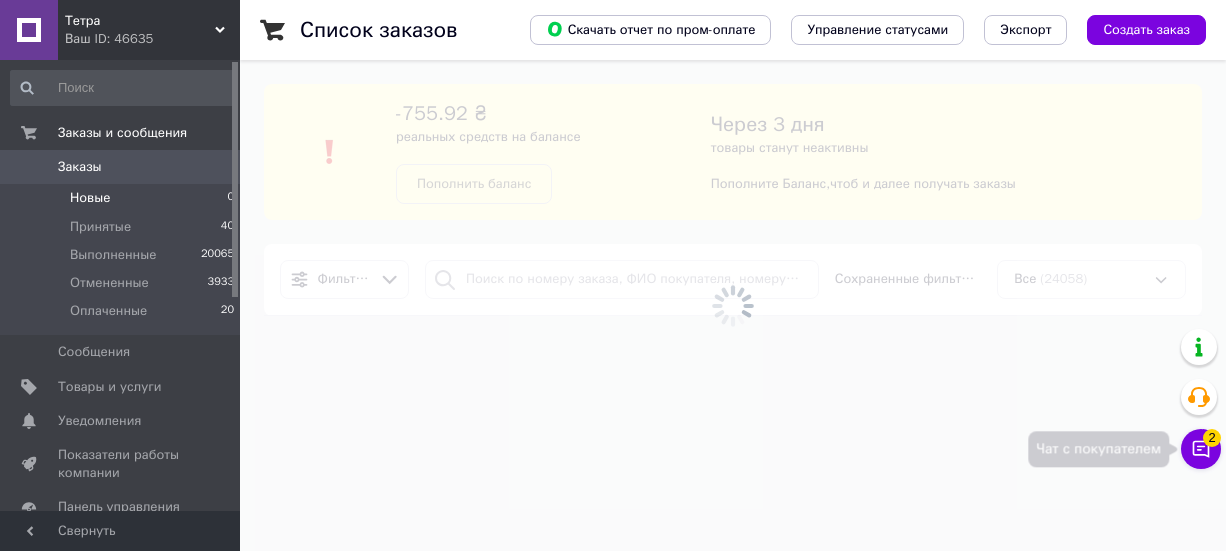 click 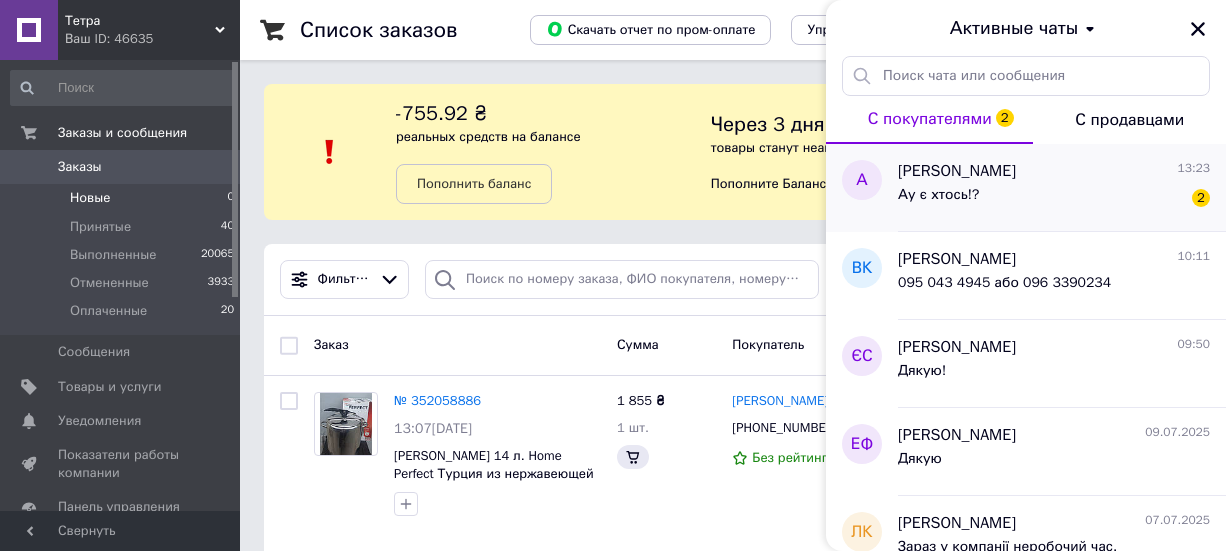 click on "Ау є хтось!? 2" at bounding box center [1054, 199] 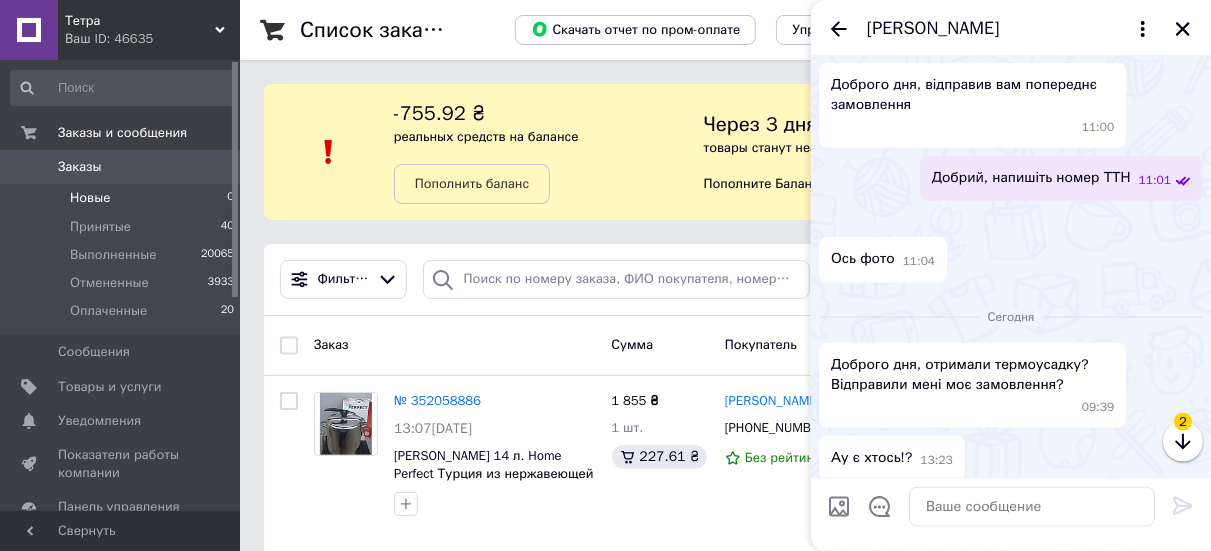 scroll, scrollTop: 1328, scrollLeft: 0, axis: vertical 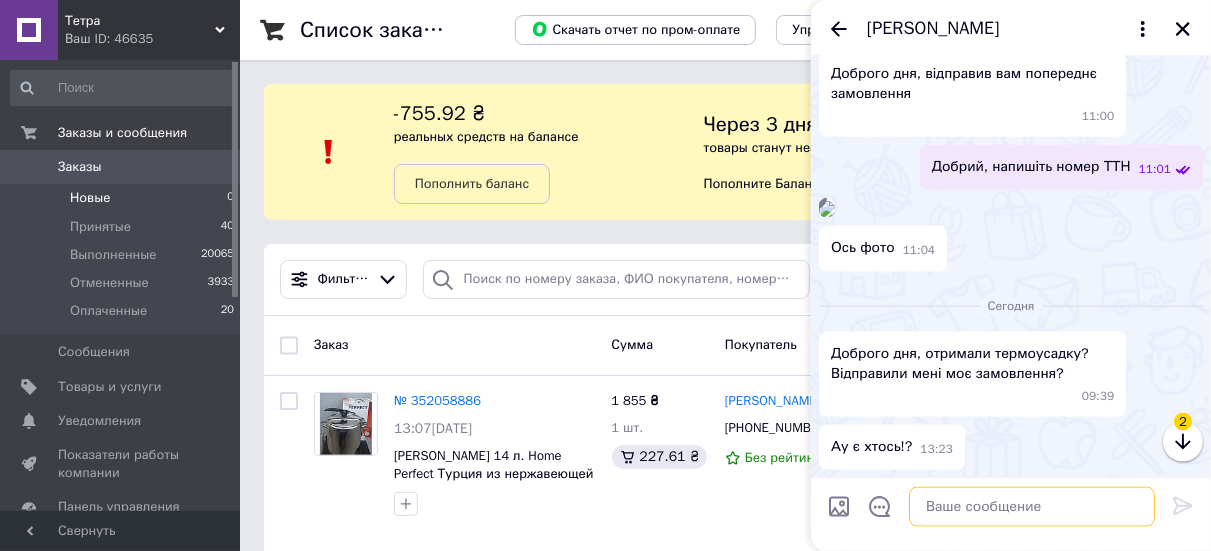 click at bounding box center (1032, 507) 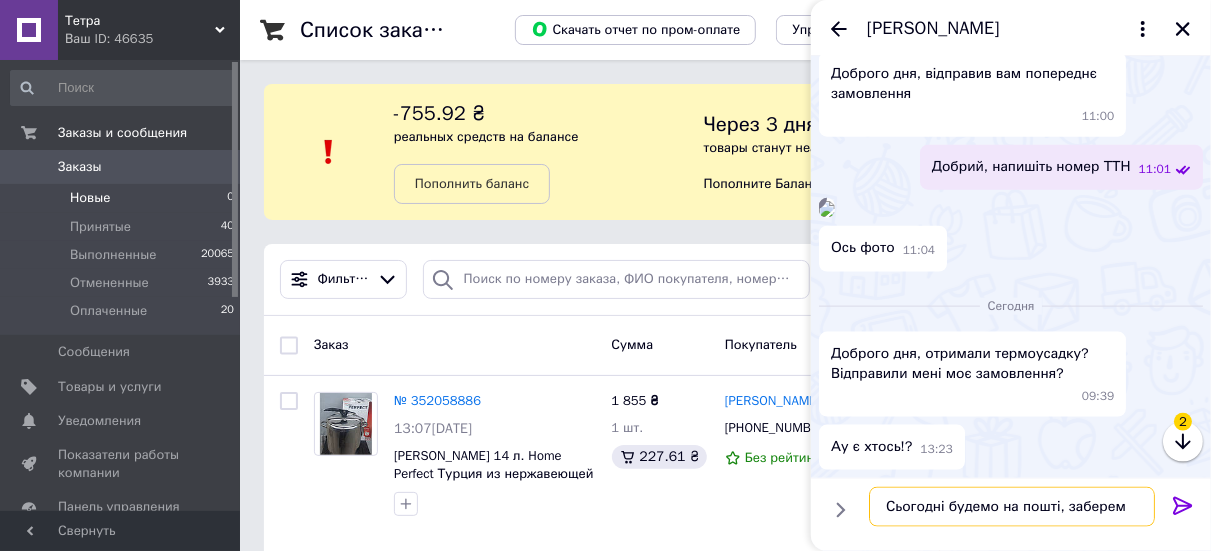 type on "Сьогодні будемо на пошті, заберемо" 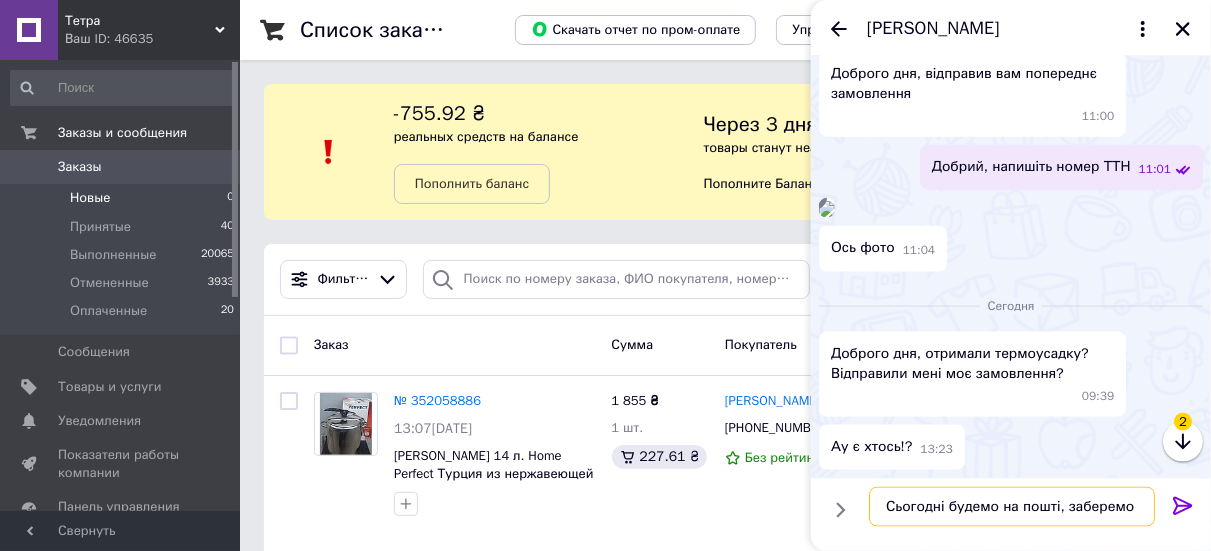 type 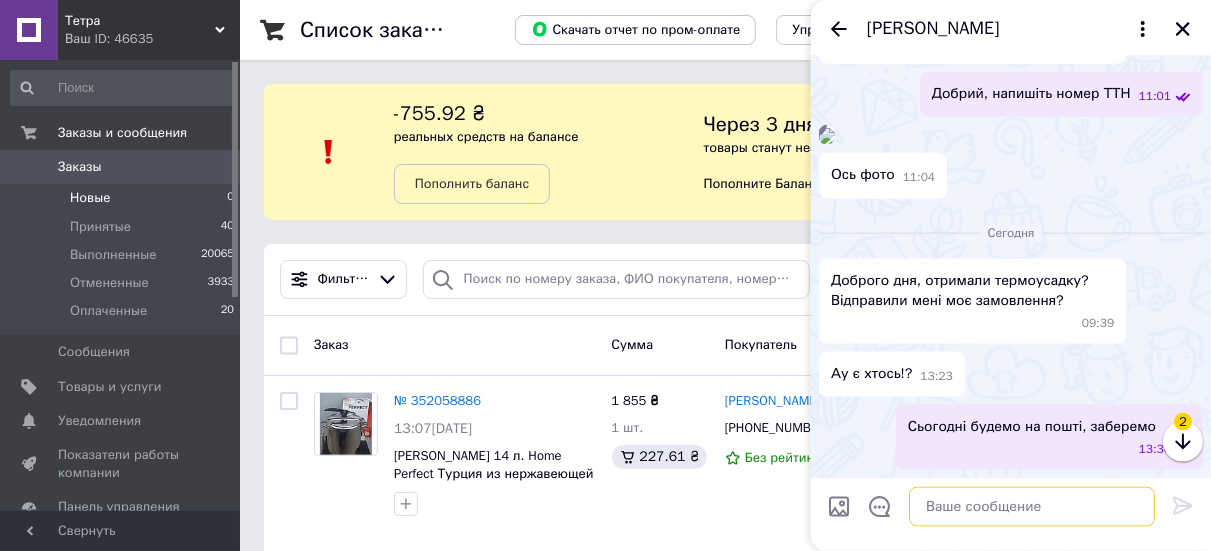 scroll, scrollTop: 1365, scrollLeft: 0, axis: vertical 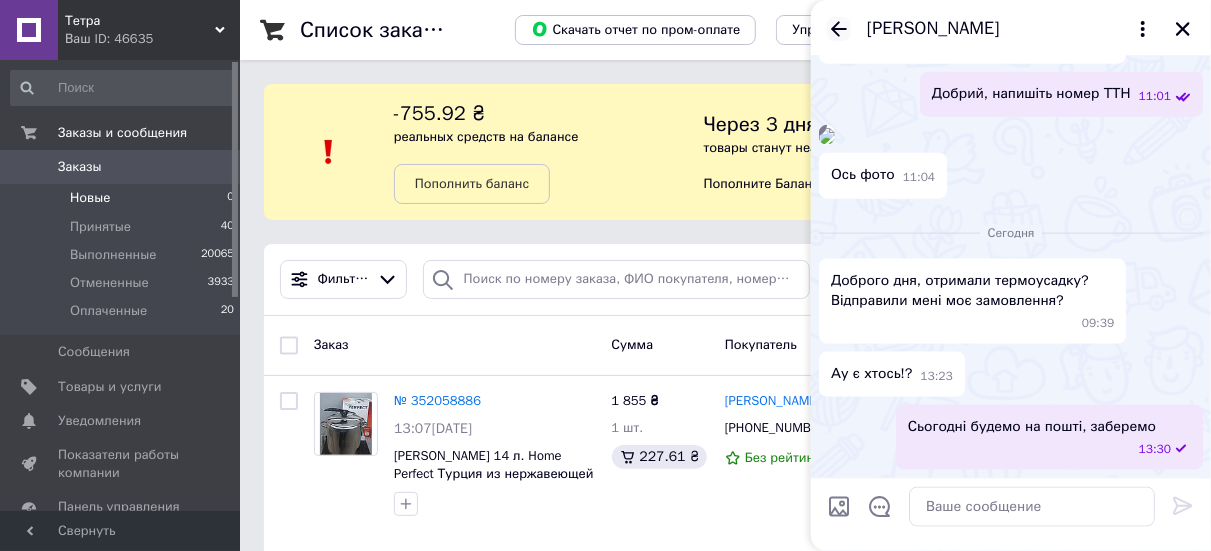click 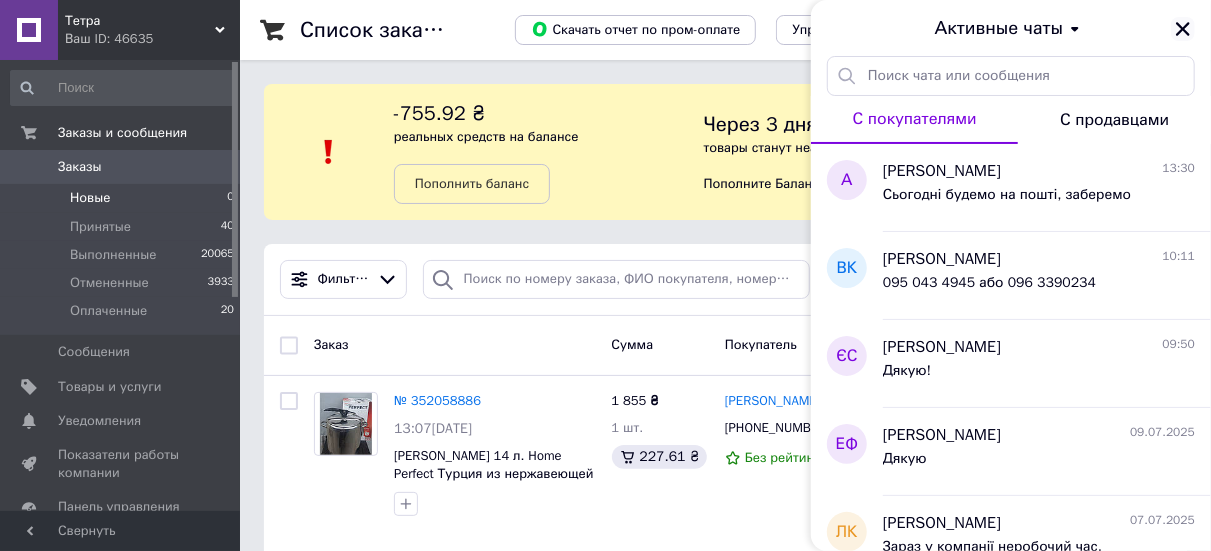 click 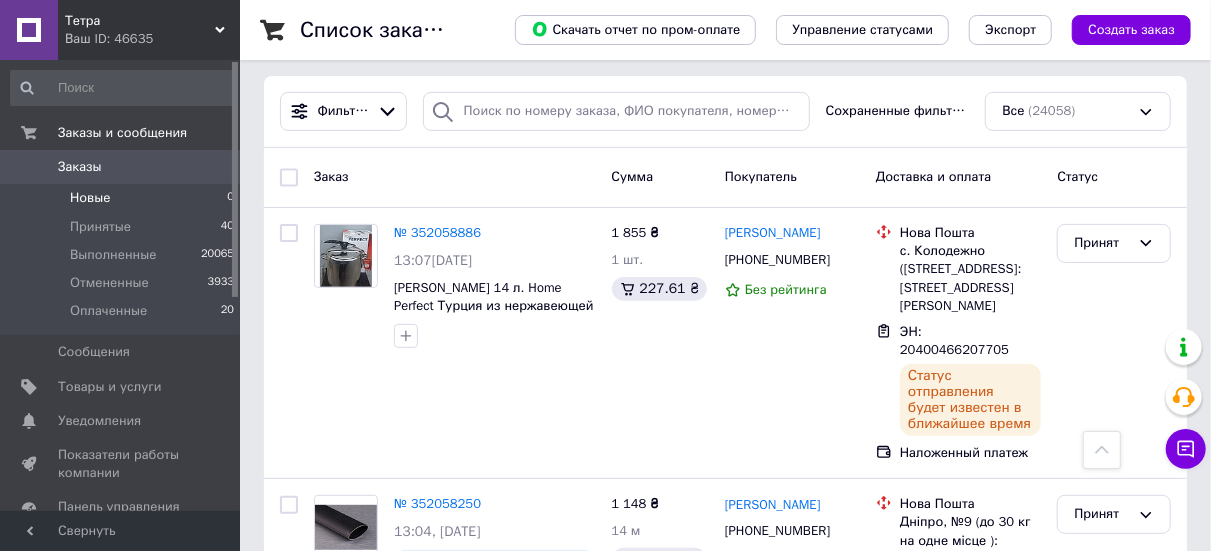 scroll, scrollTop: 140, scrollLeft: 0, axis: vertical 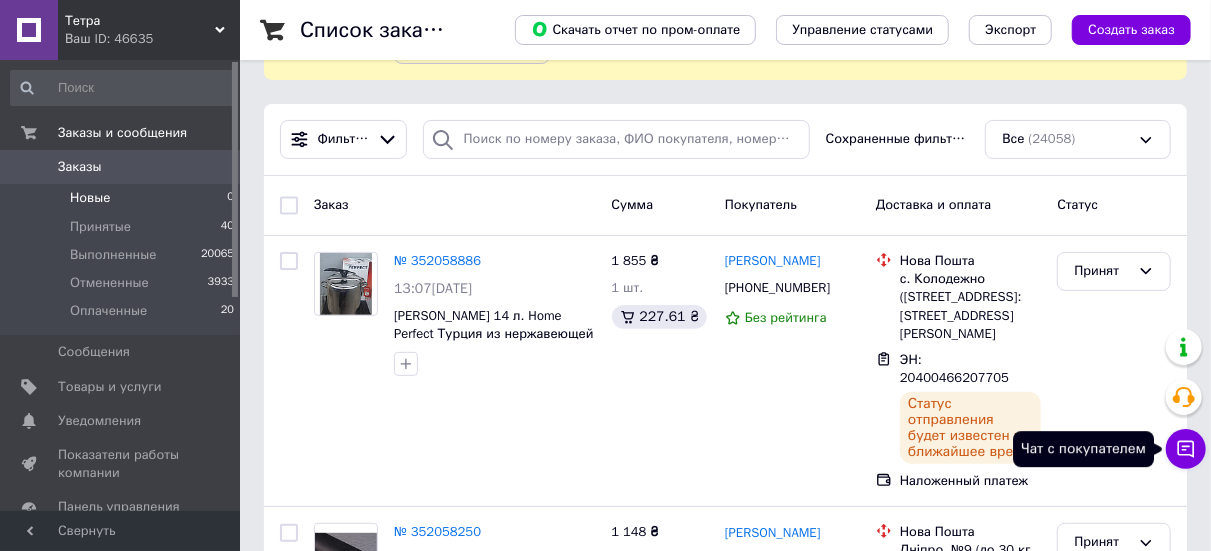 click on "Чат с покупателем" at bounding box center (1186, 449) 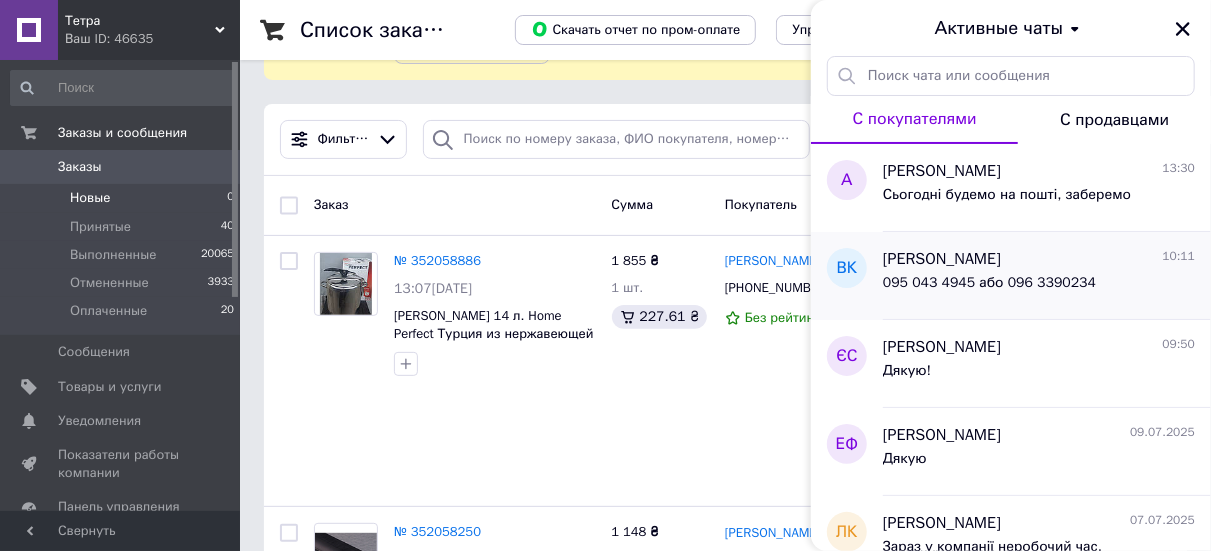 click on "095 043 4945 або 096 3390234" at bounding box center (989, 289) 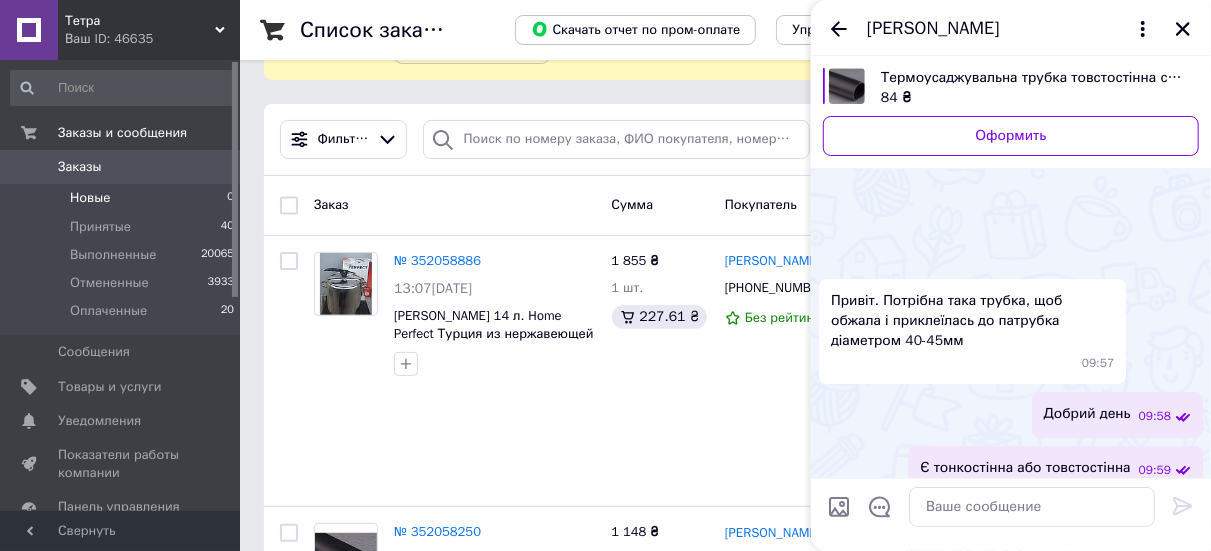 scroll, scrollTop: 306, scrollLeft: 0, axis: vertical 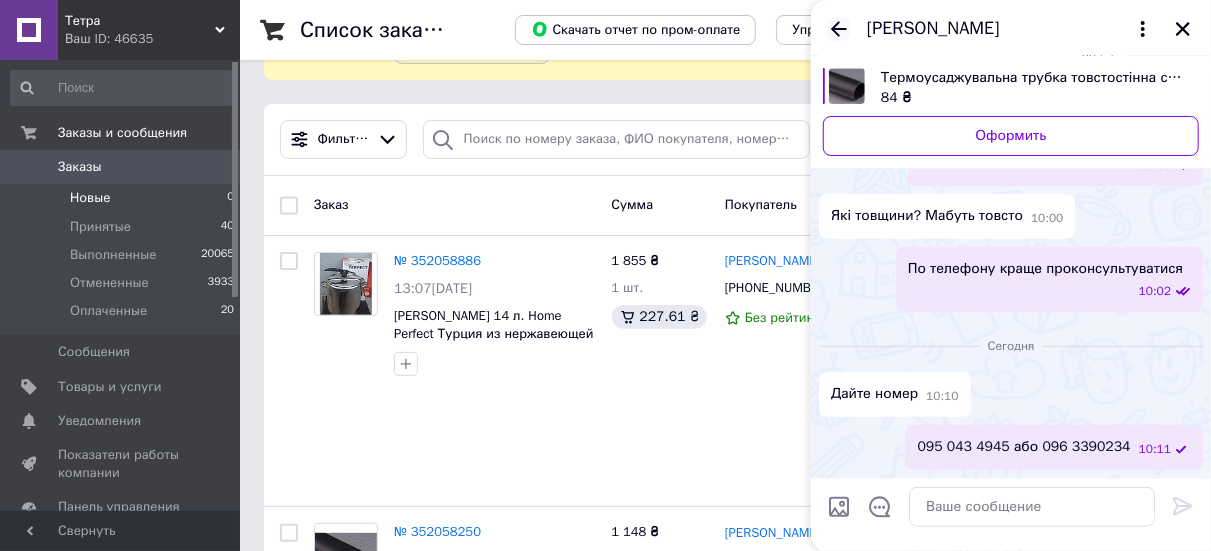 click 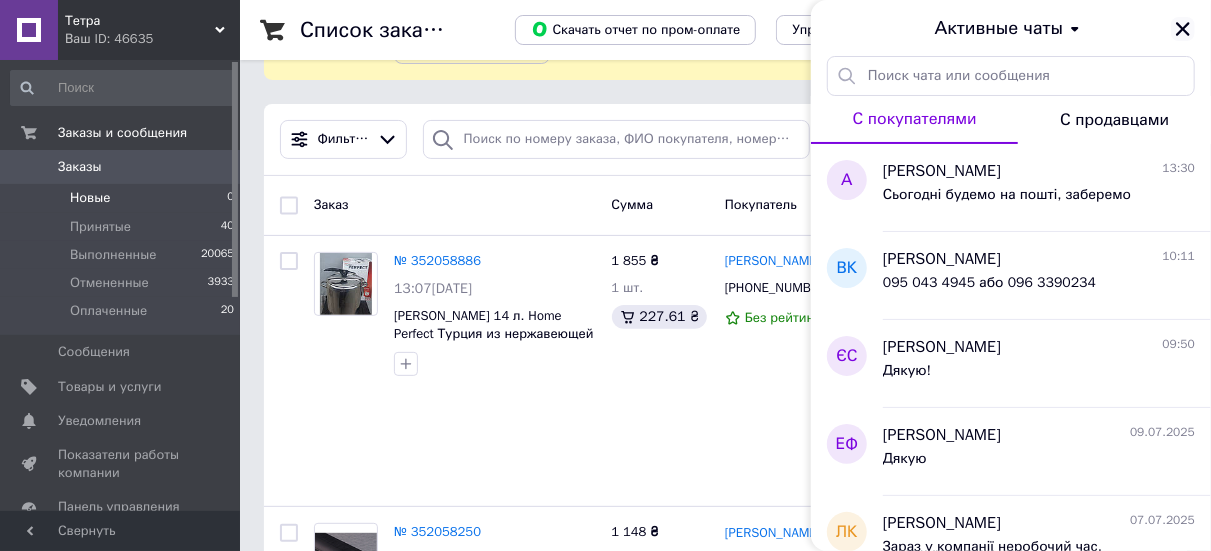 click 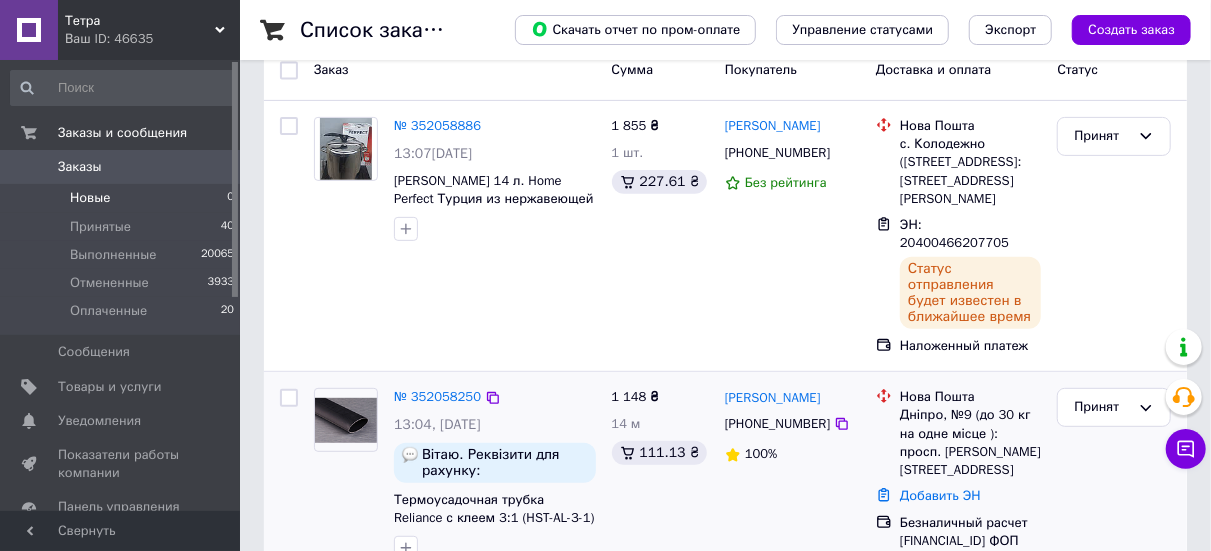 scroll, scrollTop: 340, scrollLeft: 0, axis: vertical 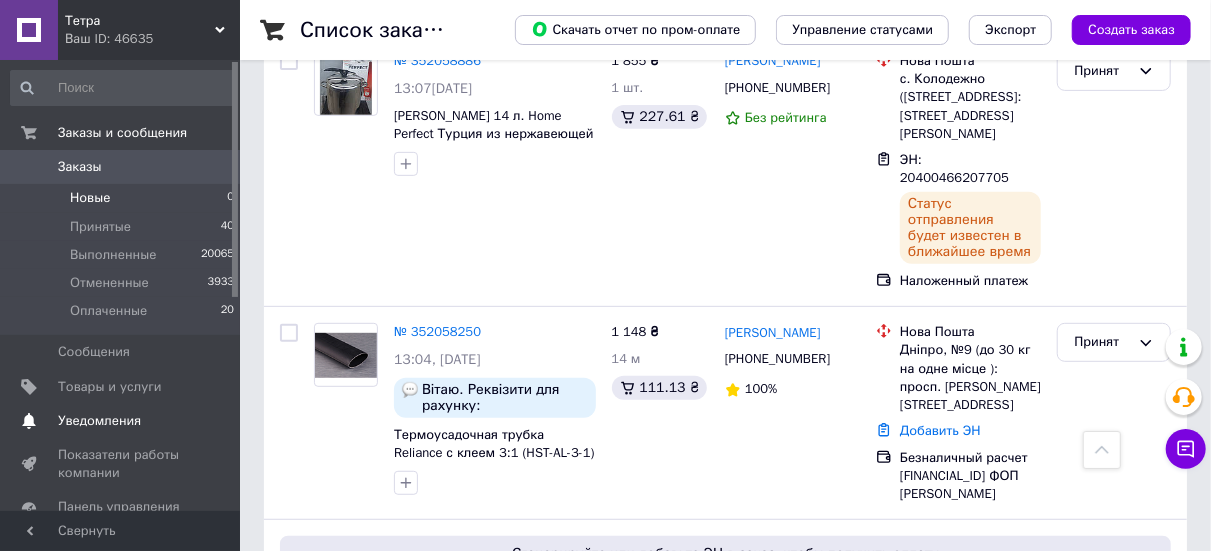 click on "Уведомления" at bounding box center (99, 421) 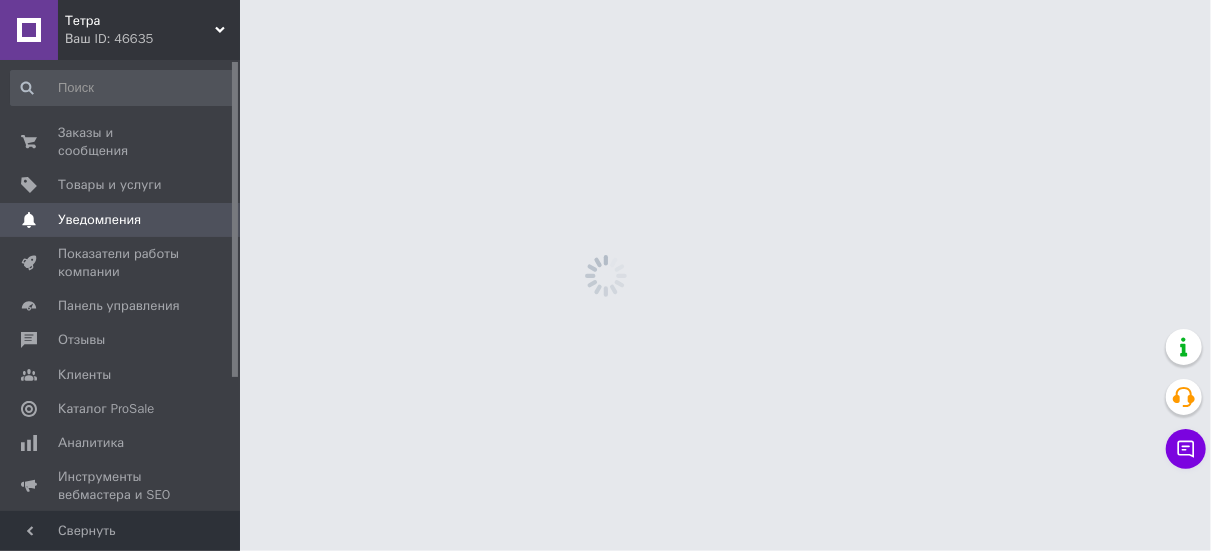 scroll, scrollTop: 0, scrollLeft: 0, axis: both 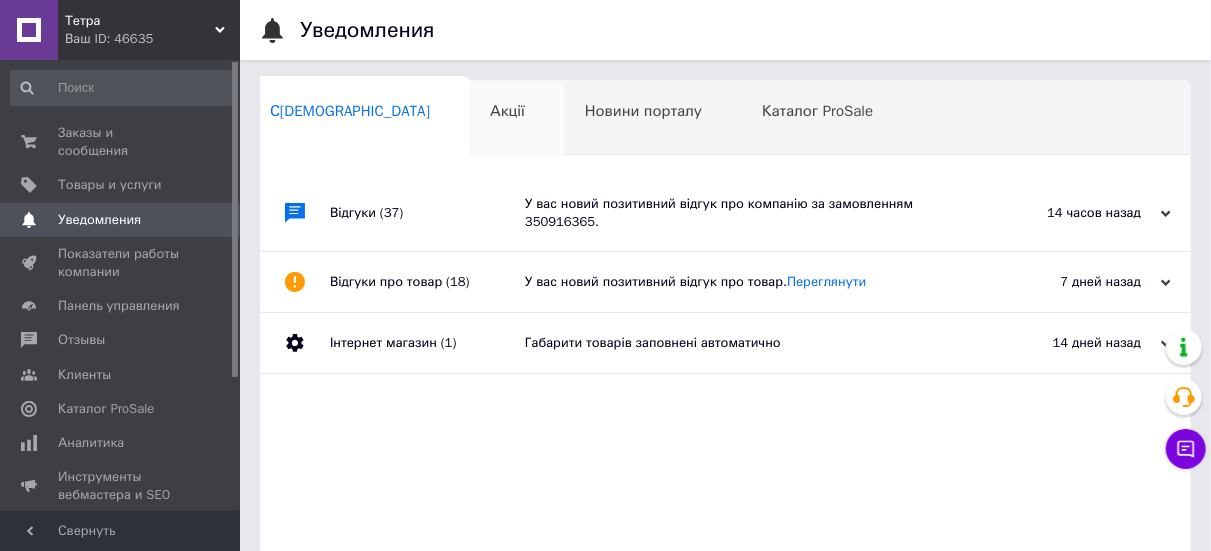 click on "Акції 0" at bounding box center [517, 119] 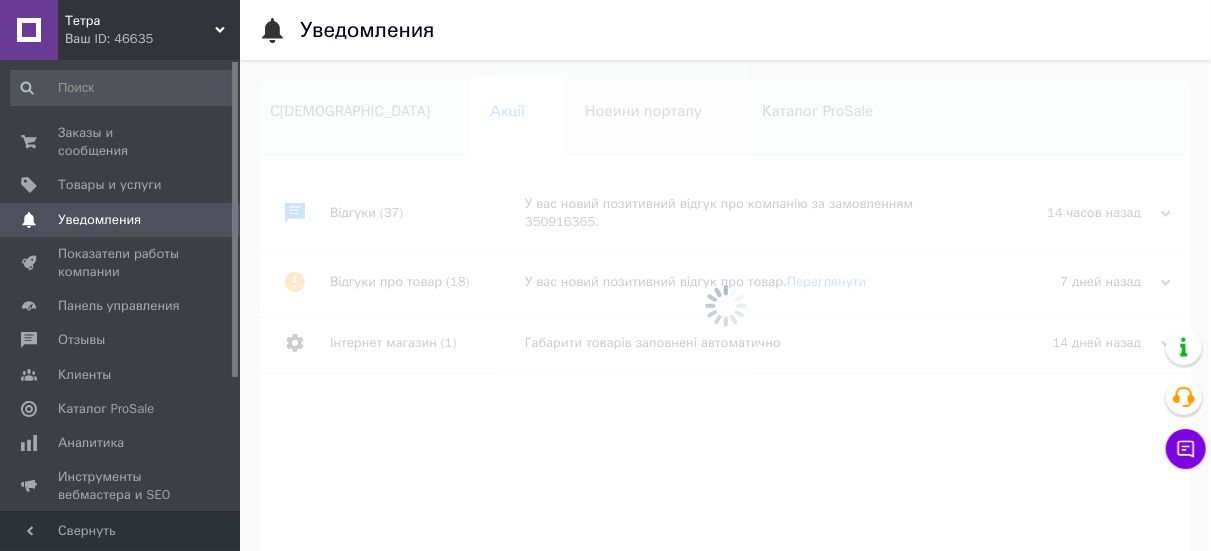 scroll, scrollTop: 0, scrollLeft: 20, axis: horizontal 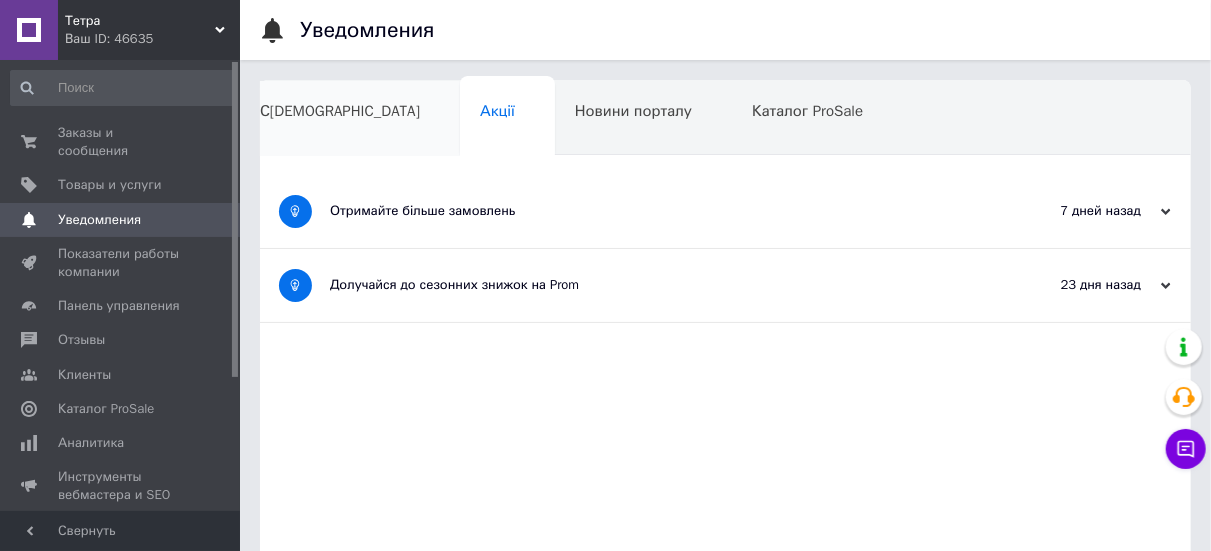 click on "Сповіщення" at bounding box center (350, 119) 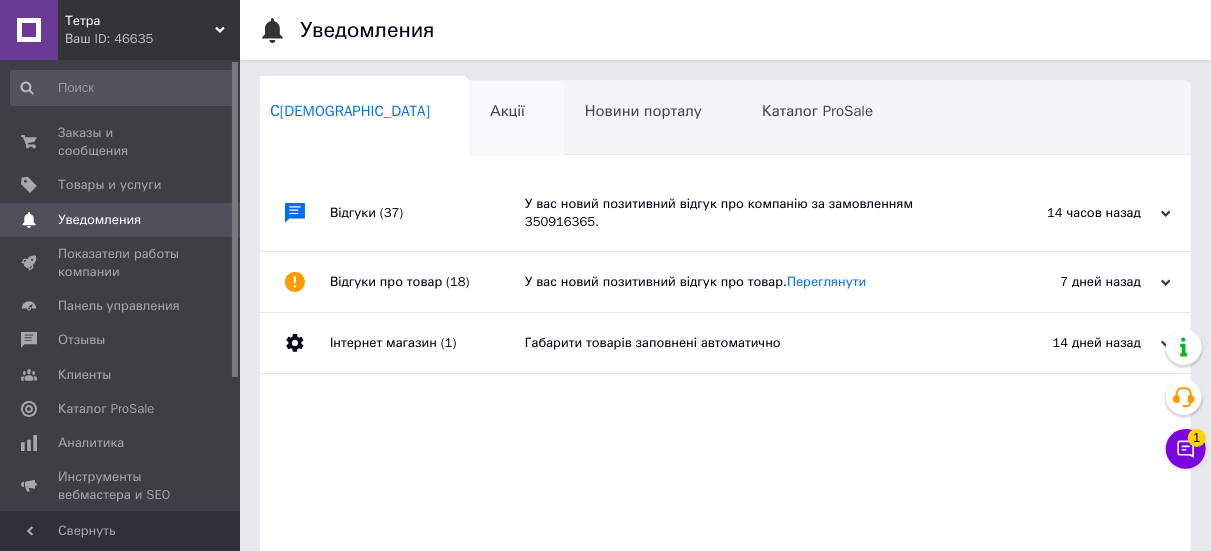 click on "Акції" at bounding box center (507, 111) 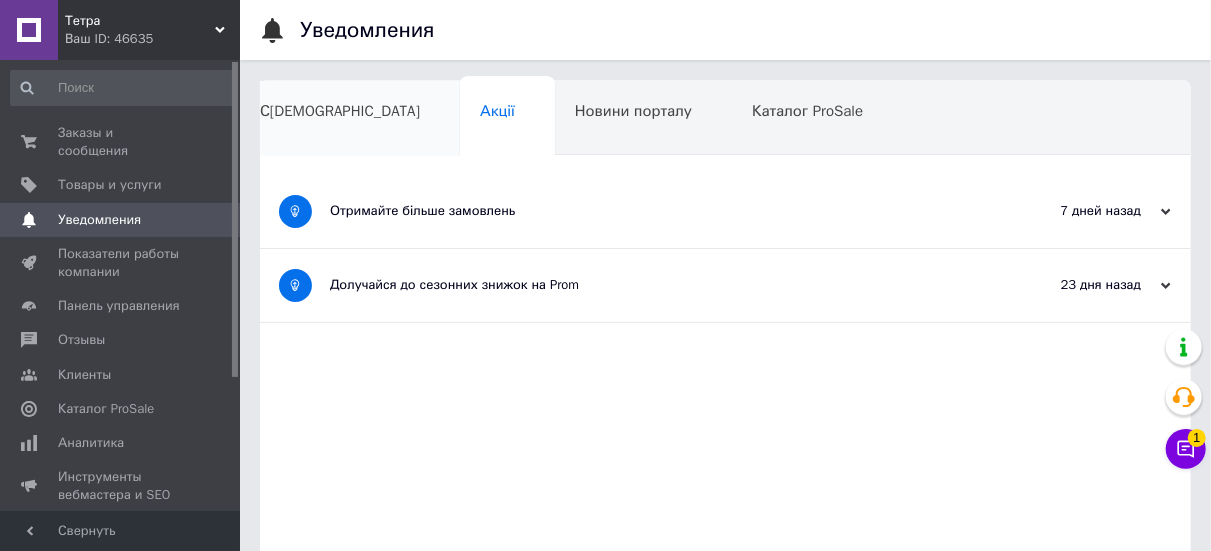 click on "Сповіщення" at bounding box center [340, 111] 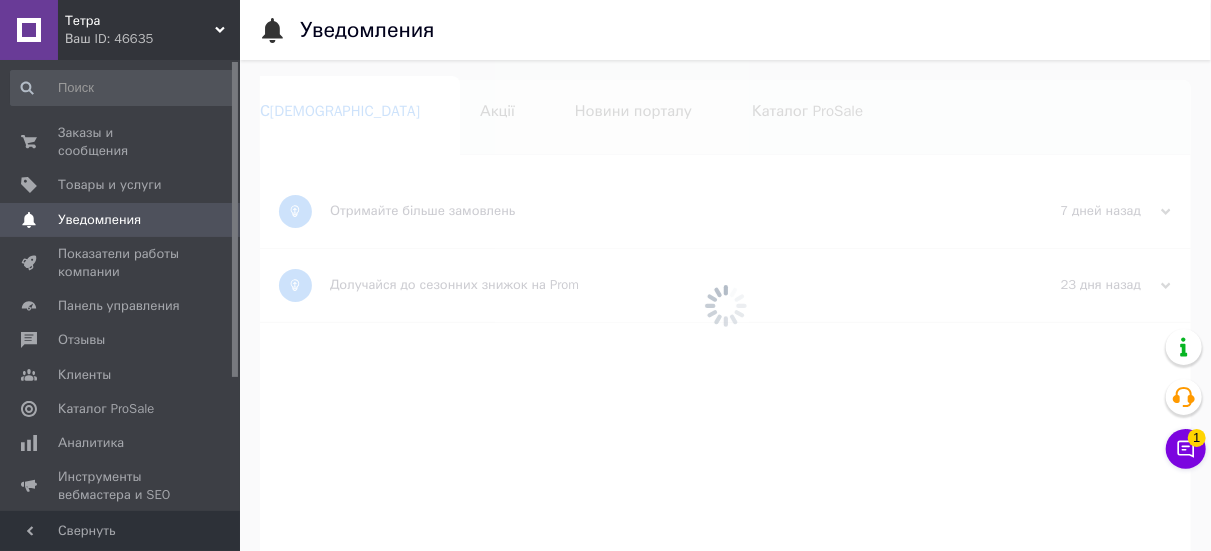 scroll, scrollTop: 0, scrollLeft: 10, axis: horizontal 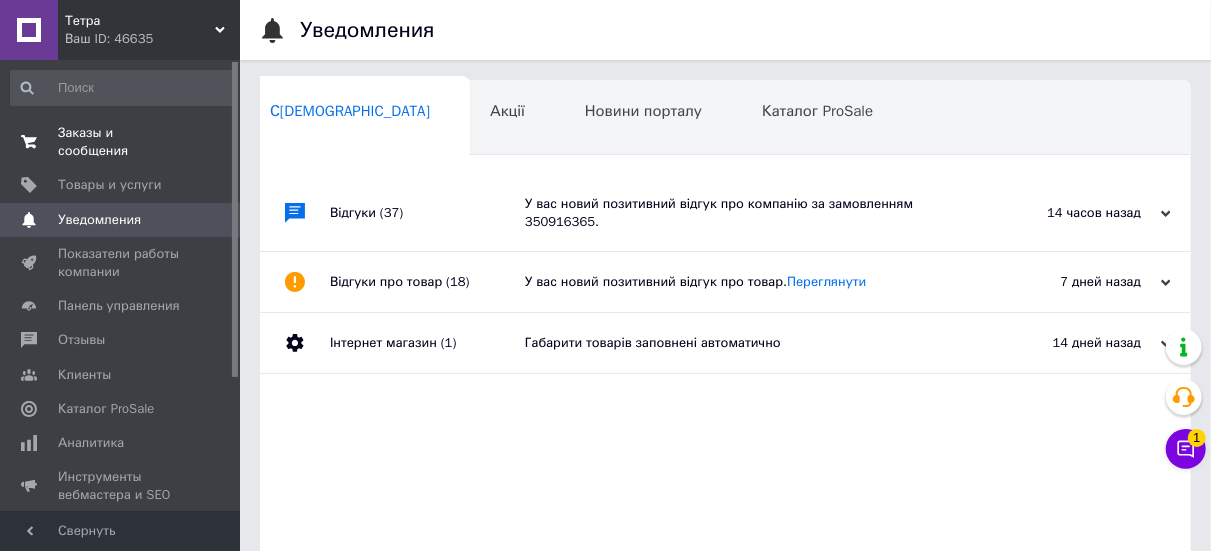 click on "Заказы и сообщения" at bounding box center (121, 142) 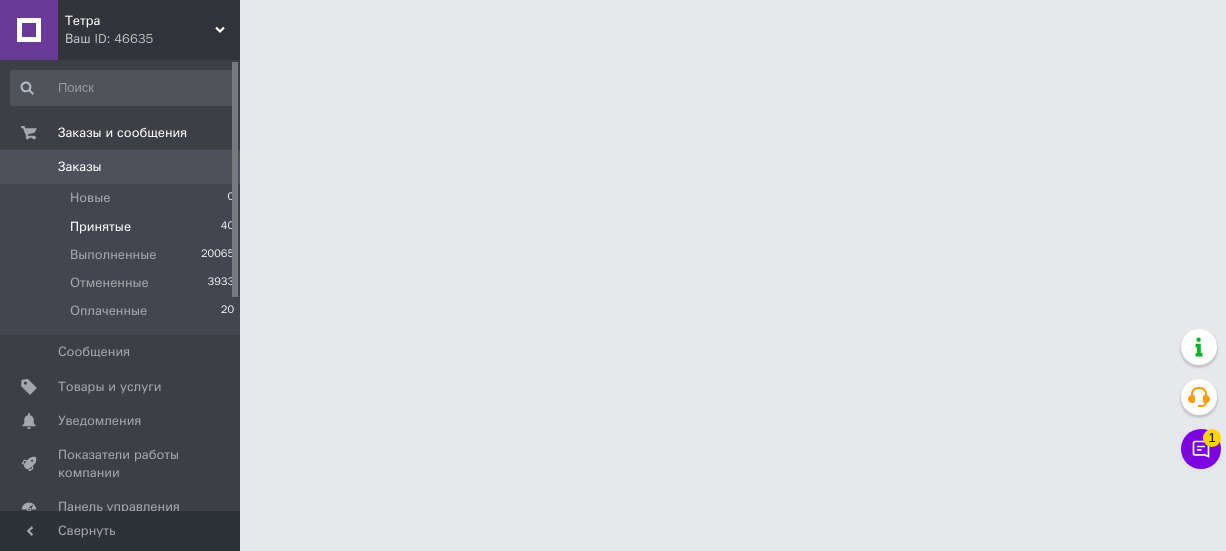 click on "Принятые 40" at bounding box center (123, 227) 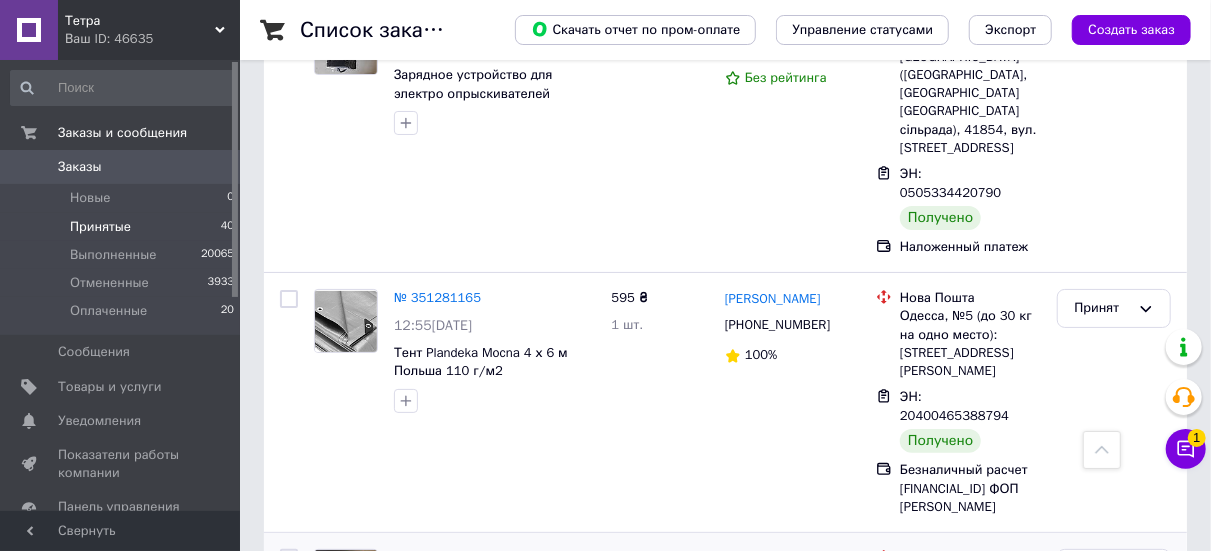 scroll, scrollTop: 7076, scrollLeft: 0, axis: vertical 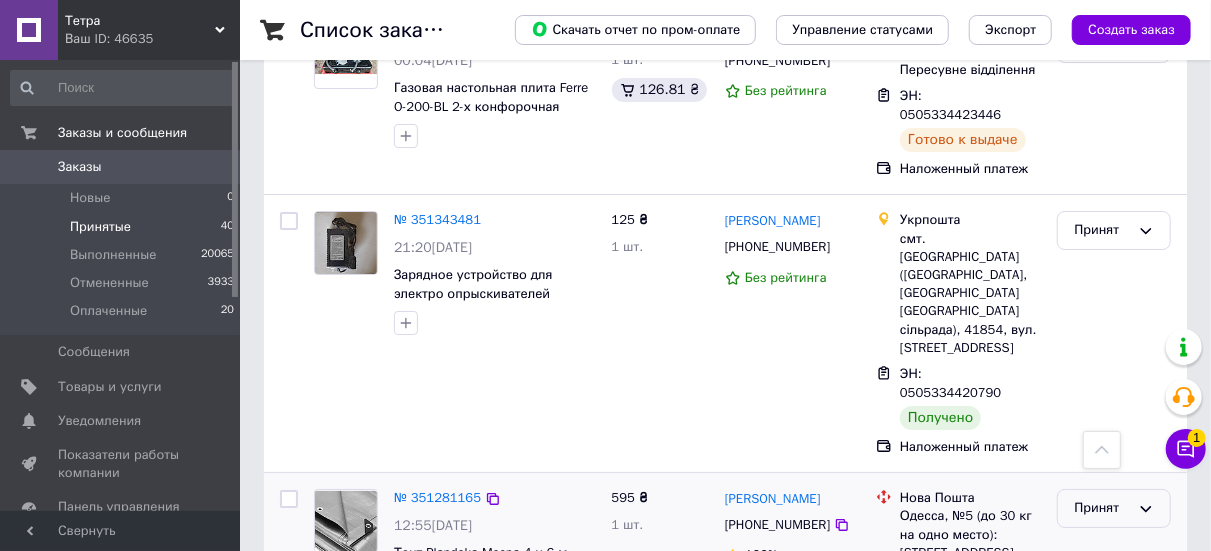 click 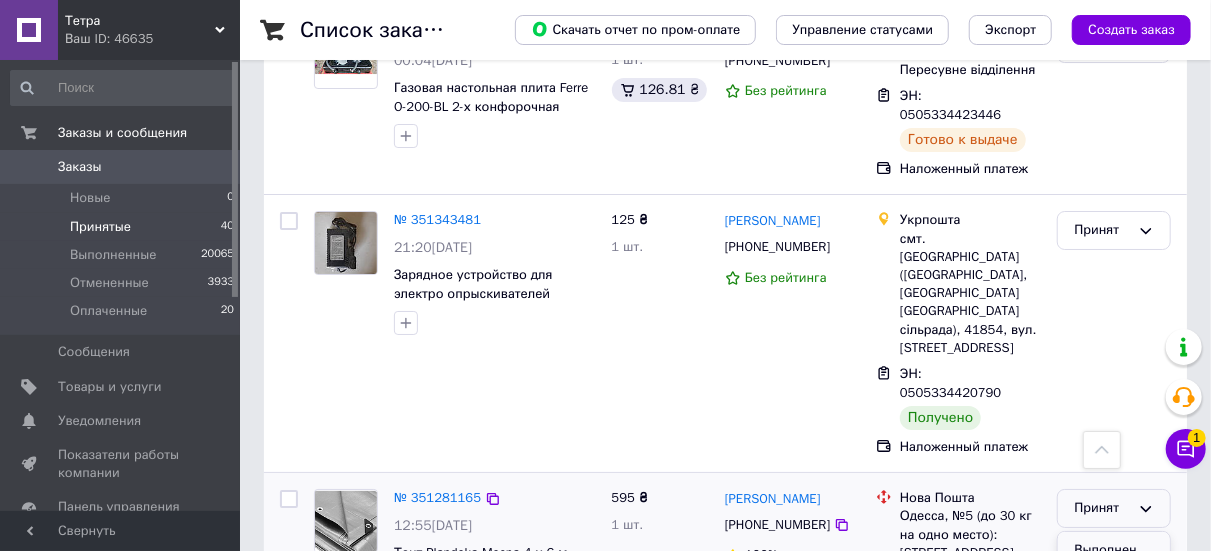 click on "Выполнен" at bounding box center [1114, 550] 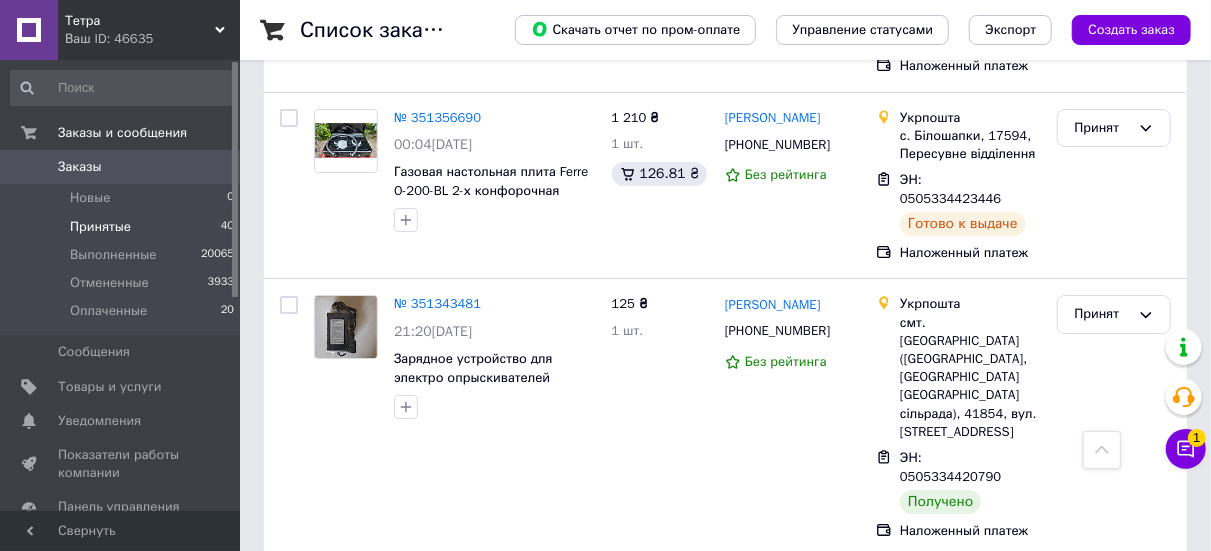 scroll, scrollTop: 6876, scrollLeft: 0, axis: vertical 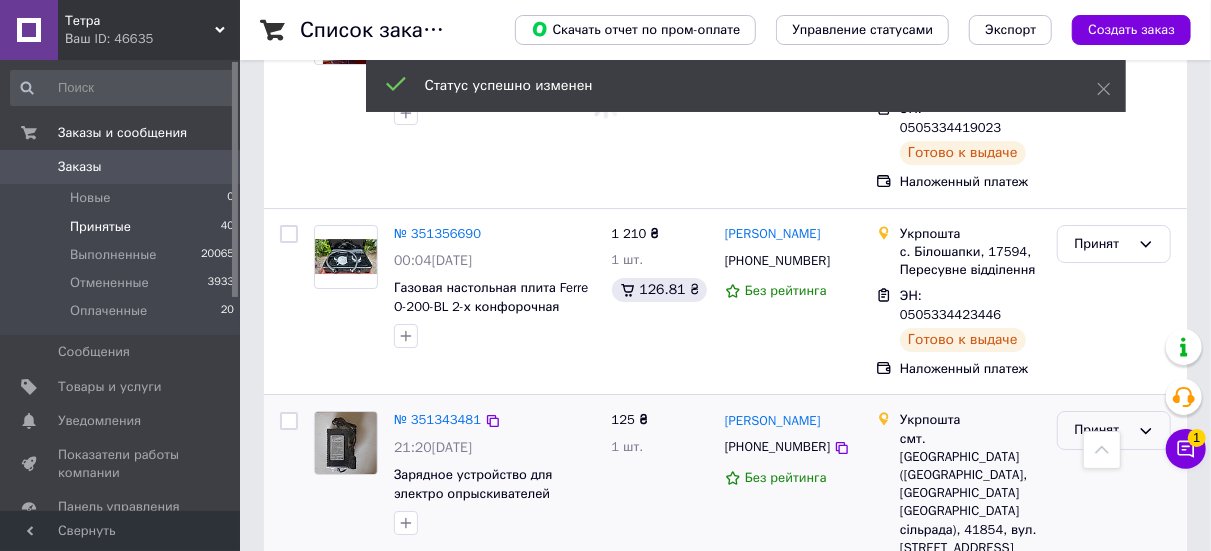 click on "Принят" at bounding box center (1102, 430) 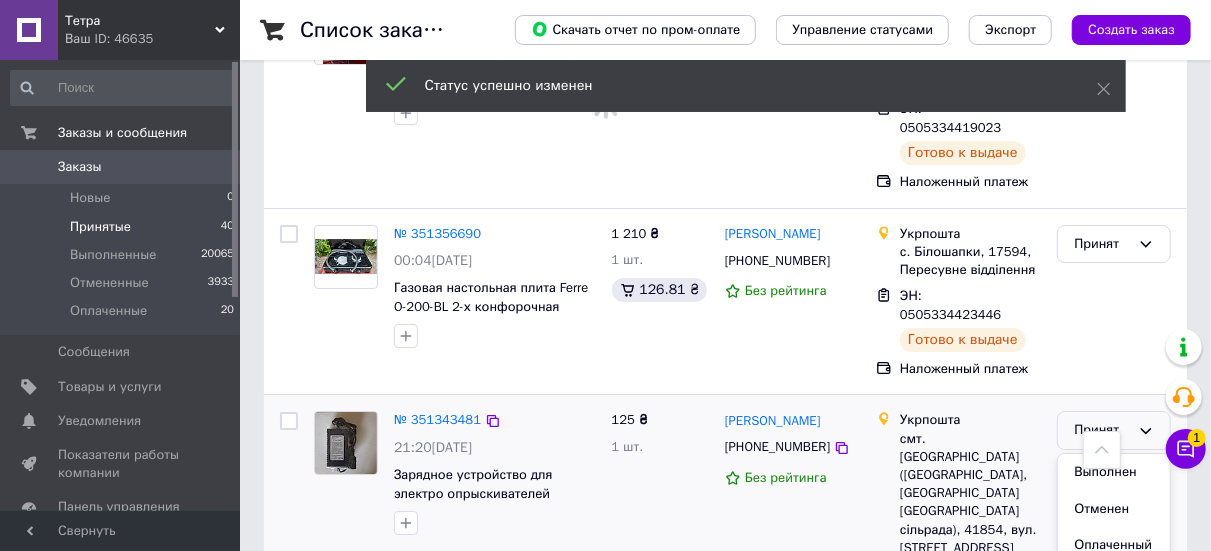 drag, startPoint x: 1093, startPoint y: 185, endPoint x: 1083, endPoint y: 188, distance: 10.440307 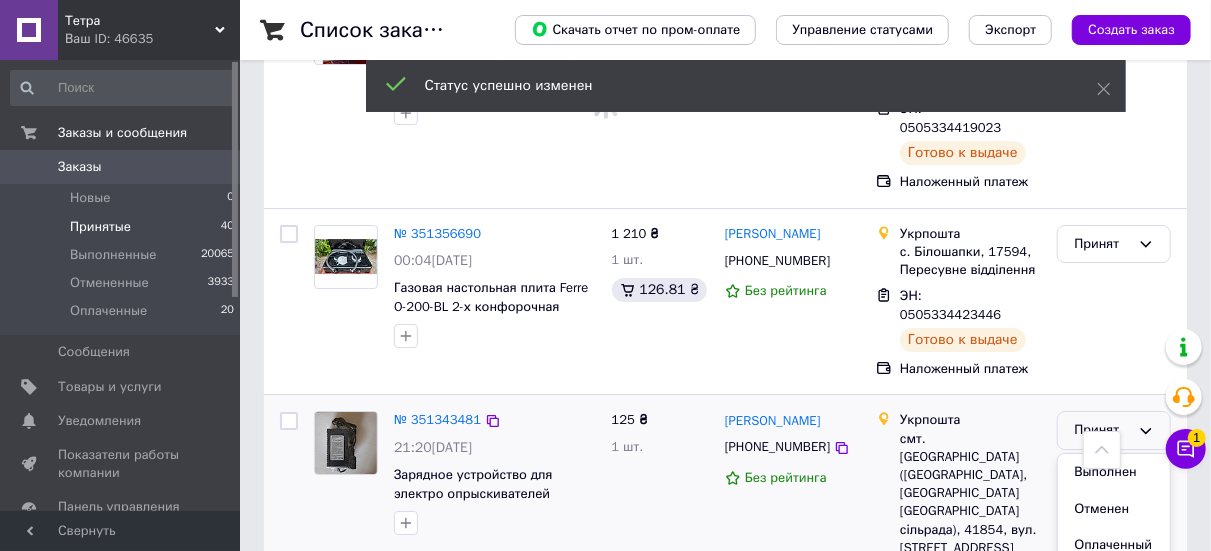 click on "Выполнен" at bounding box center (1114, 472) 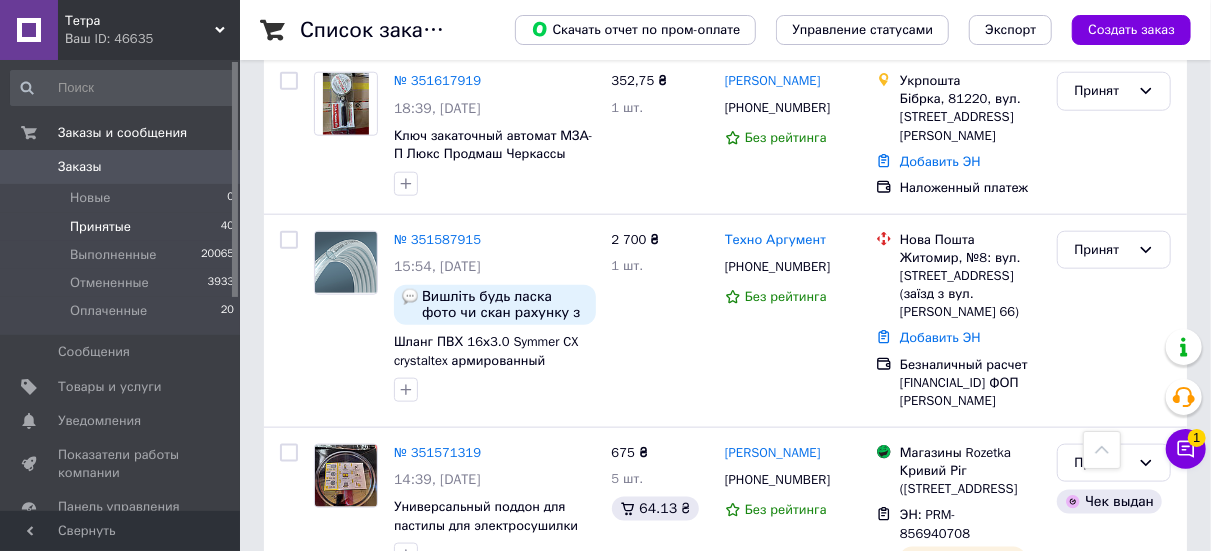 scroll, scrollTop: 4476, scrollLeft: 0, axis: vertical 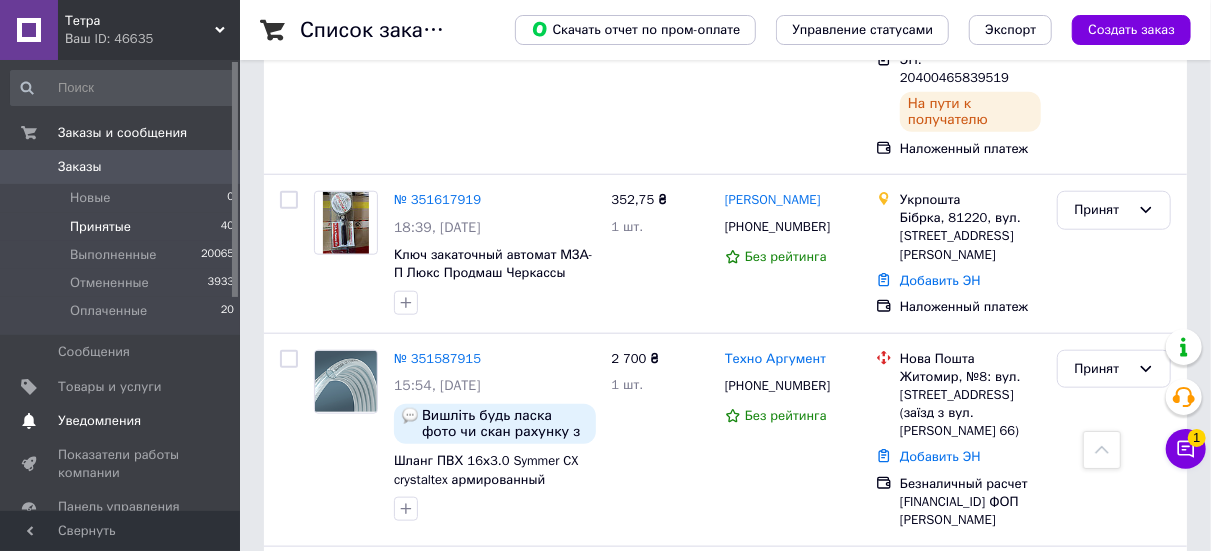 click on "Уведомления 0" at bounding box center (123, 421) 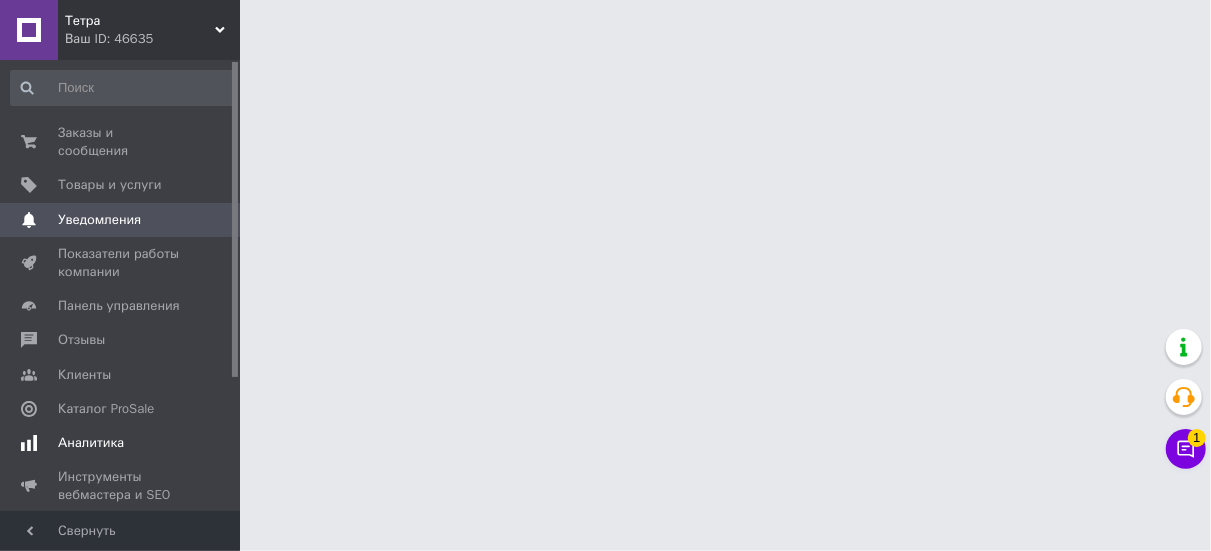 scroll, scrollTop: 0, scrollLeft: 0, axis: both 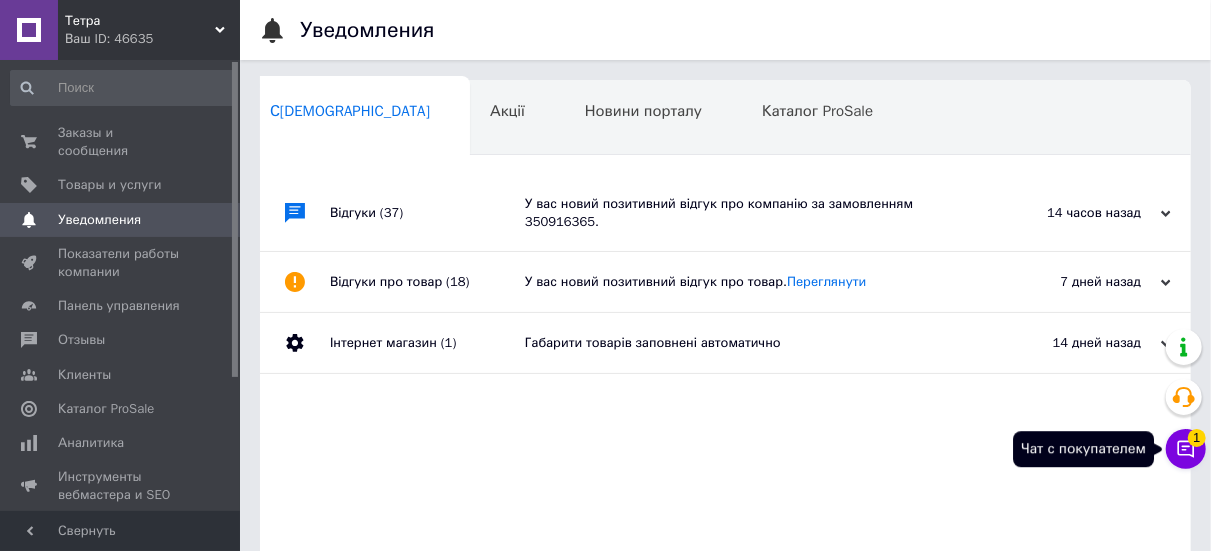 click on "1" at bounding box center (1197, 438) 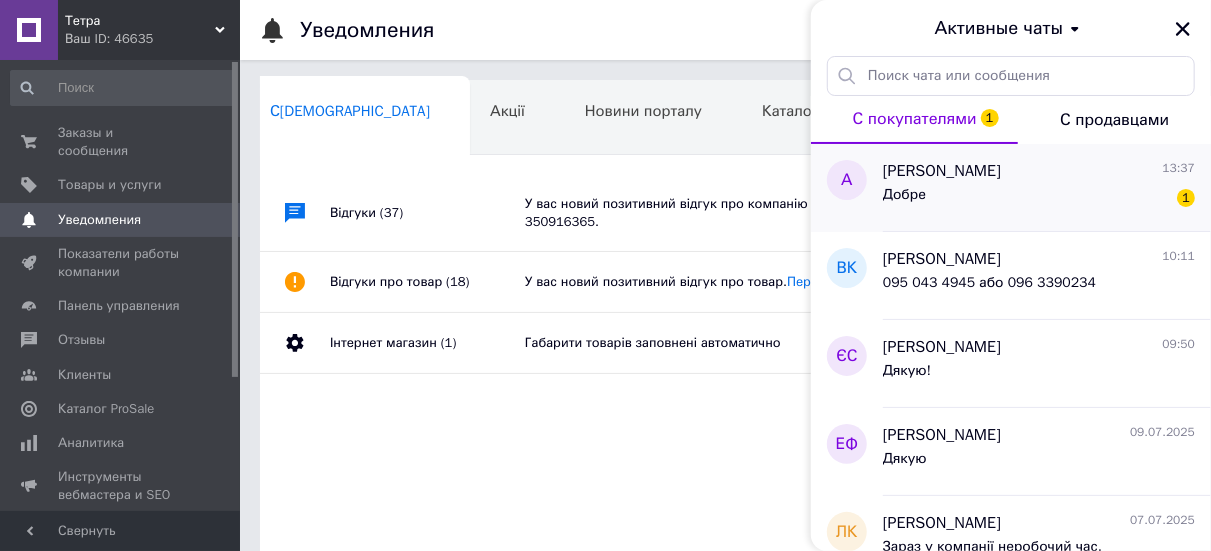 click on "Алексей  Колвер 13:37" at bounding box center [1039, 171] 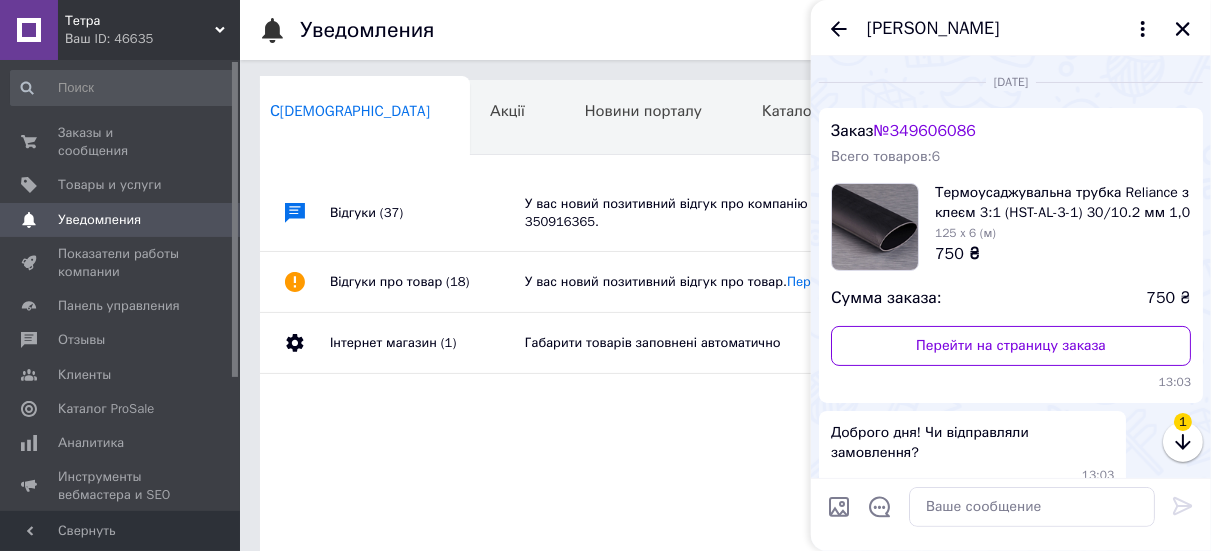 scroll, scrollTop: 1454, scrollLeft: 0, axis: vertical 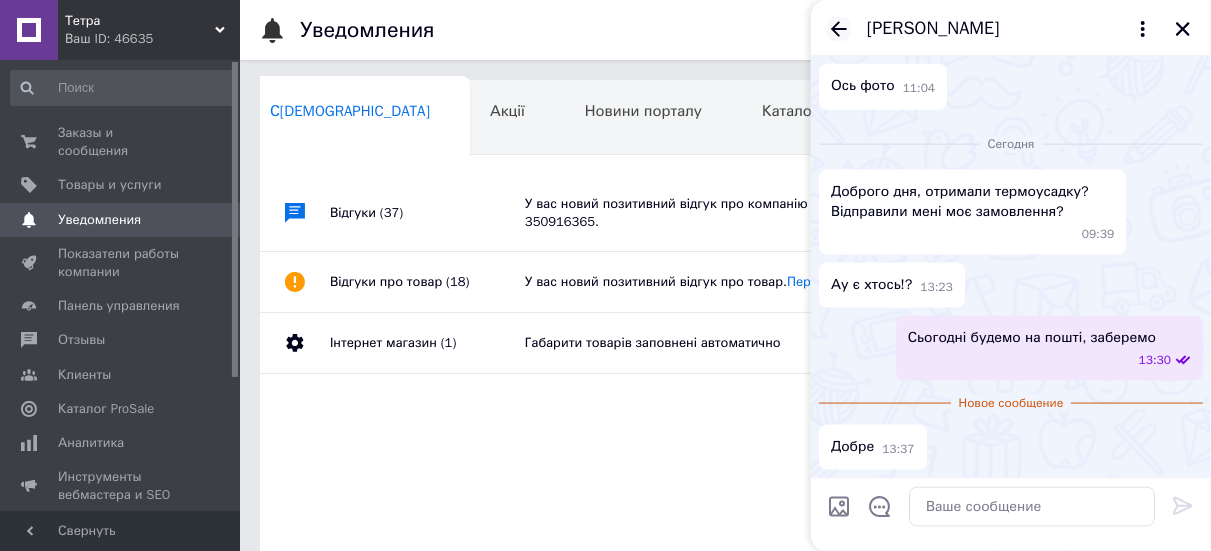 click 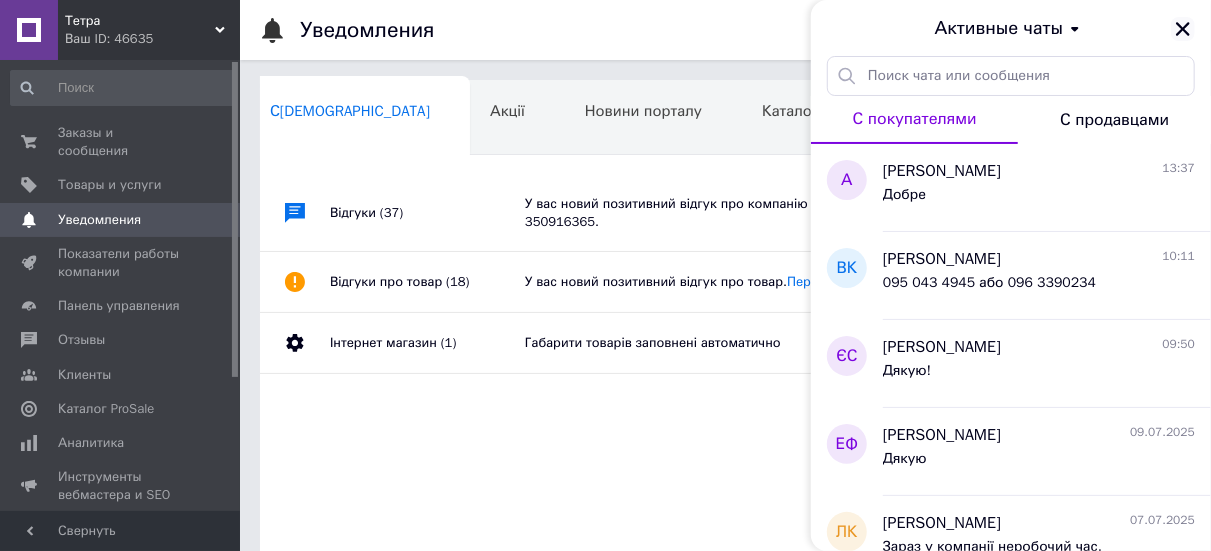 click 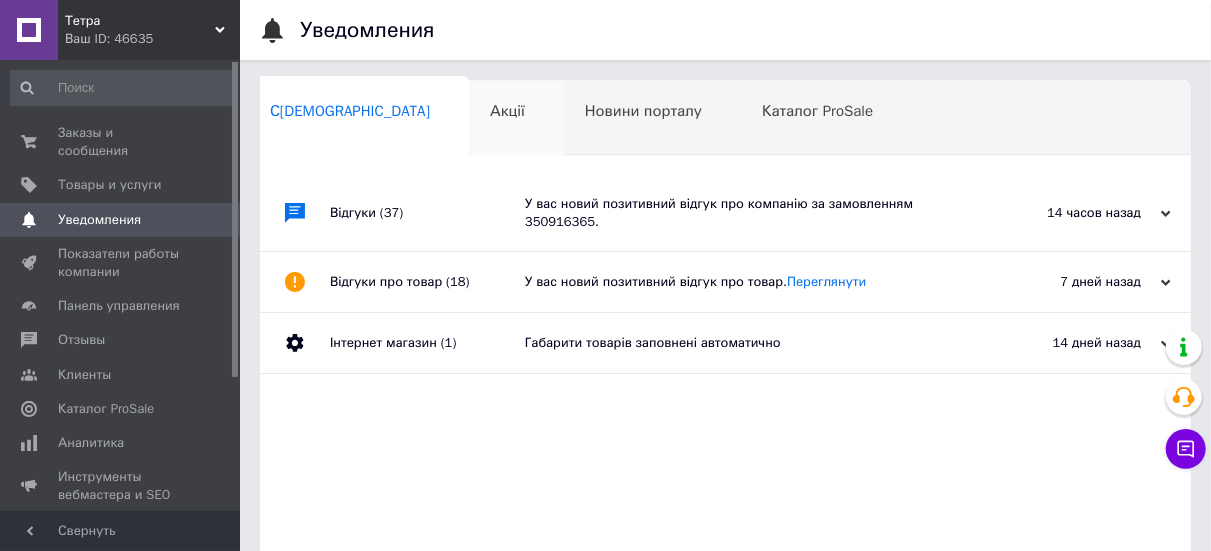 click on "Акції 0" at bounding box center [517, 119] 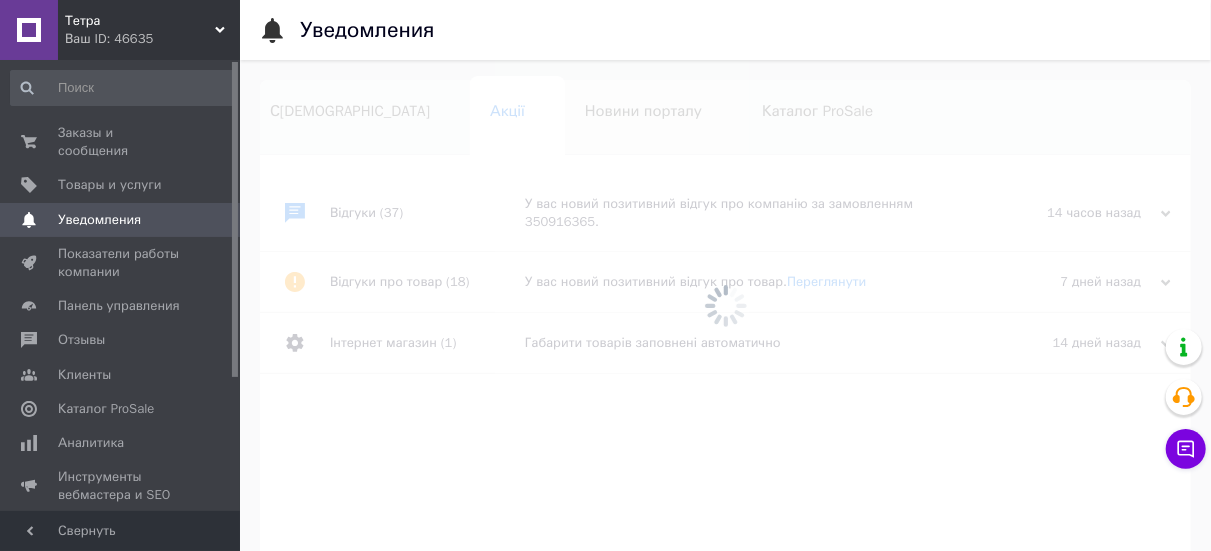 scroll, scrollTop: 0, scrollLeft: 20, axis: horizontal 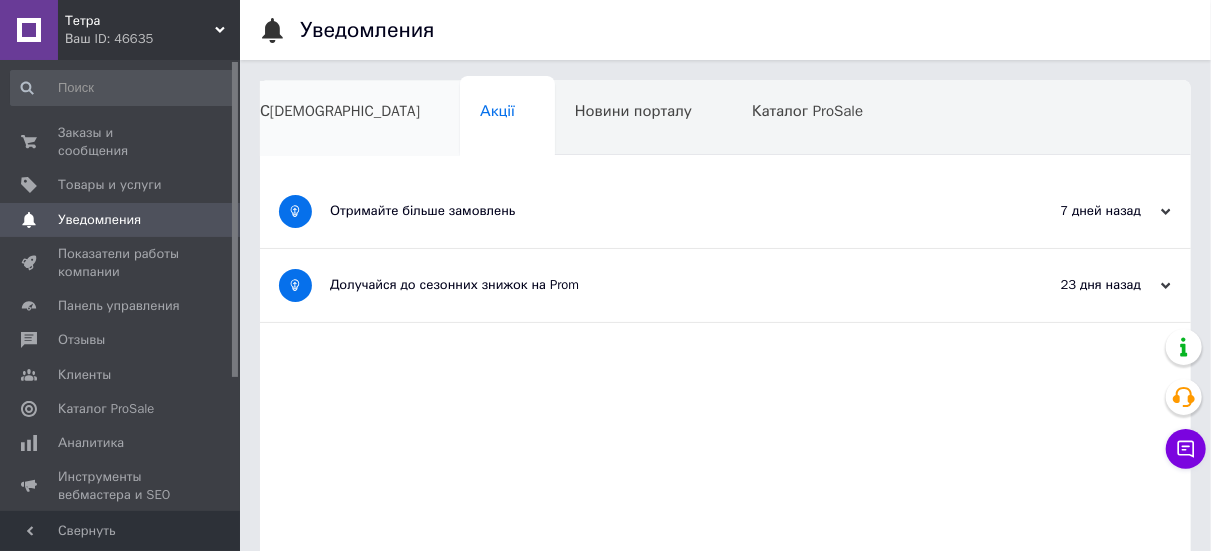 click on "Сповіщення" at bounding box center (340, 111) 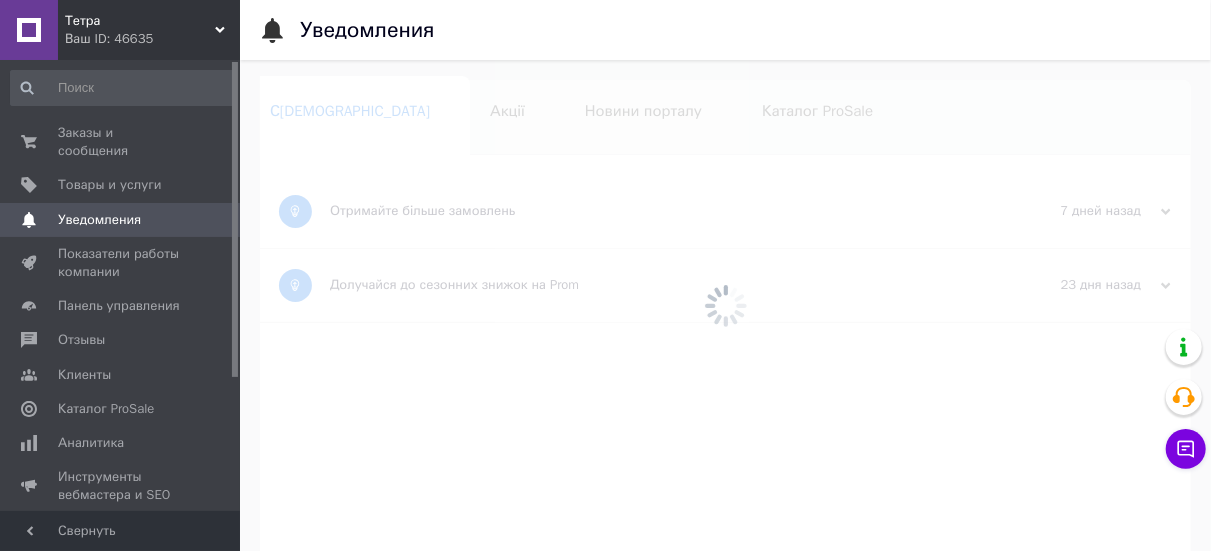 scroll, scrollTop: 0, scrollLeft: 10, axis: horizontal 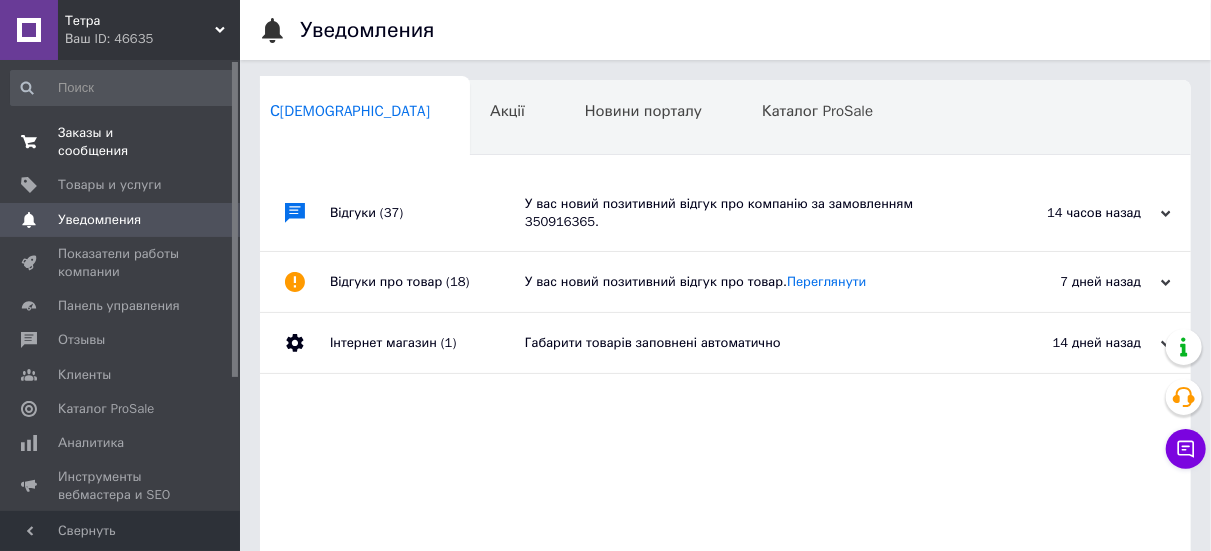 click on "Заказы и сообщения" at bounding box center [121, 142] 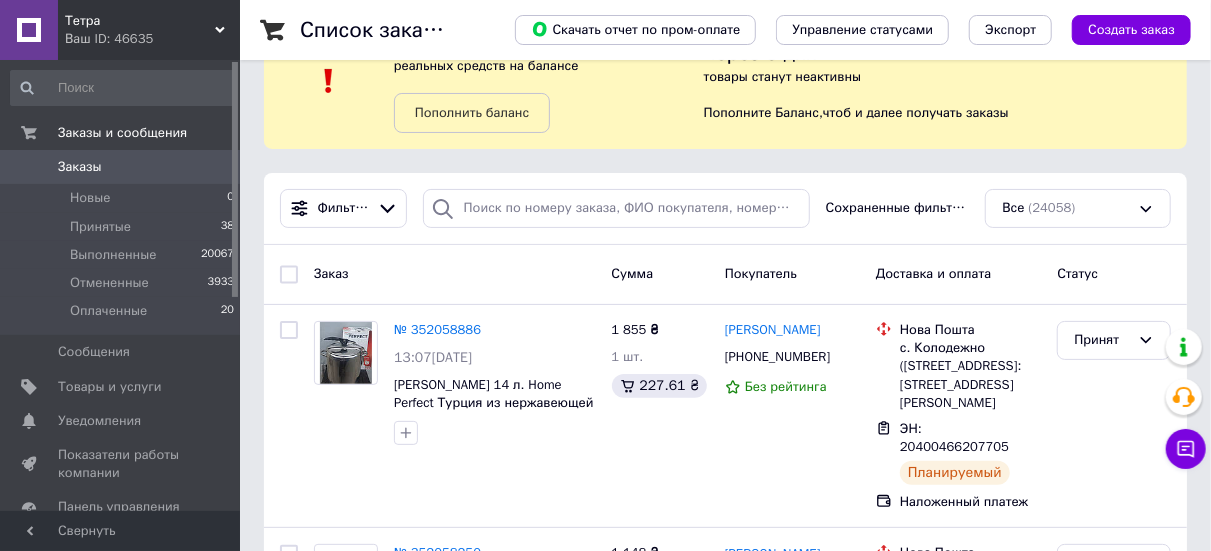 scroll, scrollTop: 100, scrollLeft: 0, axis: vertical 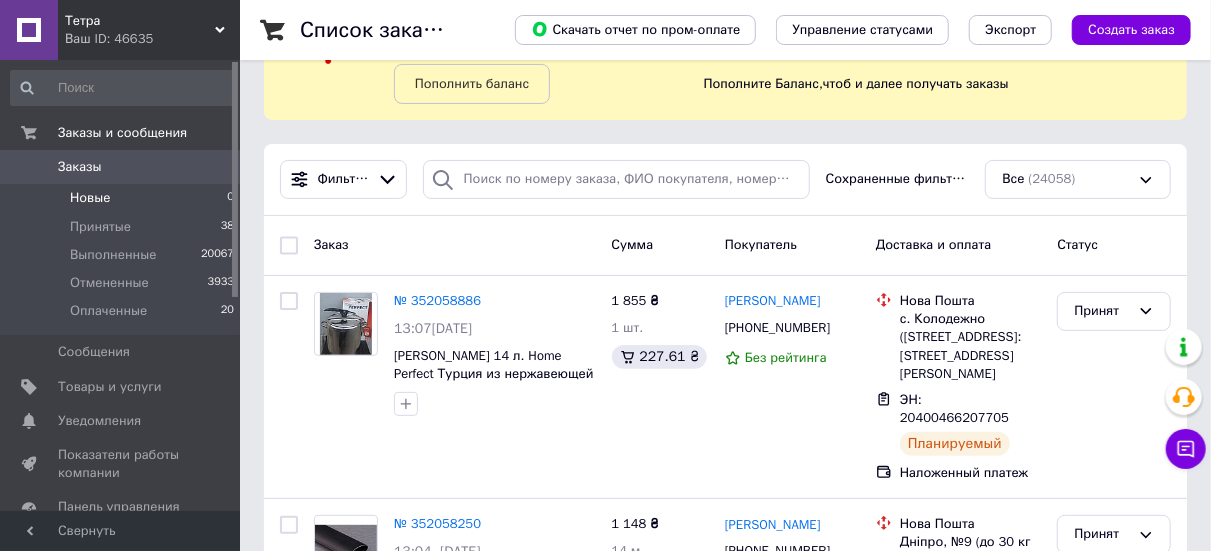 click on "Новые 0" at bounding box center (123, 198) 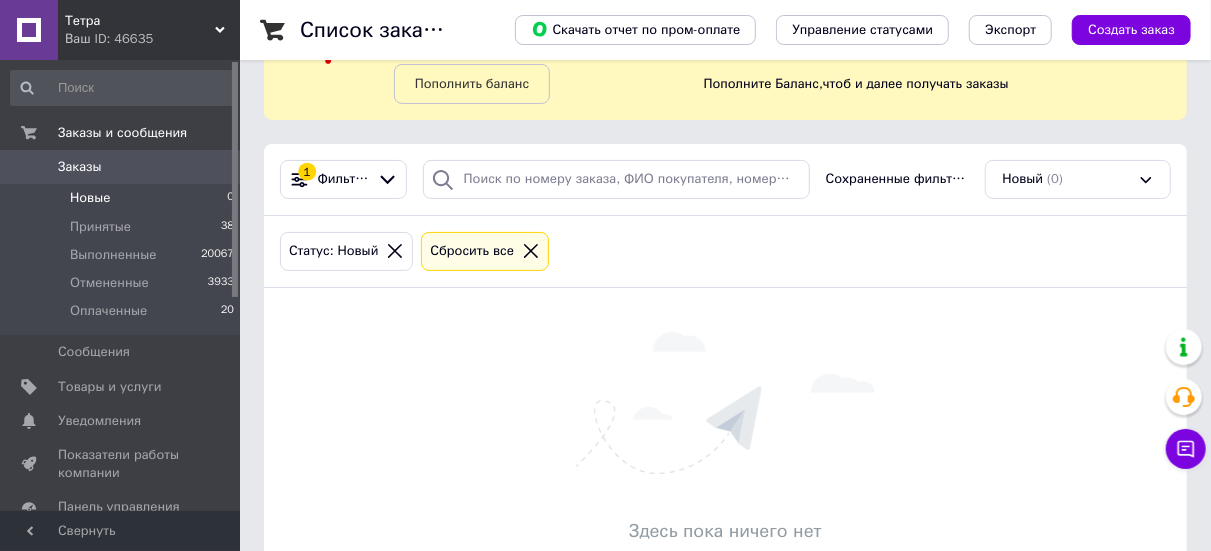 scroll, scrollTop: 0, scrollLeft: 0, axis: both 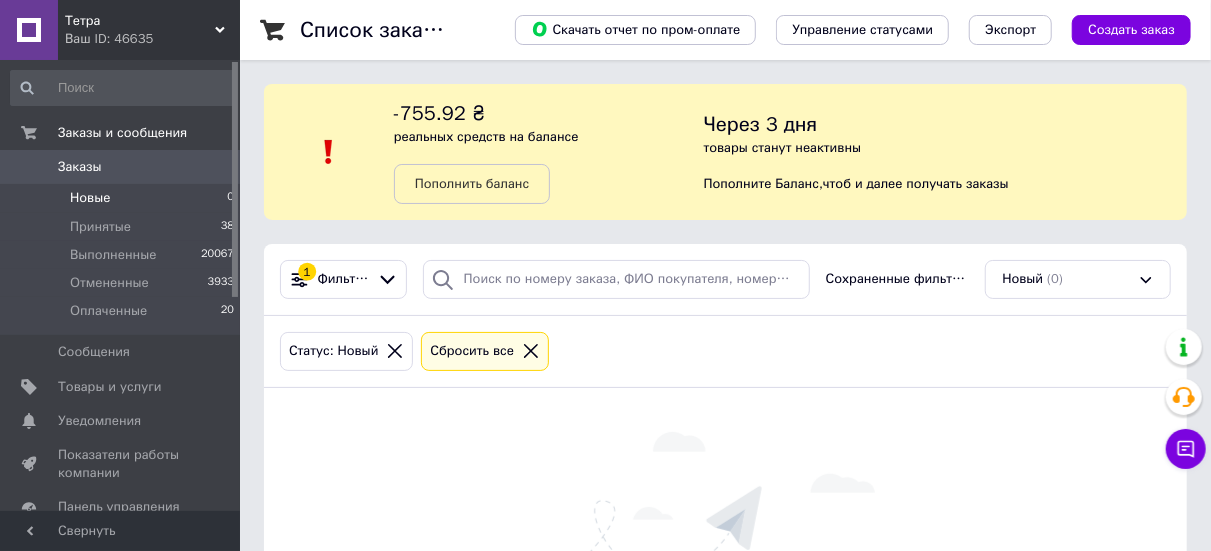 click 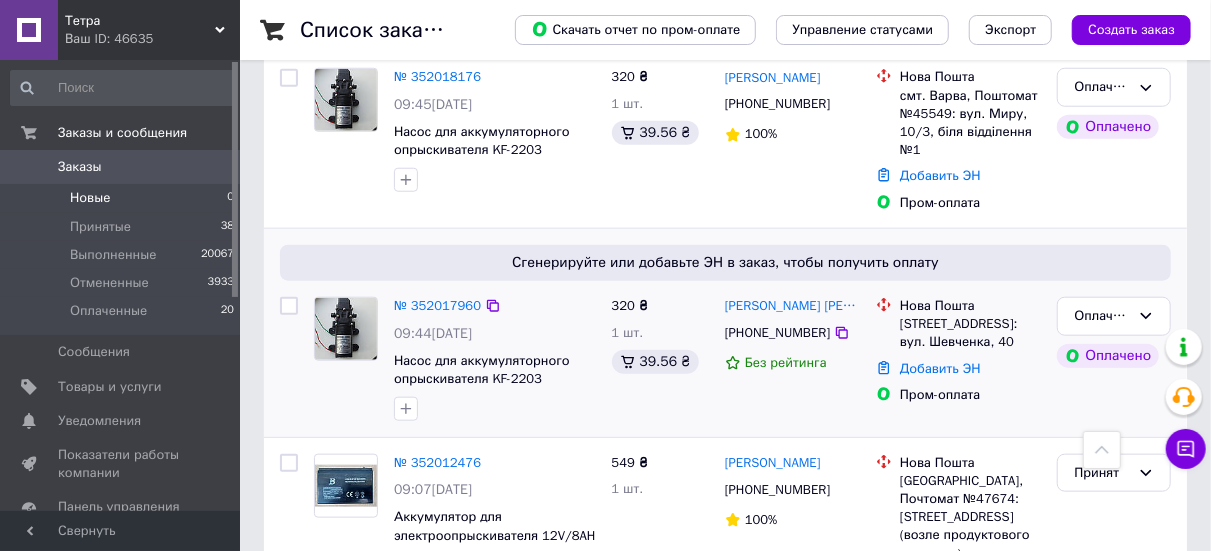 scroll, scrollTop: 900, scrollLeft: 0, axis: vertical 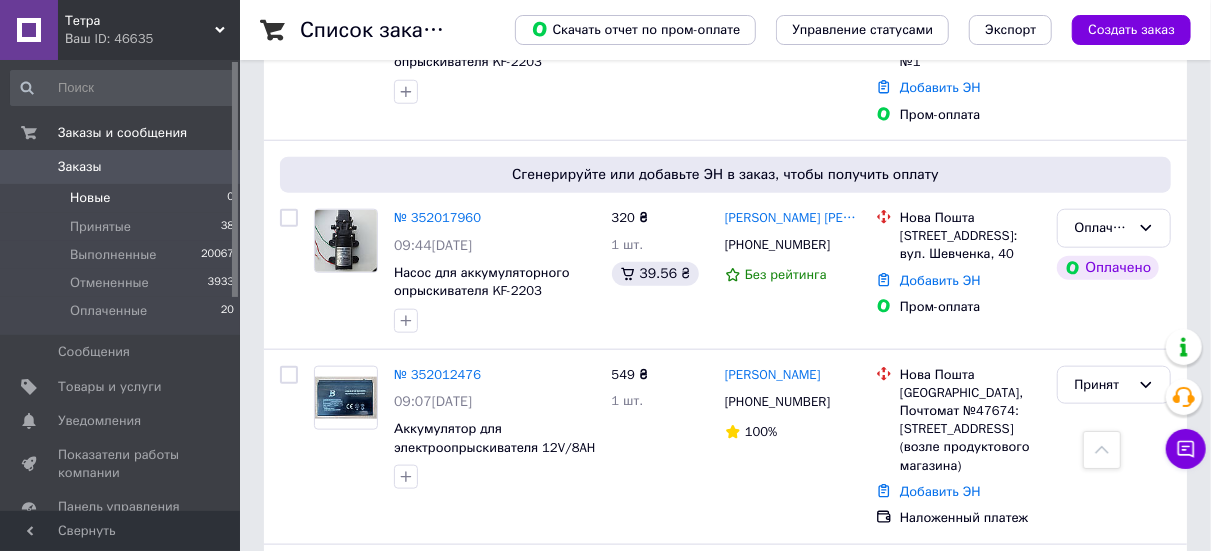 click on "Новые 0" at bounding box center (123, 198) 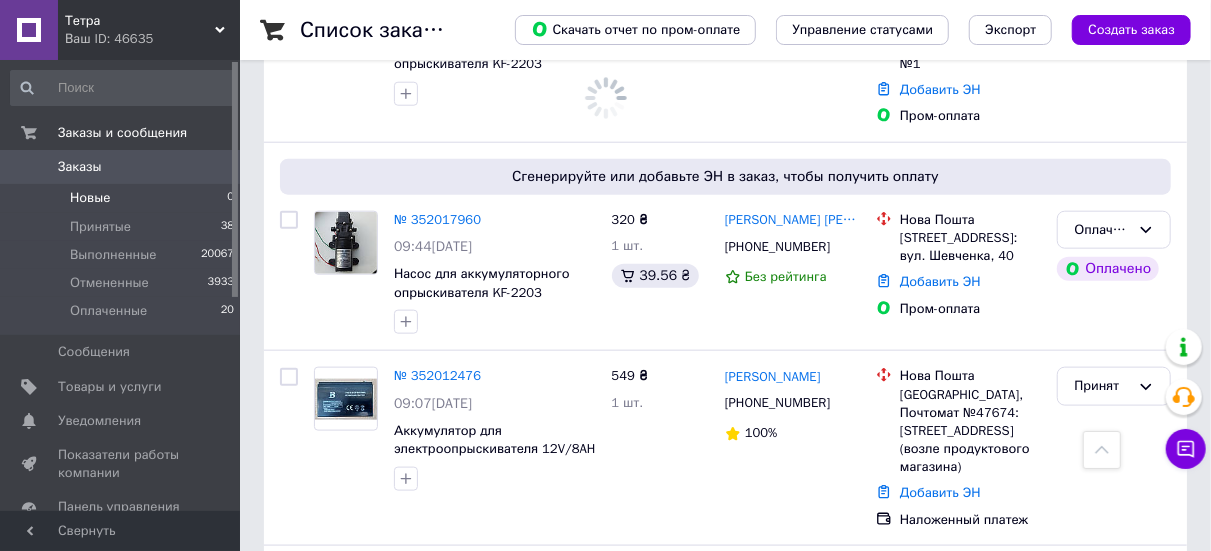 scroll, scrollTop: 0, scrollLeft: 0, axis: both 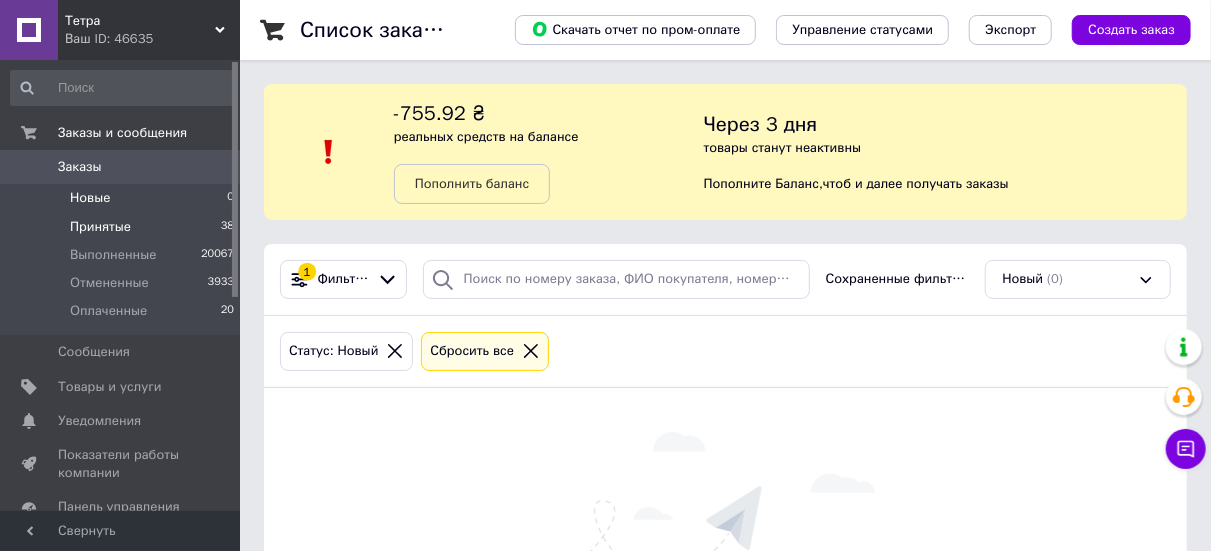 click on "Принятые 38" at bounding box center (123, 227) 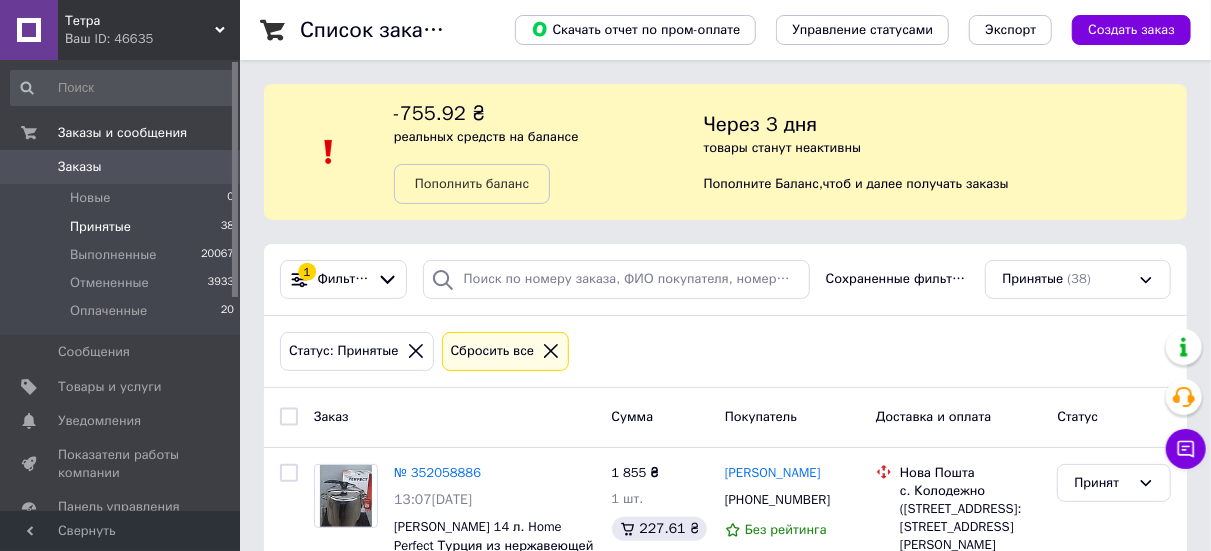 click 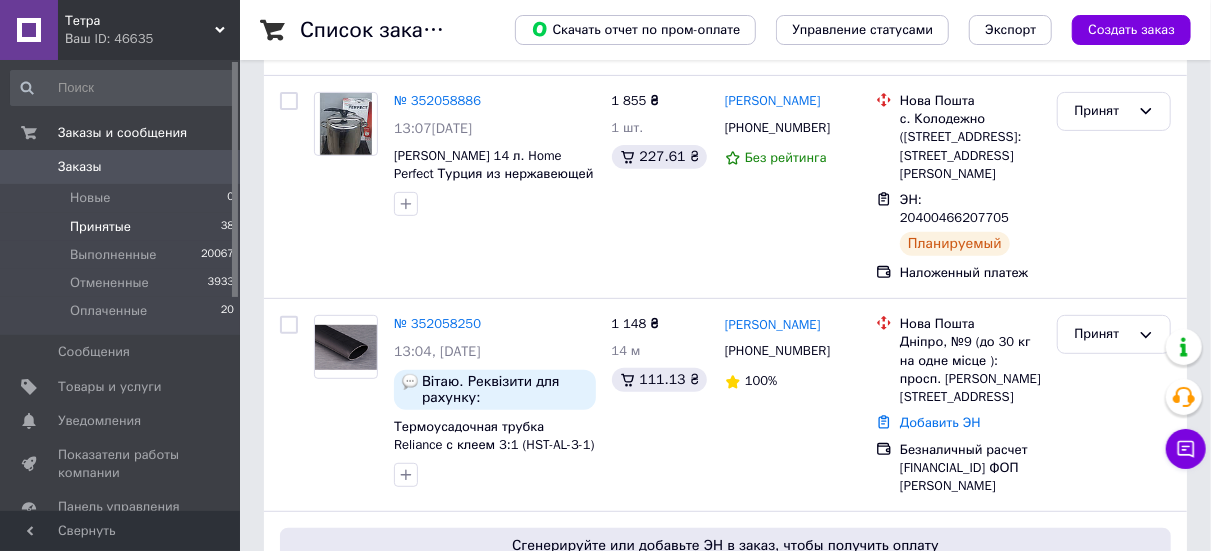 scroll, scrollTop: 0, scrollLeft: 0, axis: both 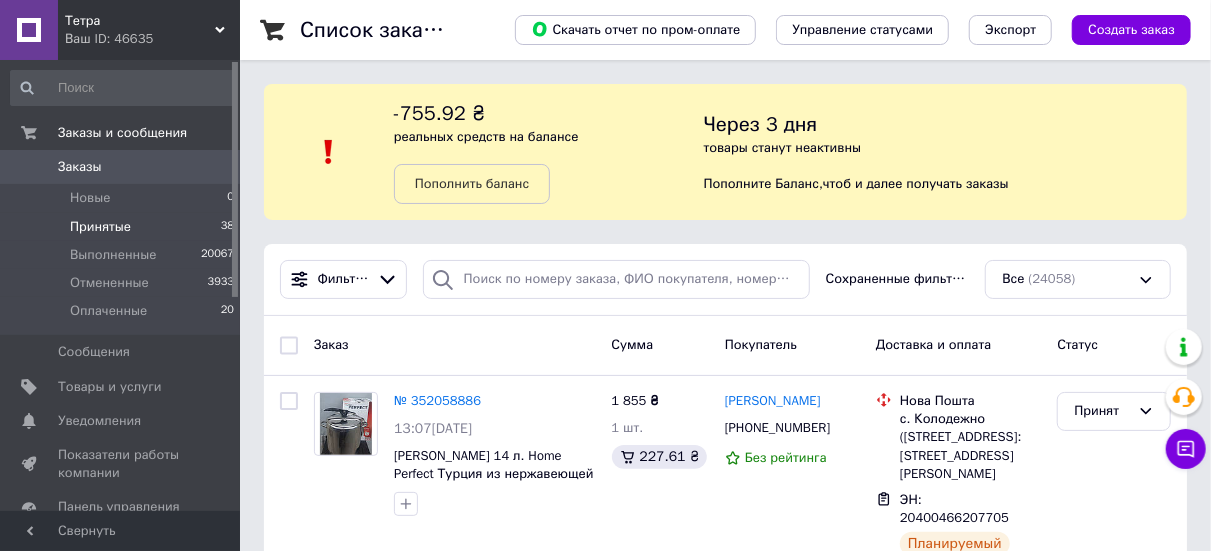click on "Принятые 38" at bounding box center (123, 227) 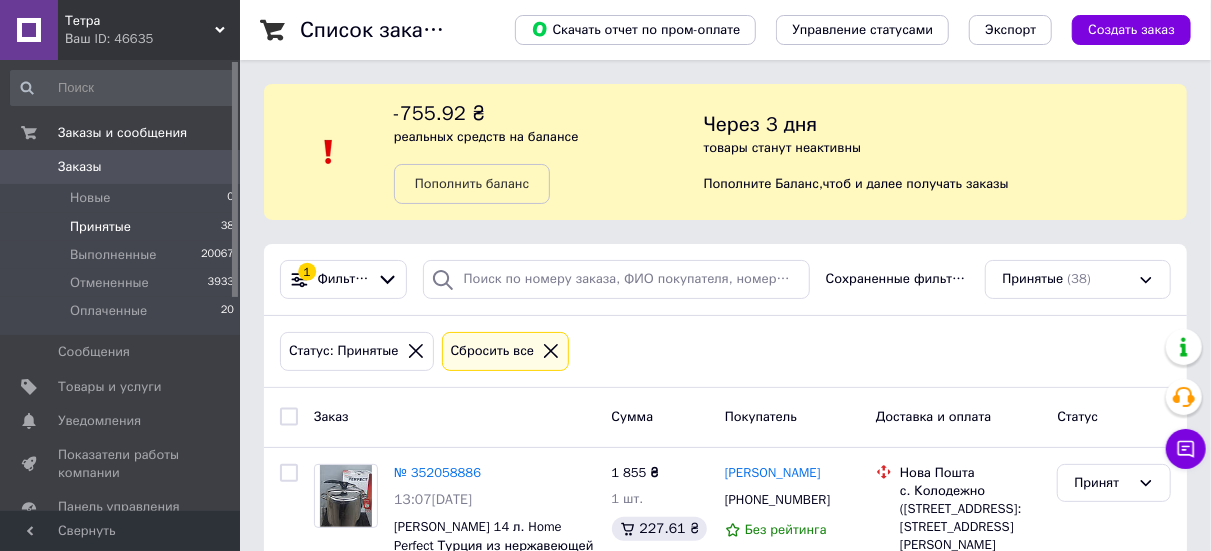 scroll, scrollTop: 300, scrollLeft: 0, axis: vertical 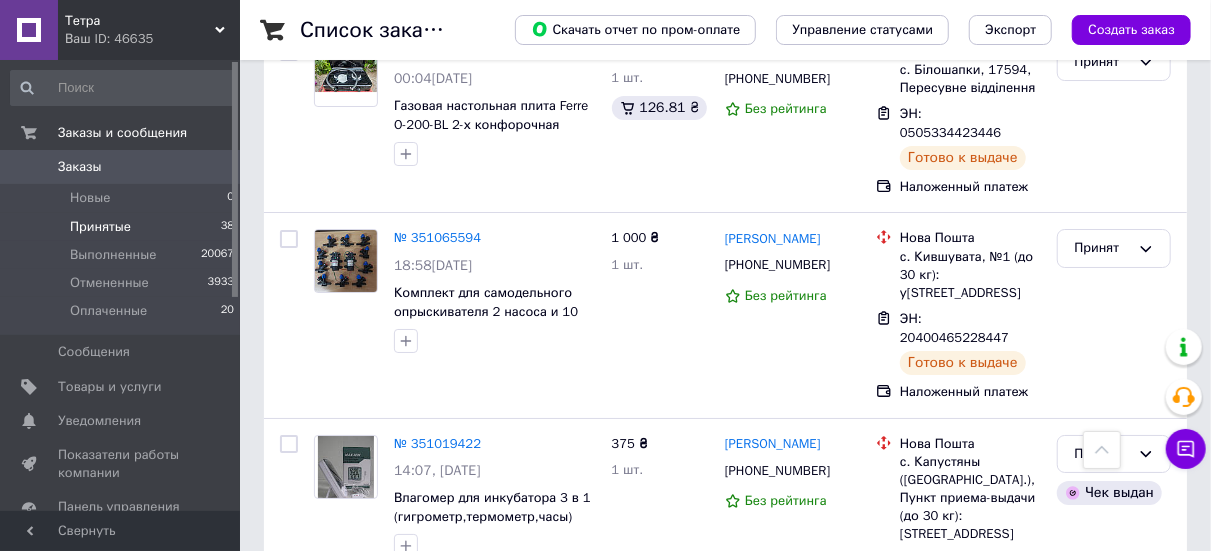 click on "Іван Чаус" at bounding box center [773, 685] 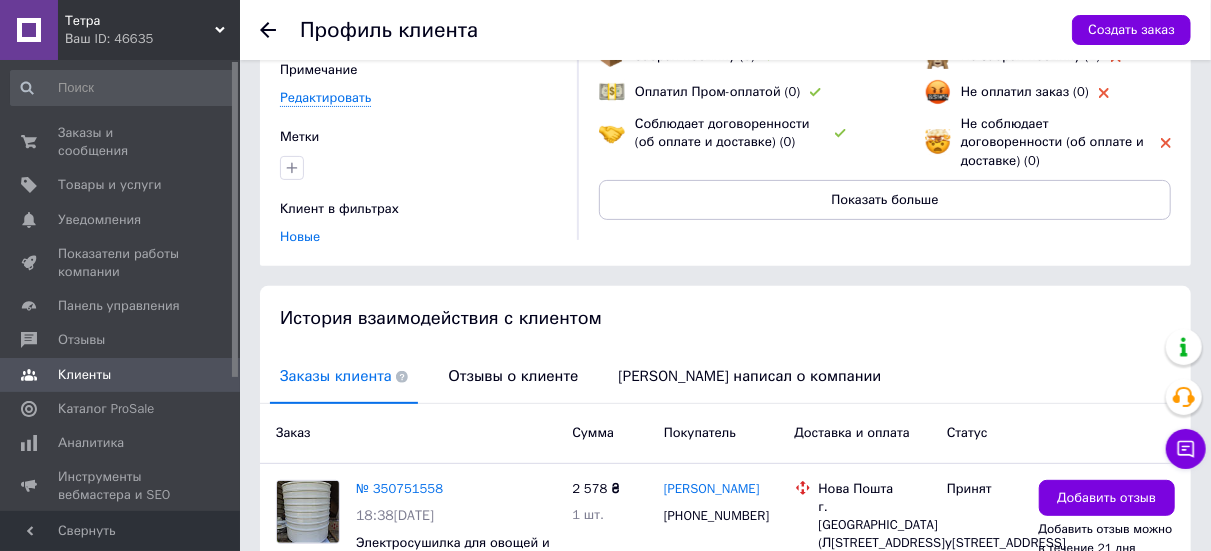 scroll, scrollTop: 200, scrollLeft: 0, axis: vertical 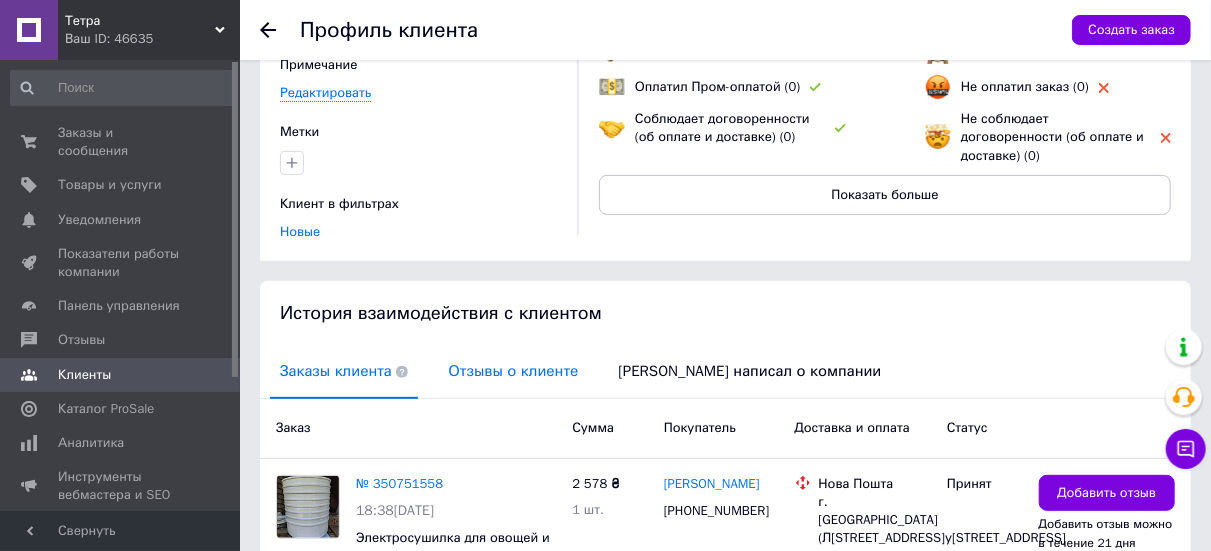 click on "Отзывы о клиенте" at bounding box center (513, 371) 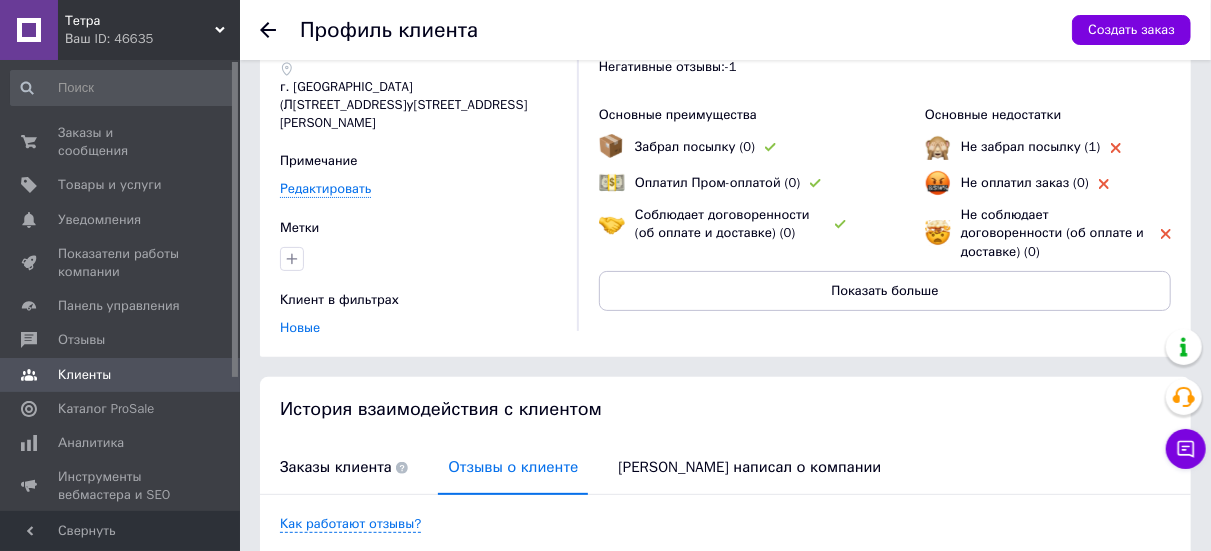 scroll, scrollTop: 92, scrollLeft: 0, axis: vertical 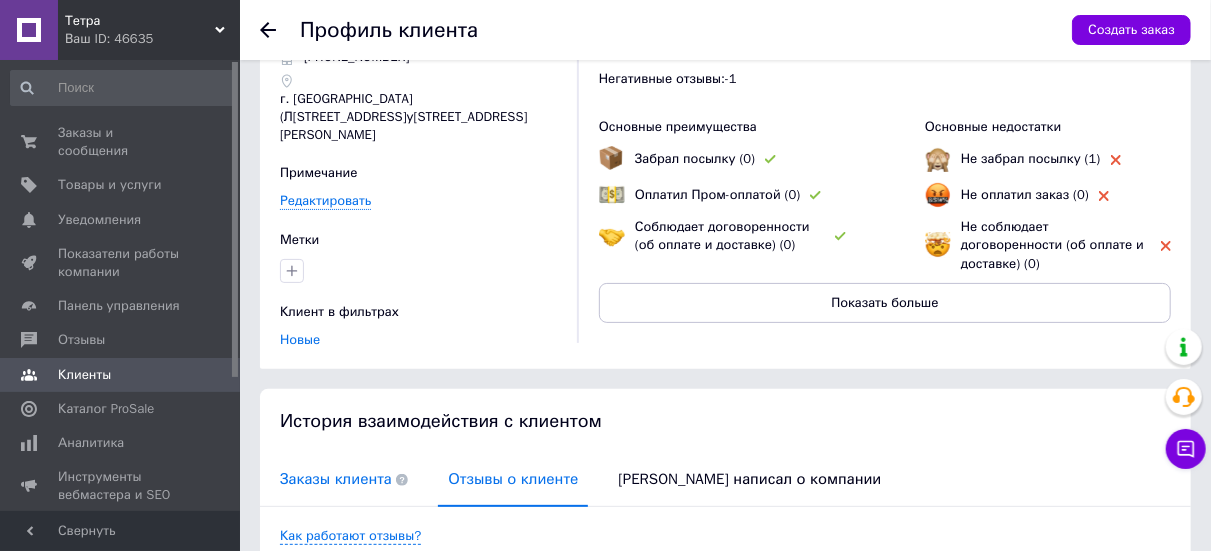 click on "Заказы клиента" at bounding box center (344, 479) 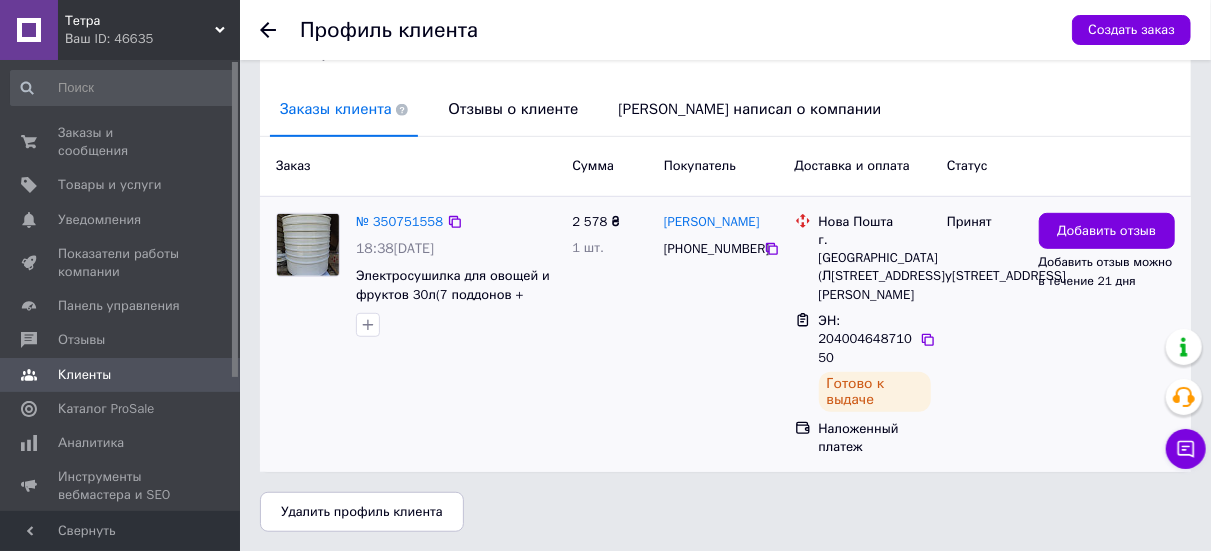 scroll, scrollTop: 262, scrollLeft: 0, axis: vertical 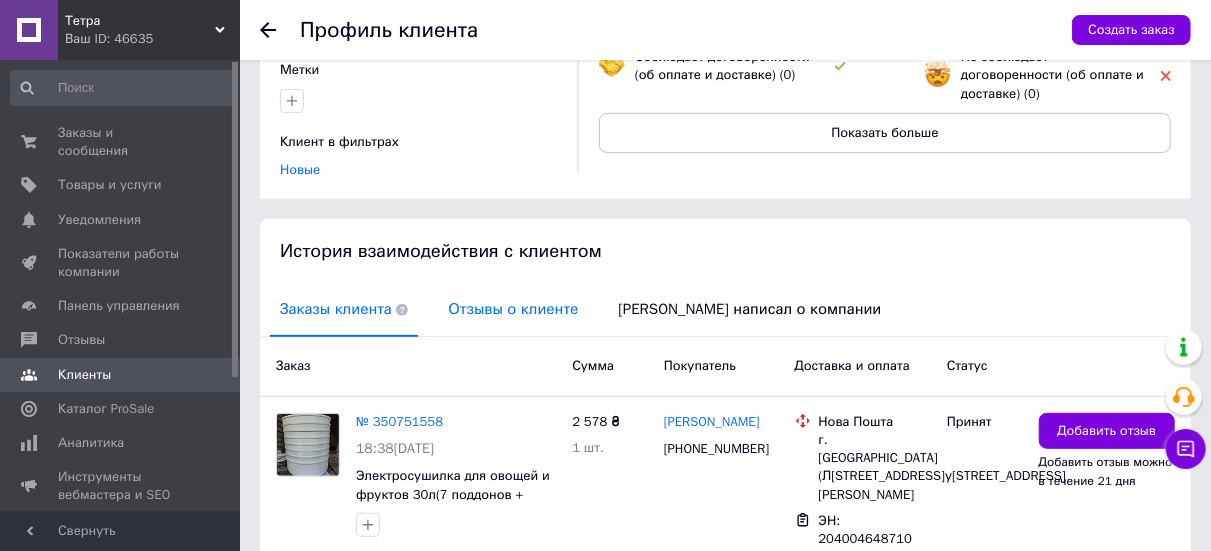 click on "Отзывы о клиенте" at bounding box center (513, 309) 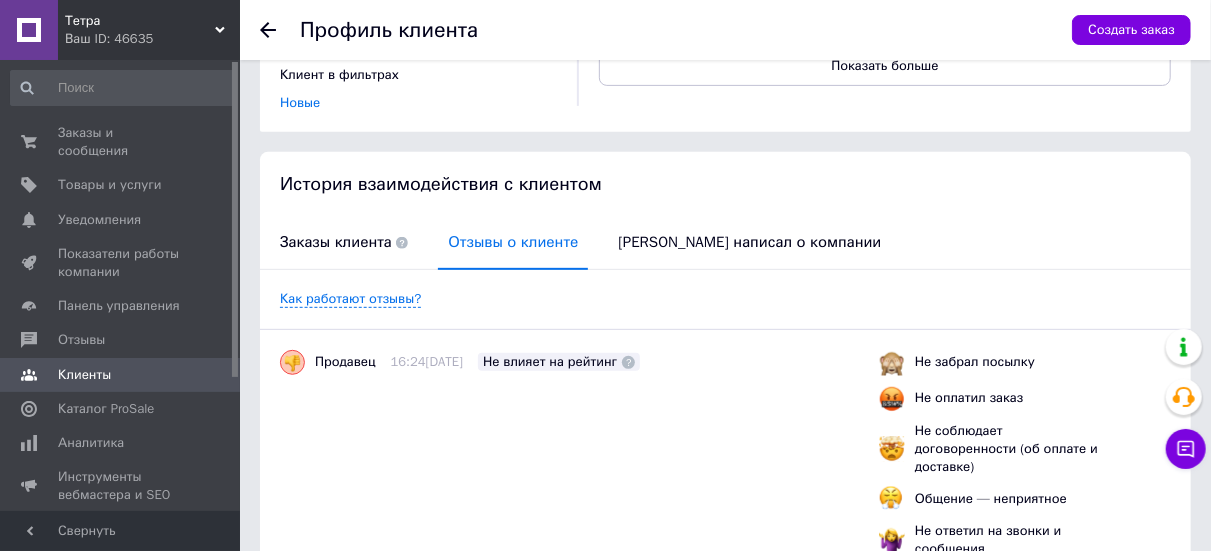 scroll, scrollTop: 92, scrollLeft: 0, axis: vertical 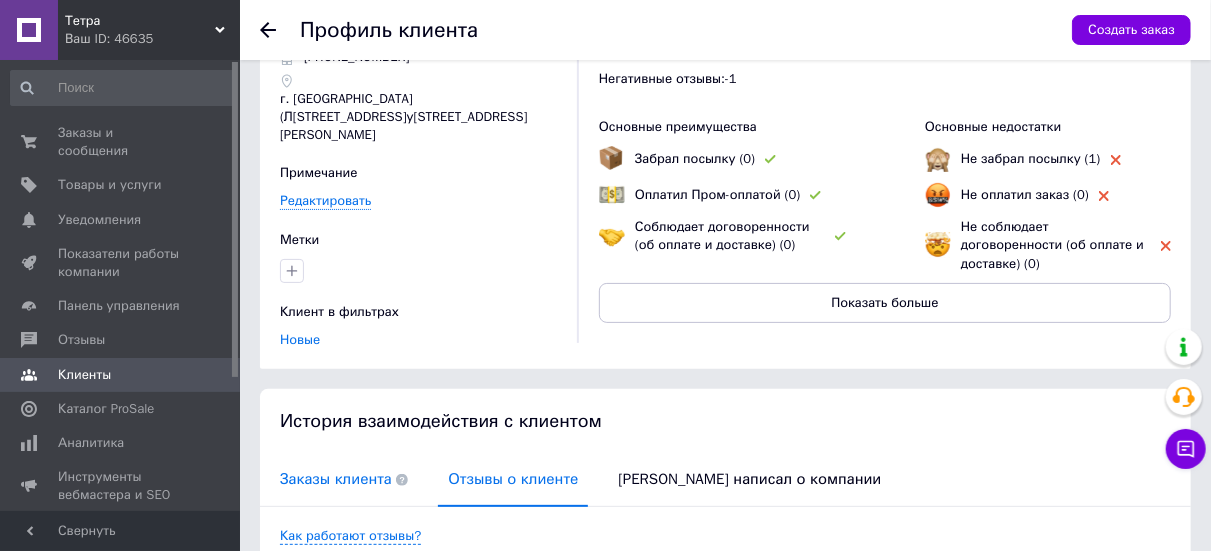 click on "Заказы клиента" at bounding box center [344, 479] 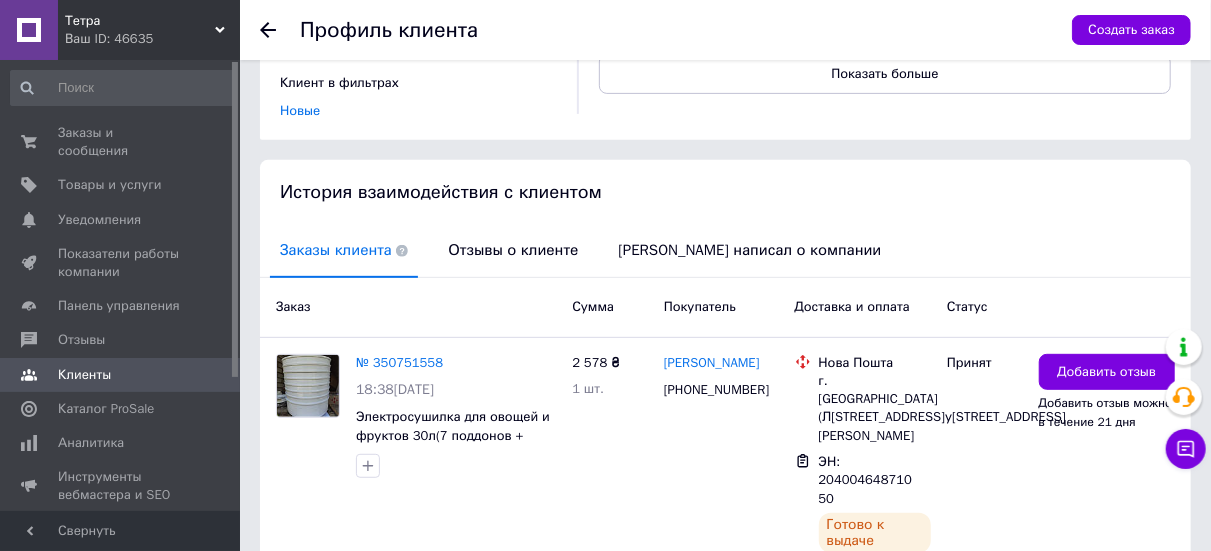 scroll, scrollTop: 392, scrollLeft: 0, axis: vertical 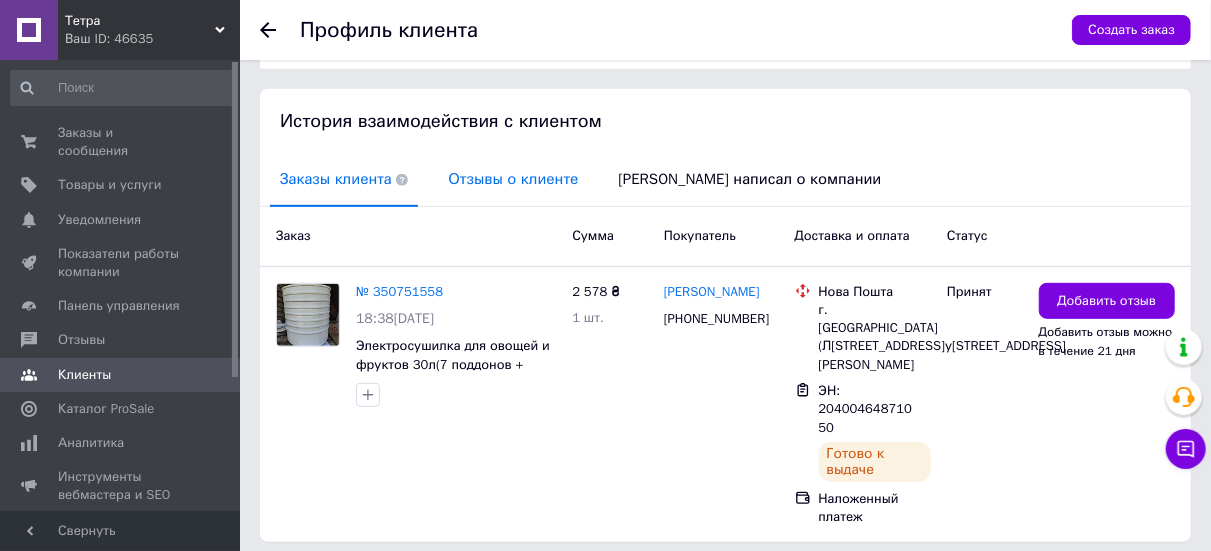 click on "Отзывы о клиенте" at bounding box center [513, 179] 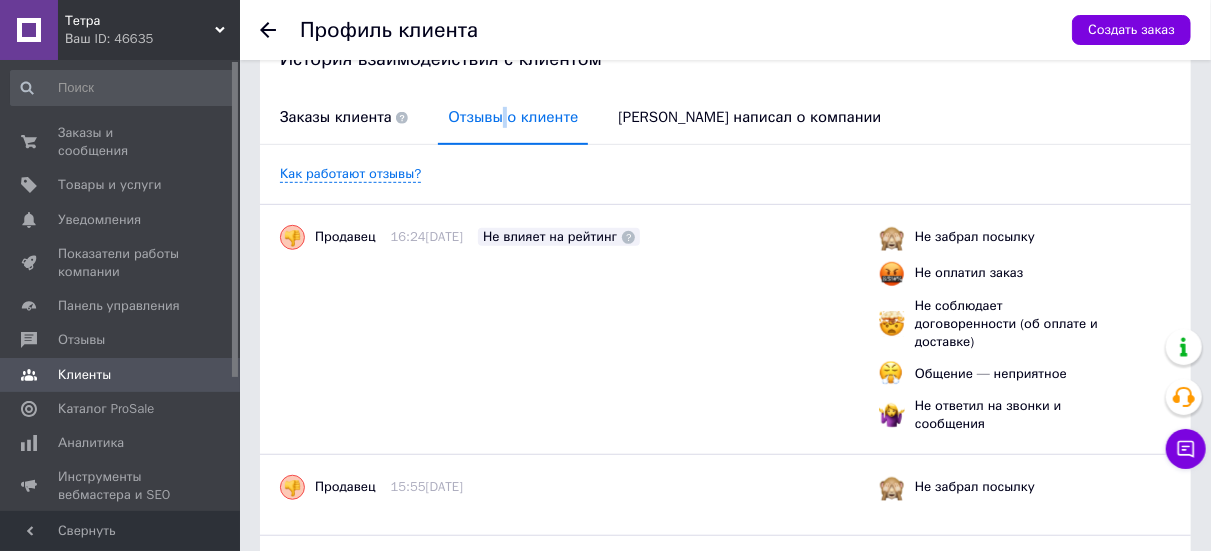 scroll, scrollTop: 392, scrollLeft: 0, axis: vertical 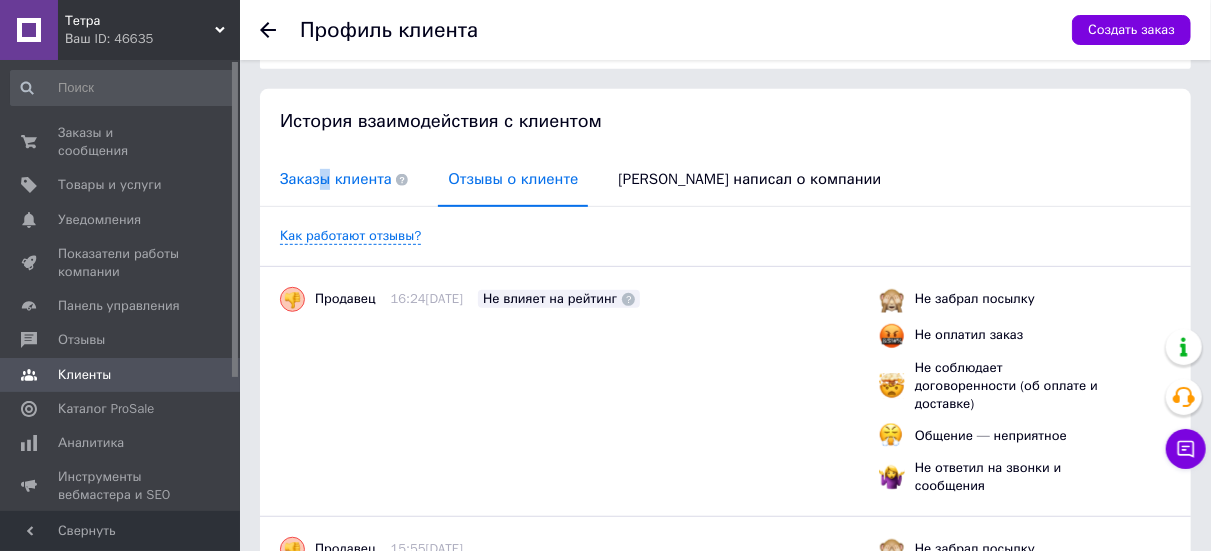 click on "Заказы клиента" at bounding box center (344, 179) 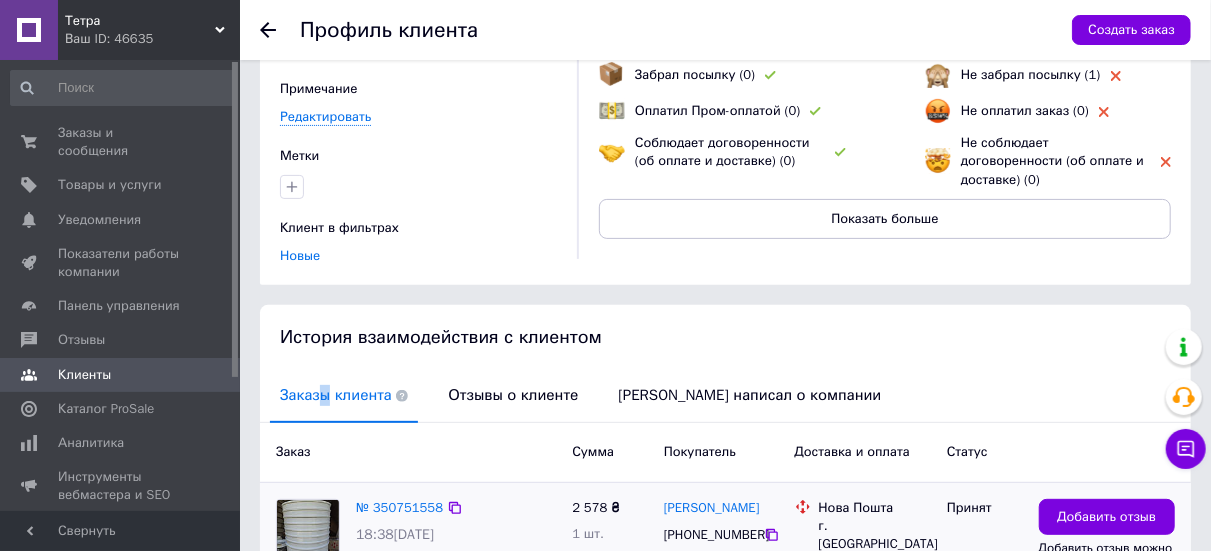 scroll, scrollTop: 92, scrollLeft: 0, axis: vertical 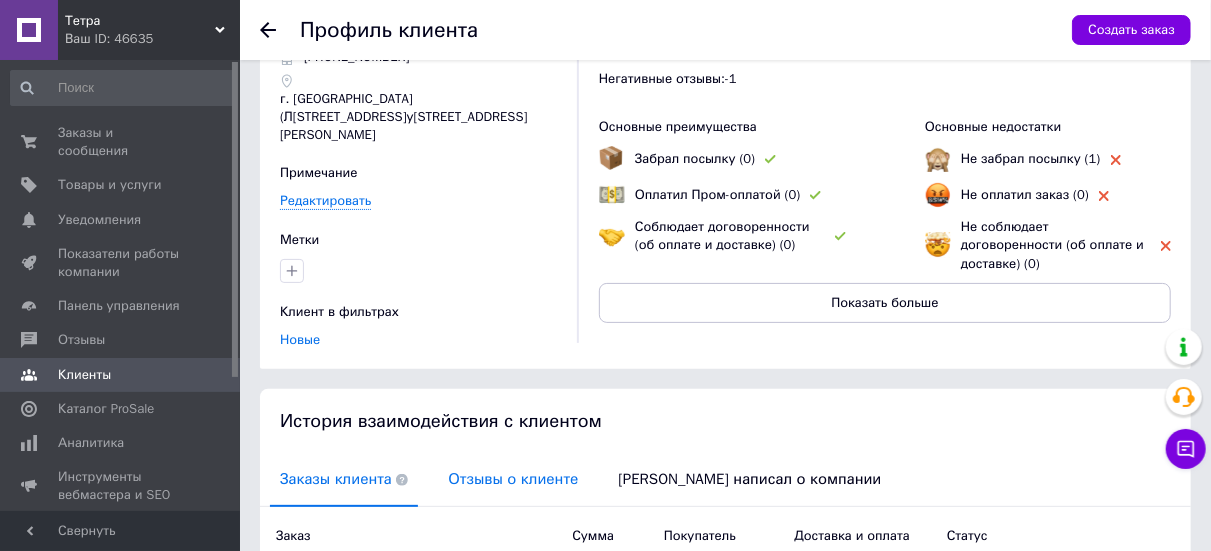 click on "Отзывы о клиенте" at bounding box center (513, 479) 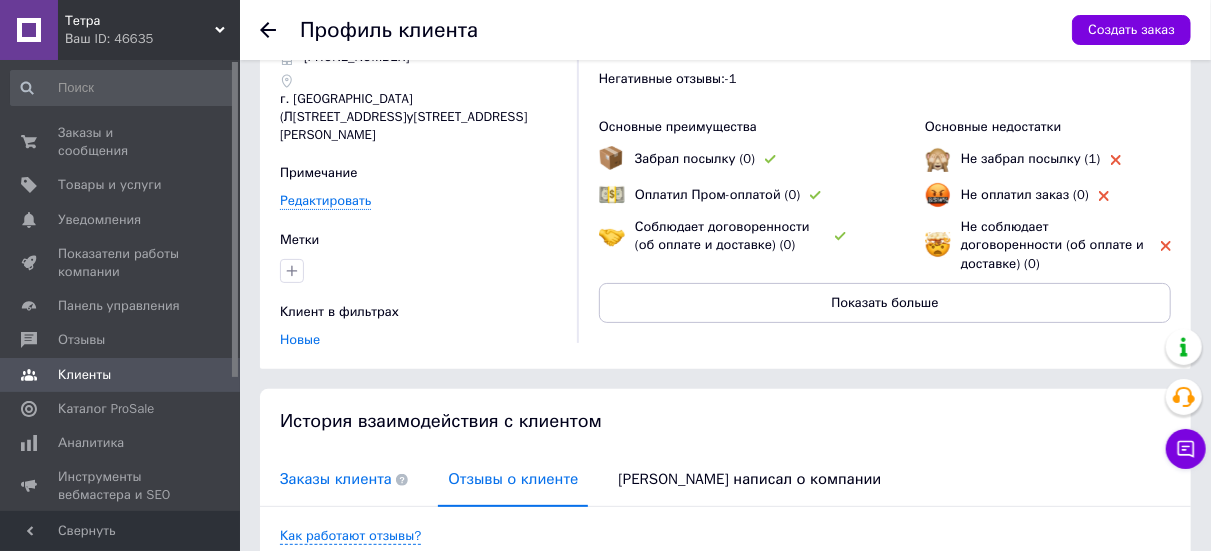 click on "Заказы клиента" at bounding box center (344, 479) 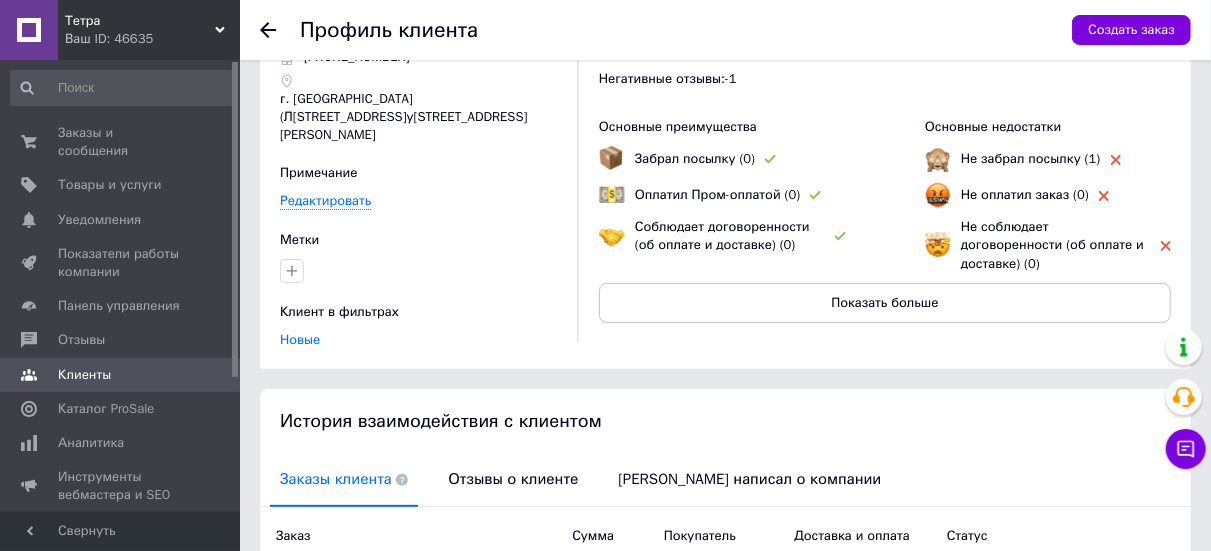 scroll, scrollTop: 0, scrollLeft: 0, axis: both 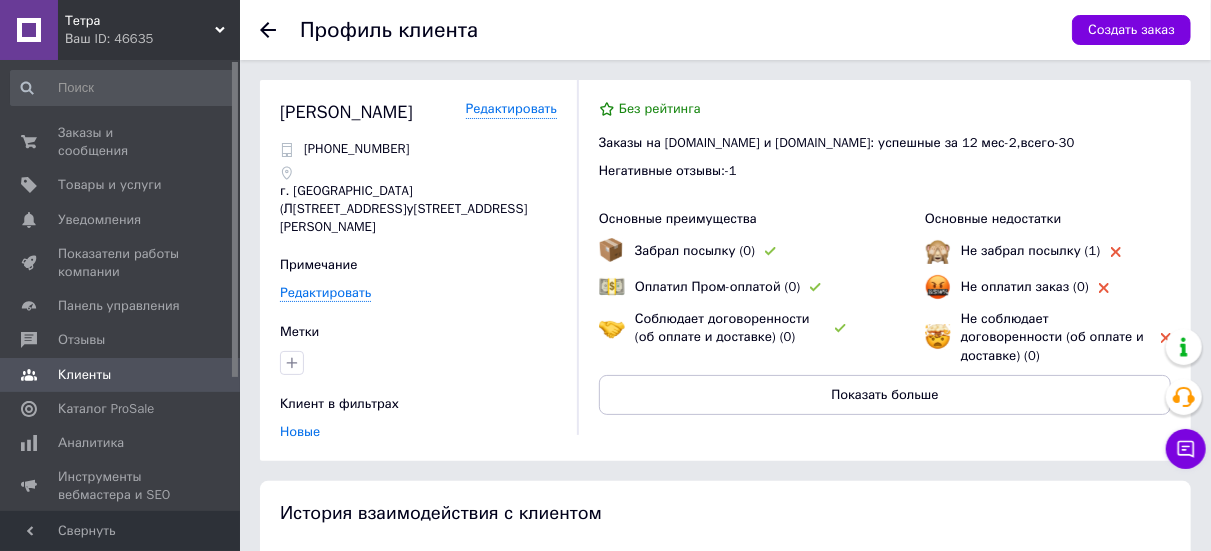 click 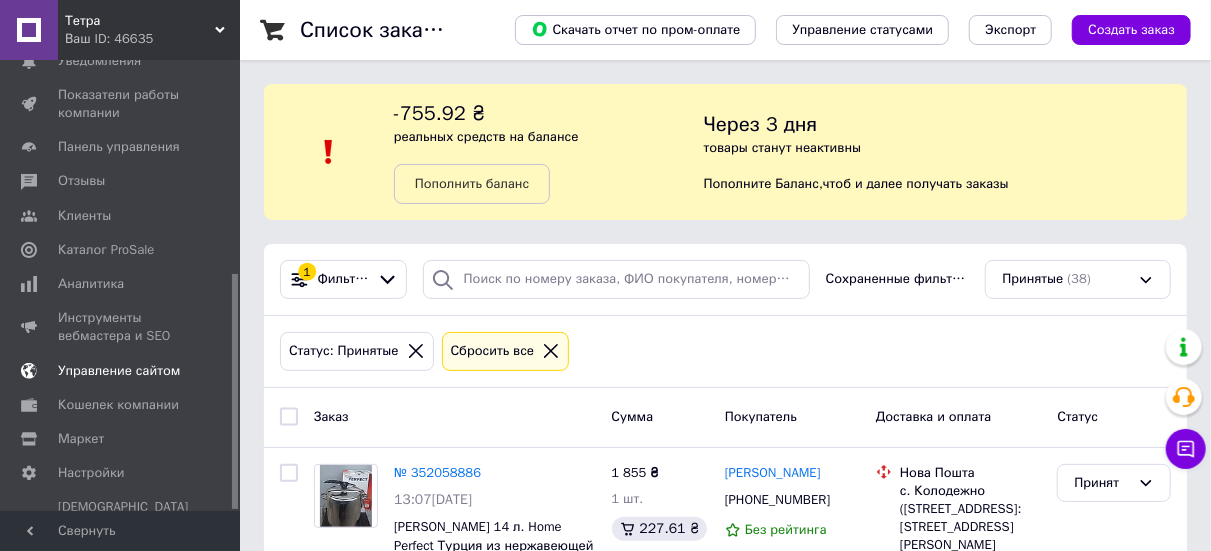 scroll, scrollTop: 410, scrollLeft: 0, axis: vertical 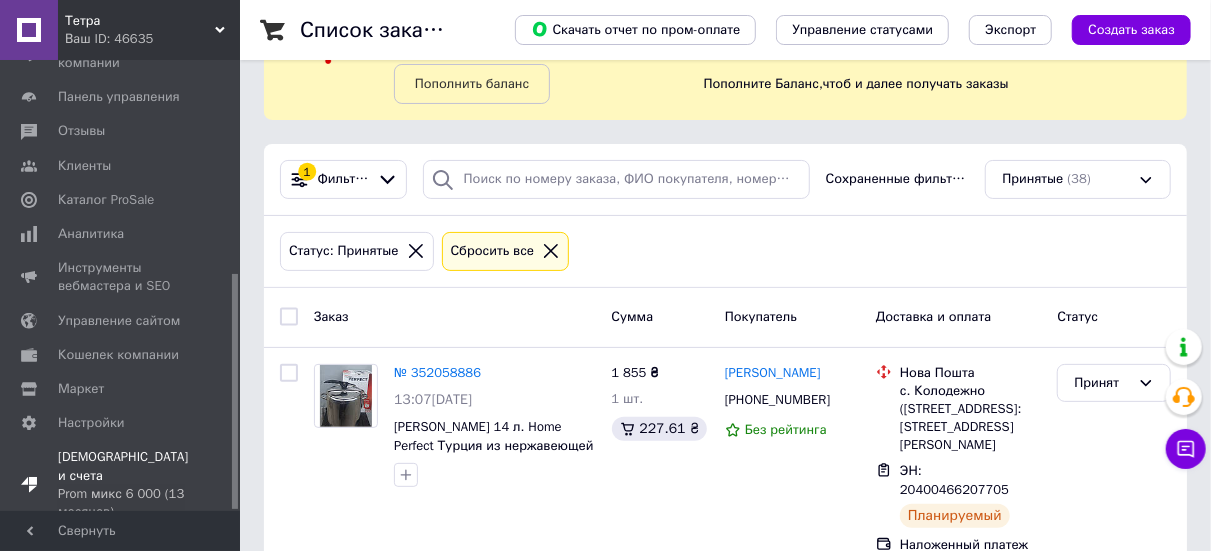 click on "Prom микс 6 000 (13 месяцев)" at bounding box center (123, 503) 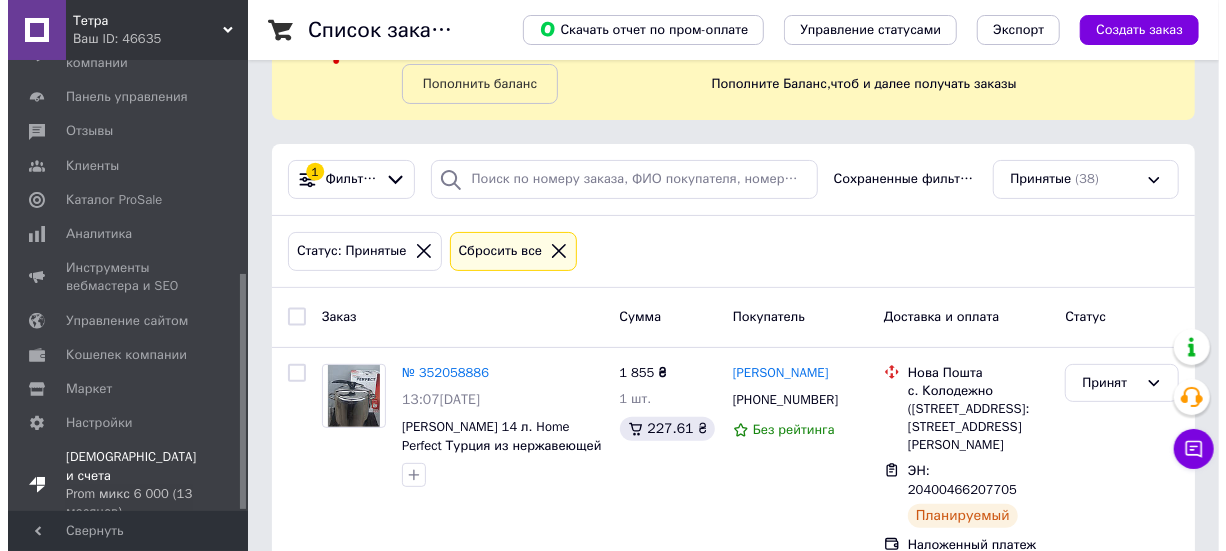 scroll, scrollTop: 0, scrollLeft: 0, axis: both 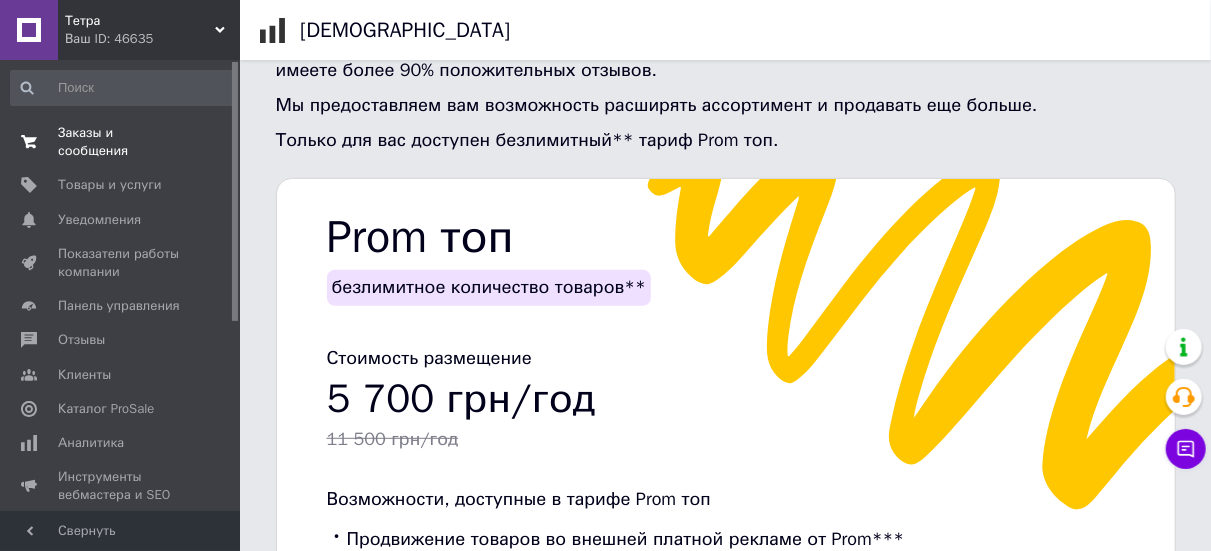 click on "Заказы и сообщения" at bounding box center [121, 142] 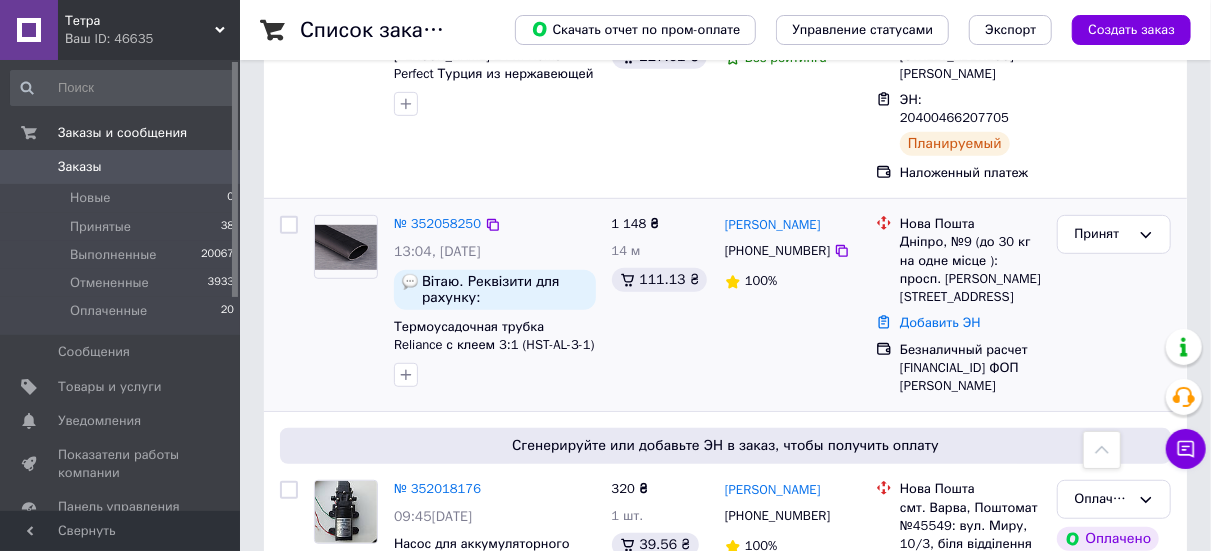 scroll, scrollTop: 500, scrollLeft: 0, axis: vertical 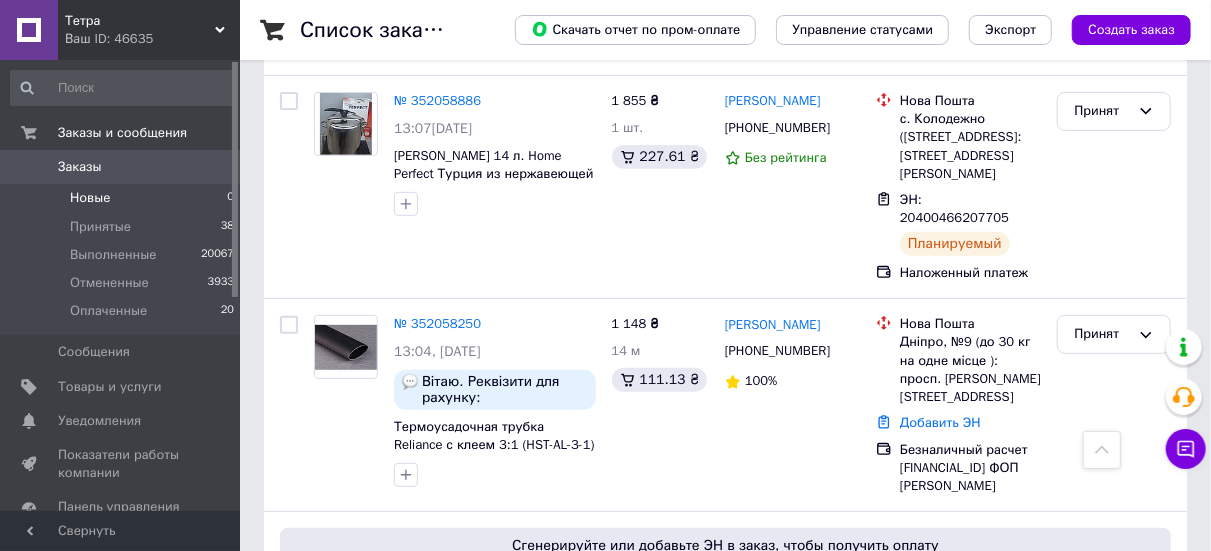 click on "Новые 0" at bounding box center [123, 198] 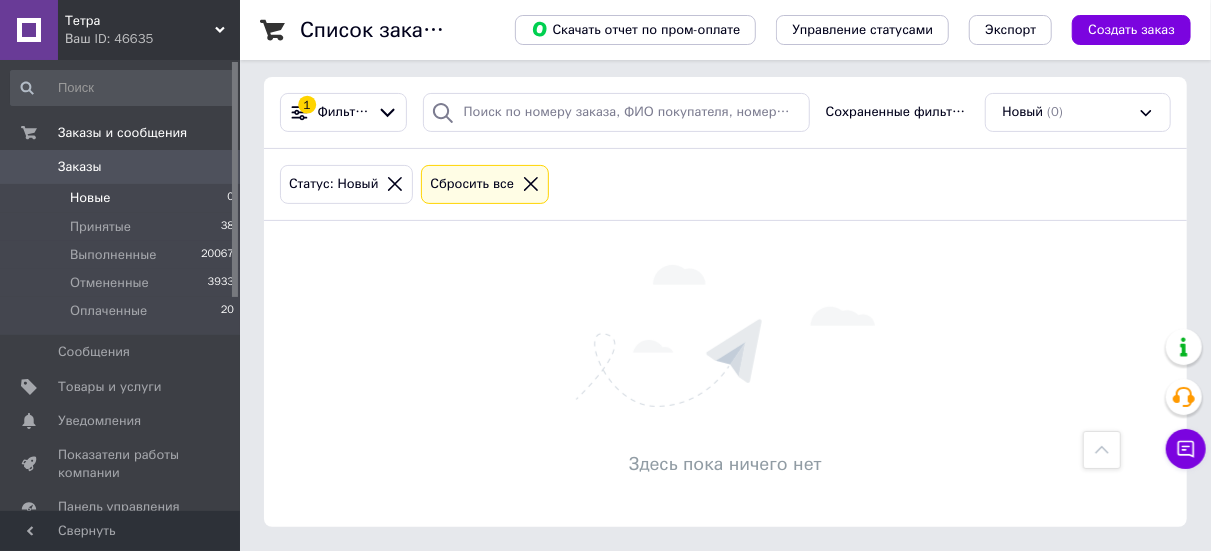 scroll, scrollTop: 0, scrollLeft: 0, axis: both 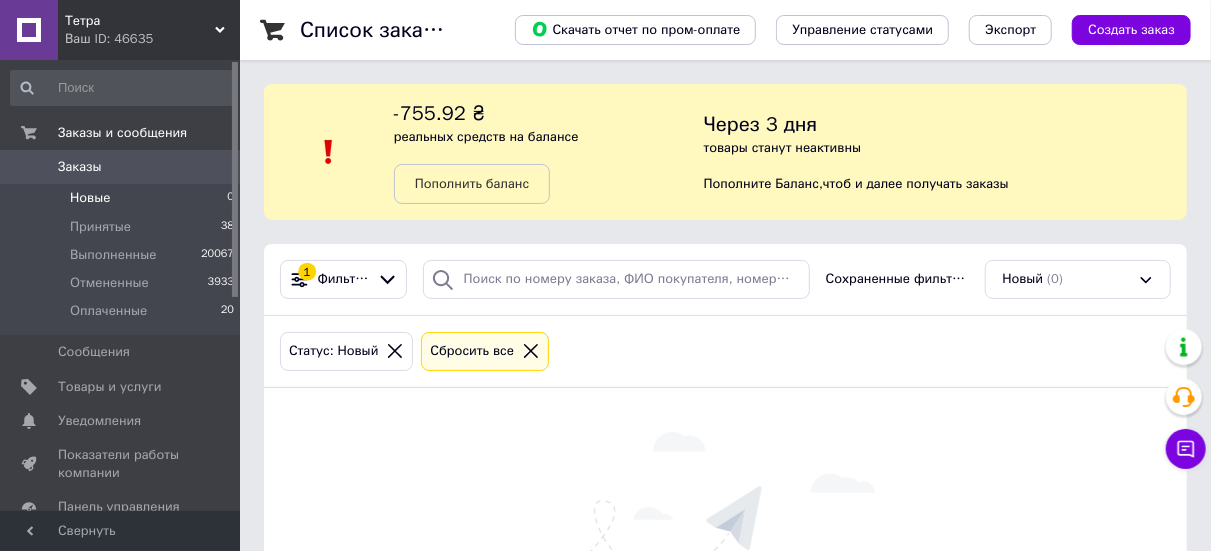 click 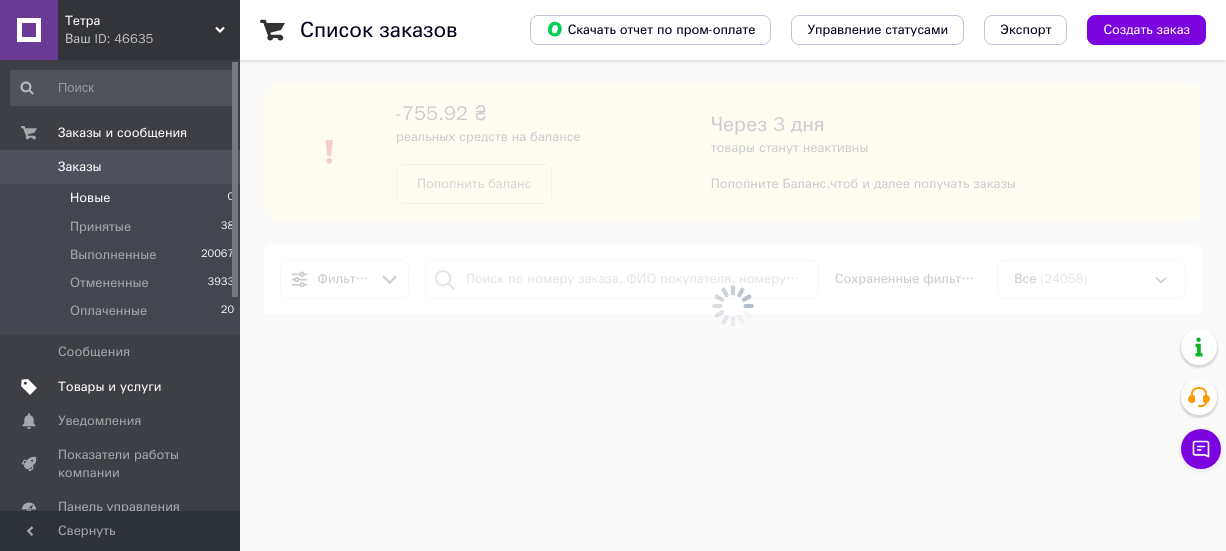 click on "Товары и услуги" at bounding box center [110, 387] 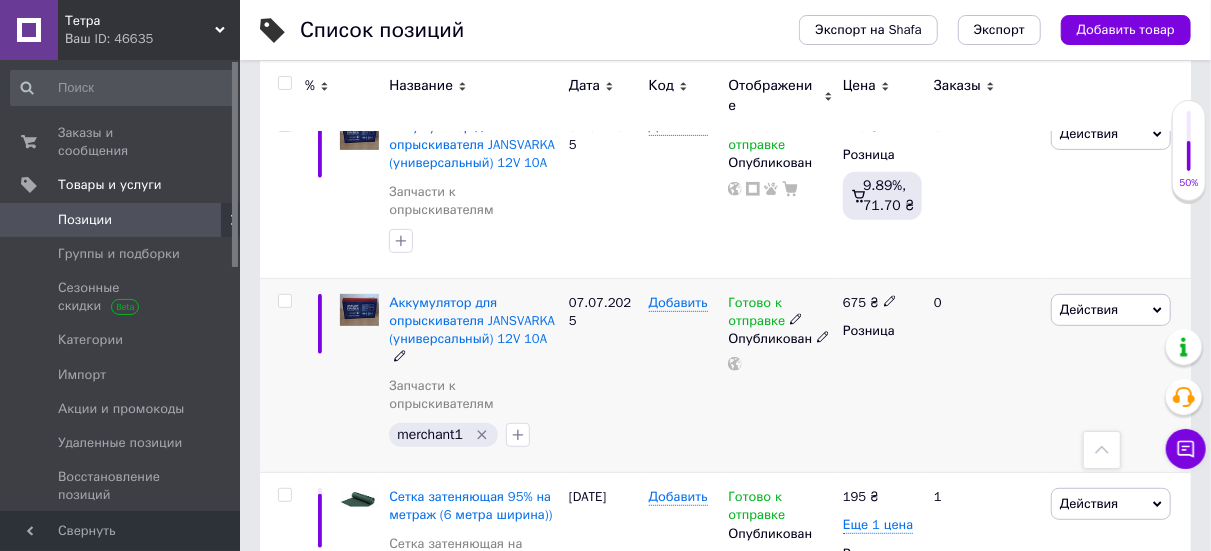 scroll, scrollTop: 0, scrollLeft: 0, axis: both 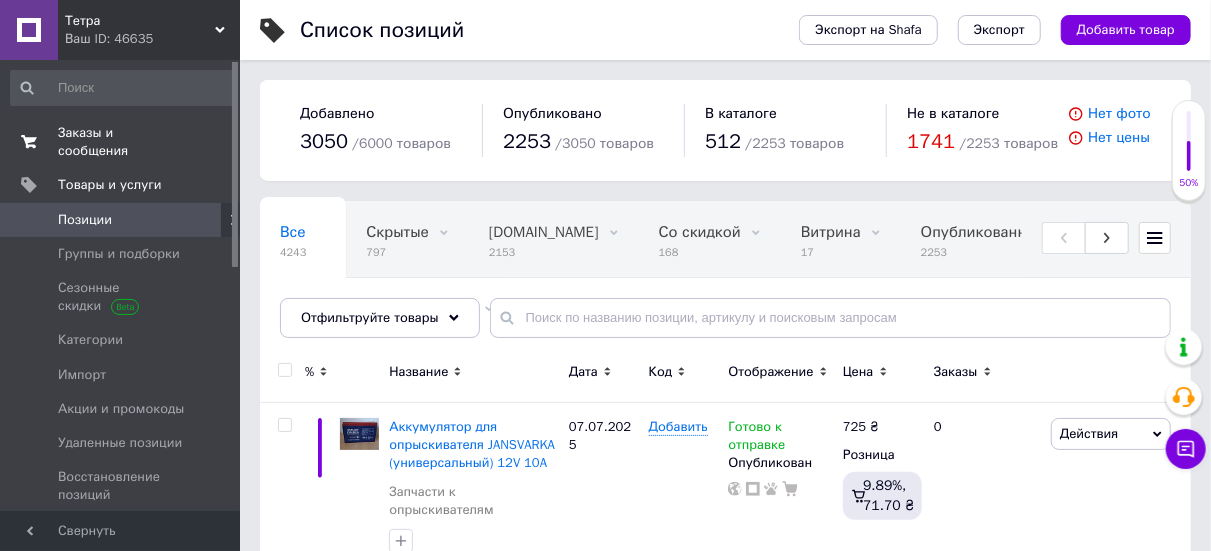 click on "Заказы и сообщения 0 0" at bounding box center (123, 142) 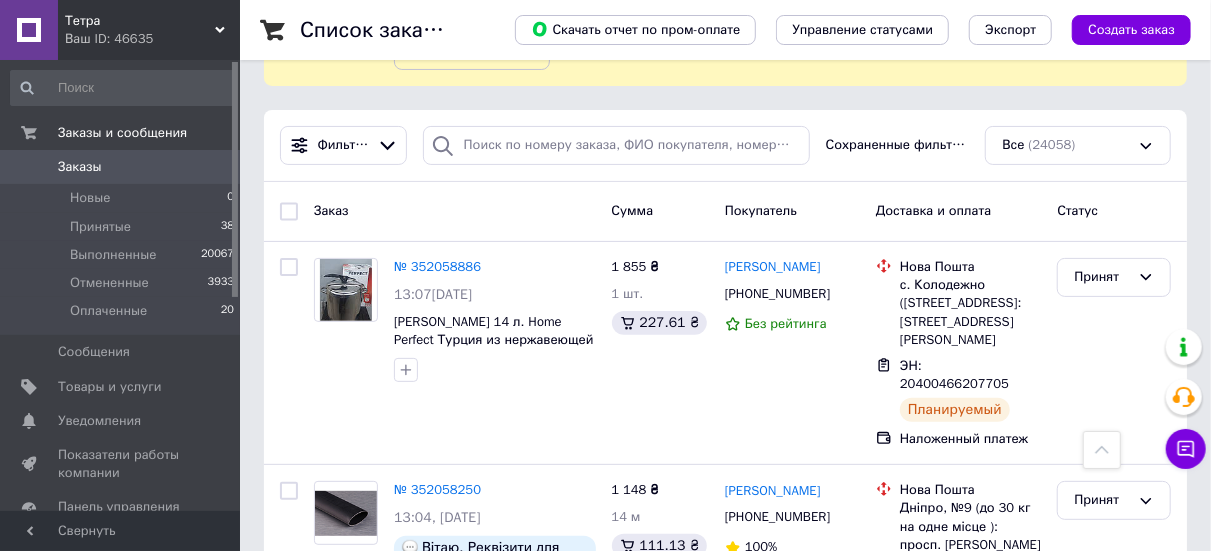 scroll, scrollTop: 0, scrollLeft: 0, axis: both 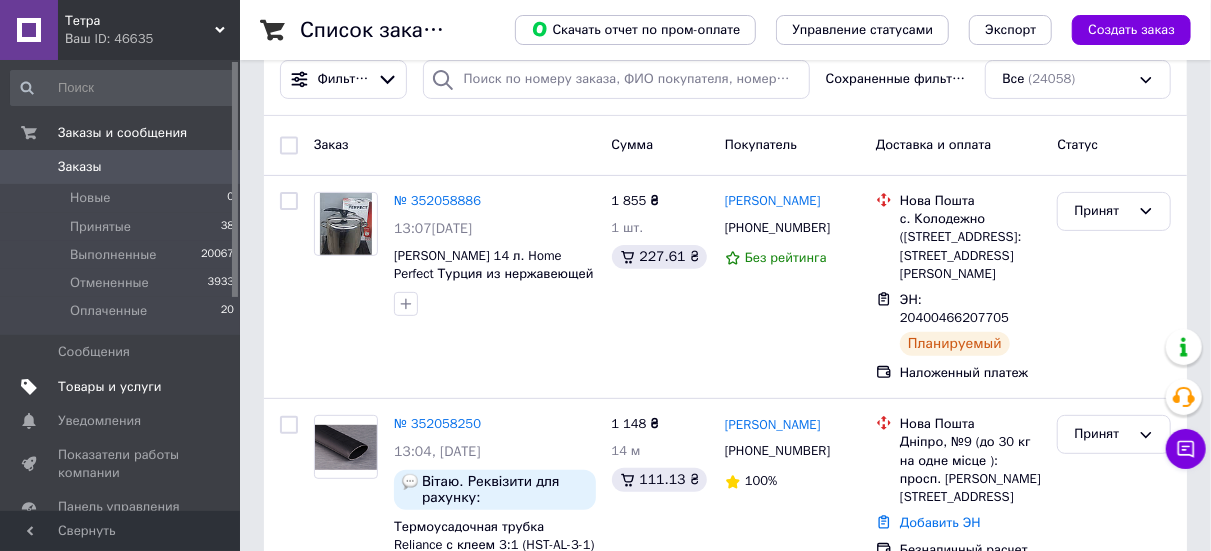 click on "Товары и услуги" at bounding box center [110, 387] 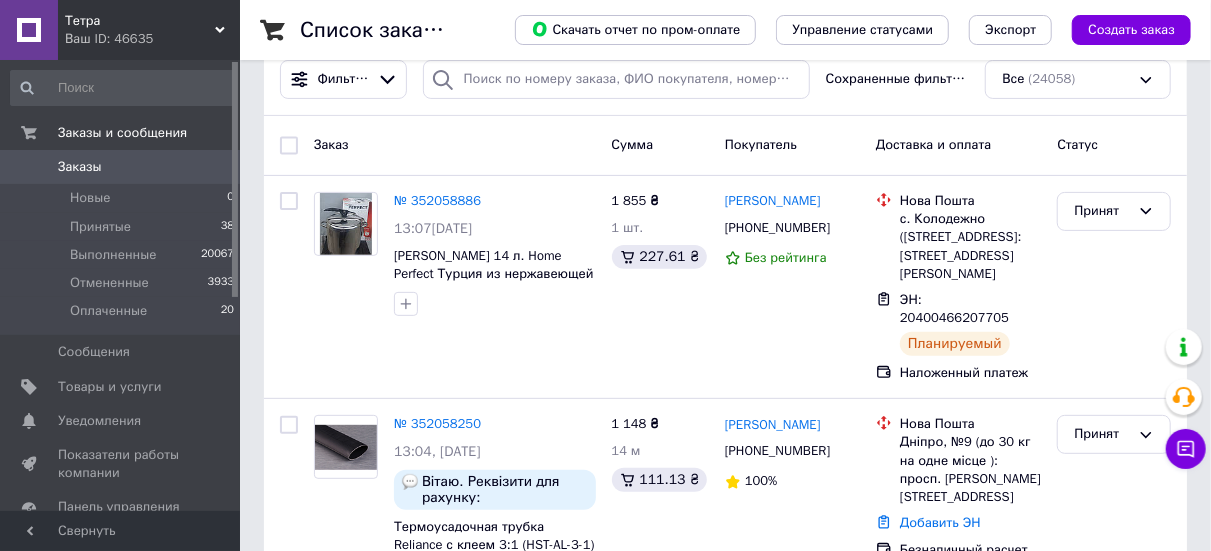 scroll, scrollTop: 0, scrollLeft: 0, axis: both 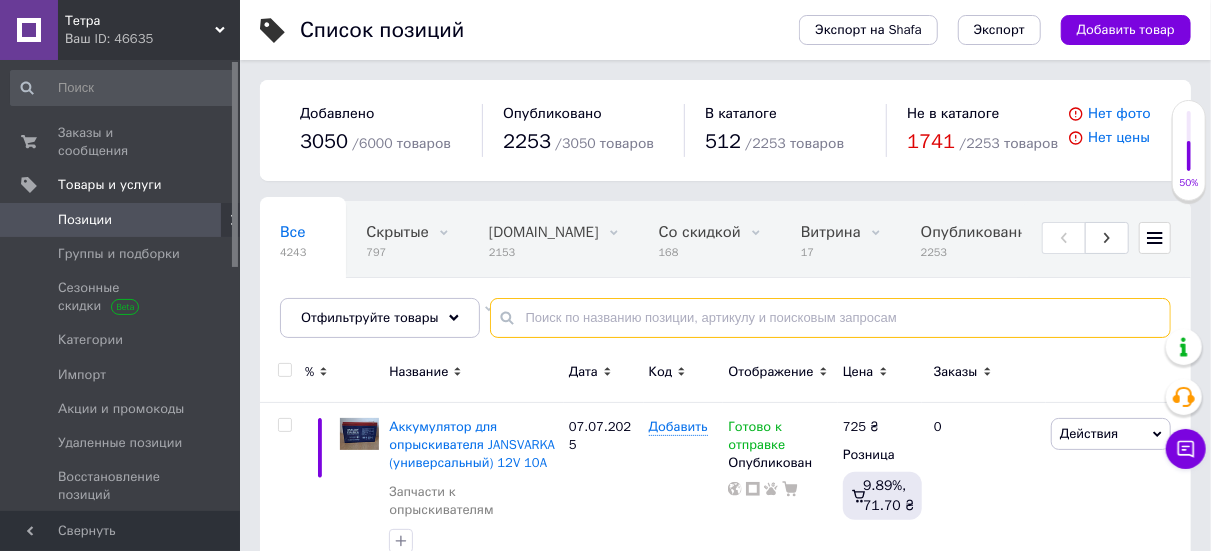 click at bounding box center (830, 318) 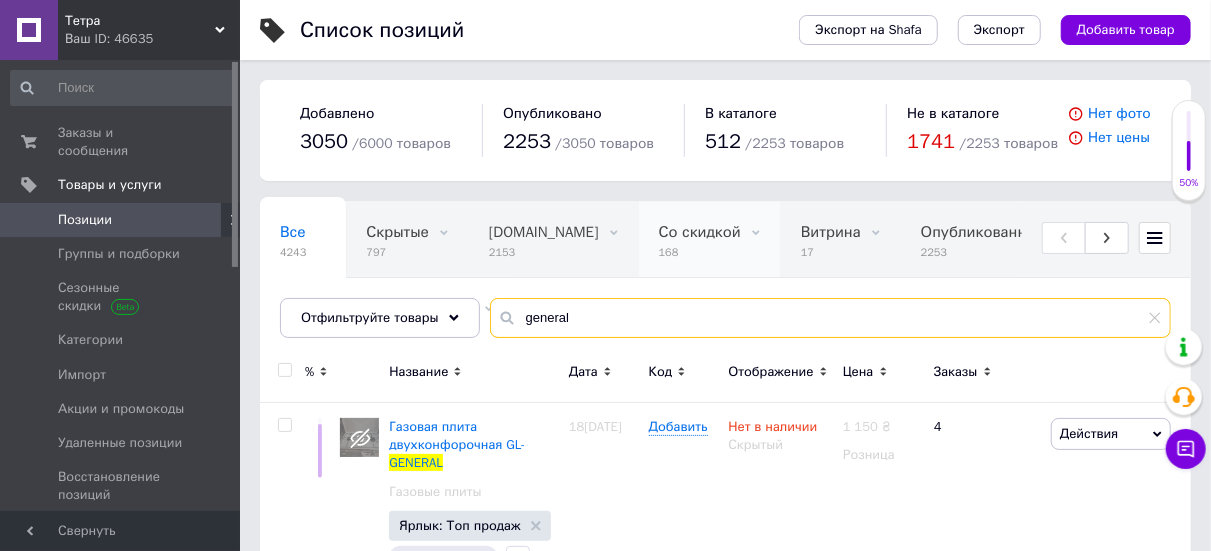 scroll, scrollTop: 219, scrollLeft: 0, axis: vertical 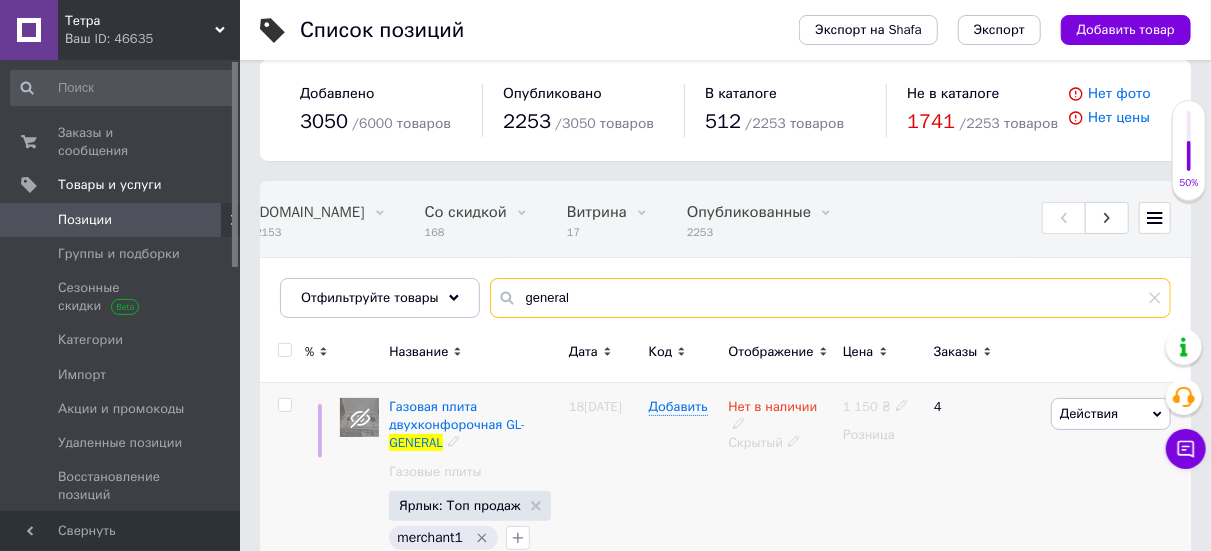 type on "general" 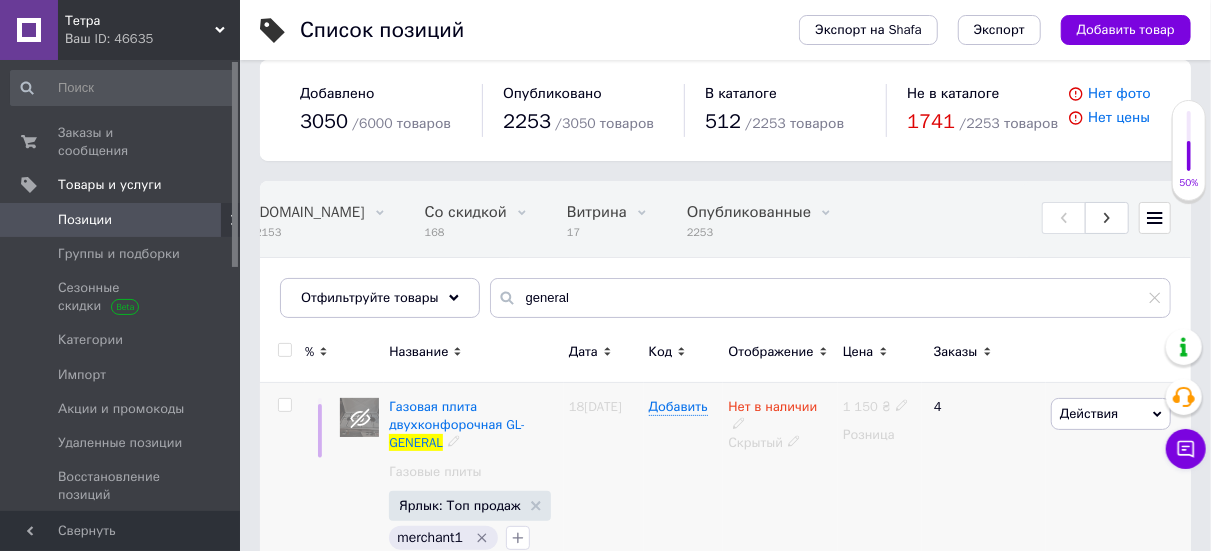 click 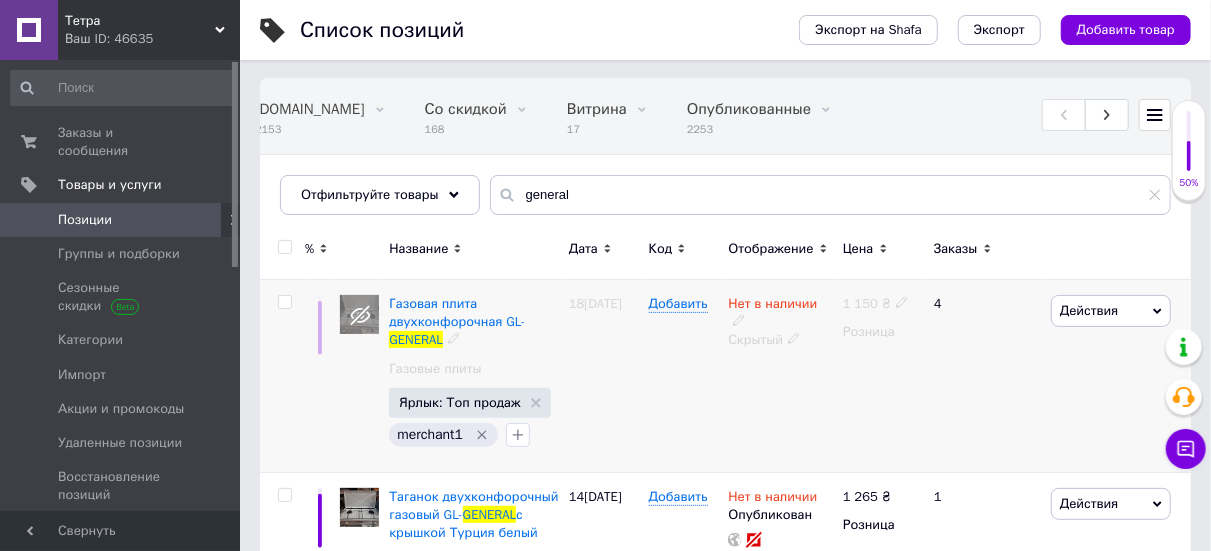scroll, scrollTop: 220, scrollLeft: 0, axis: vertical 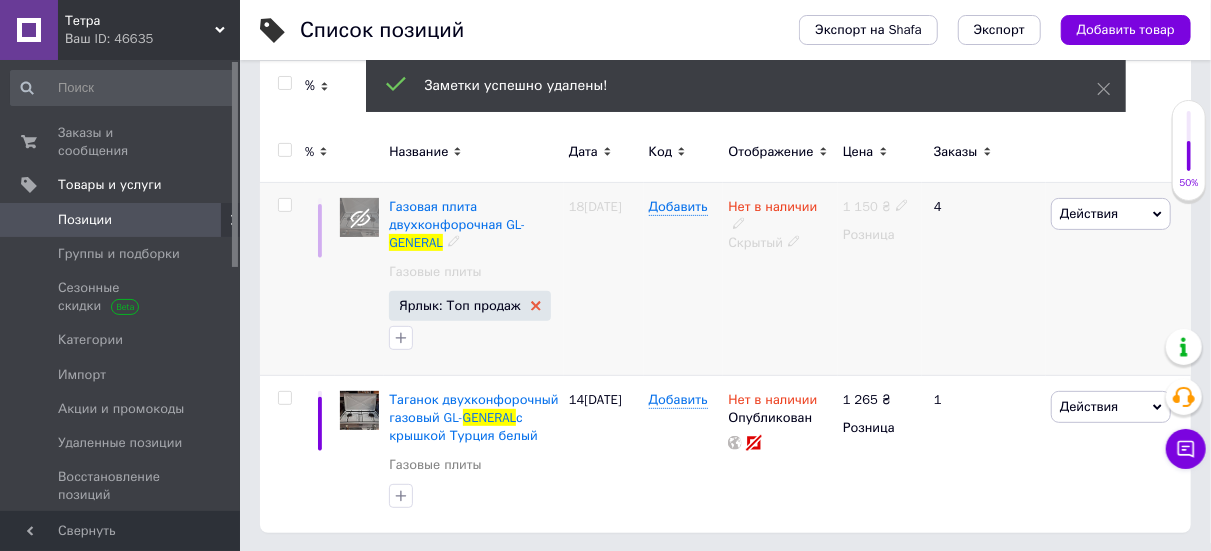 click 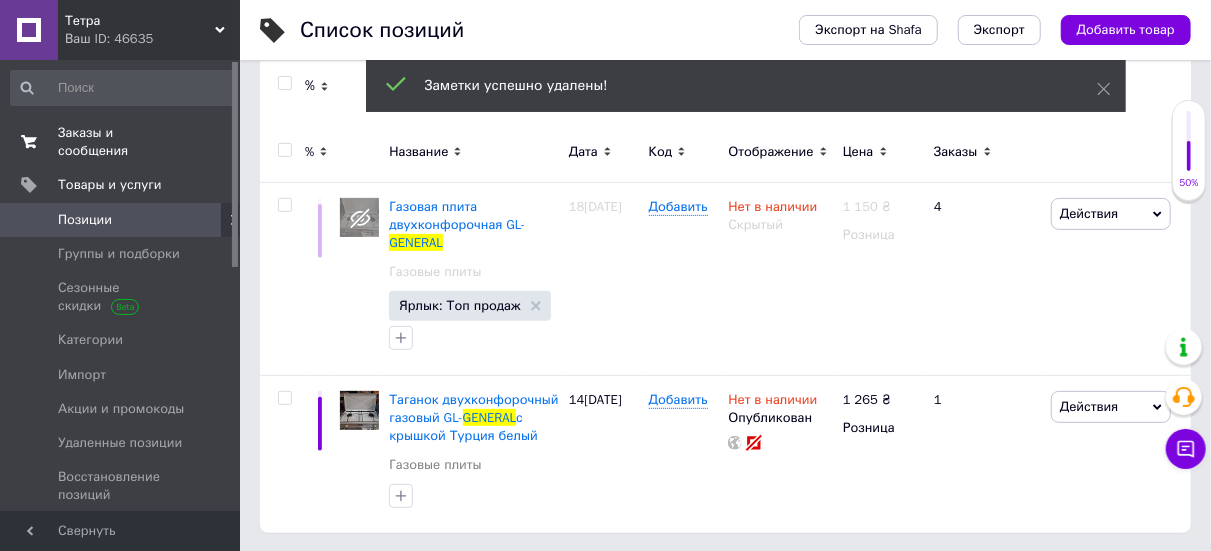 scroll, scrollTop: 184, scrollLeft: 0, axis: vertical 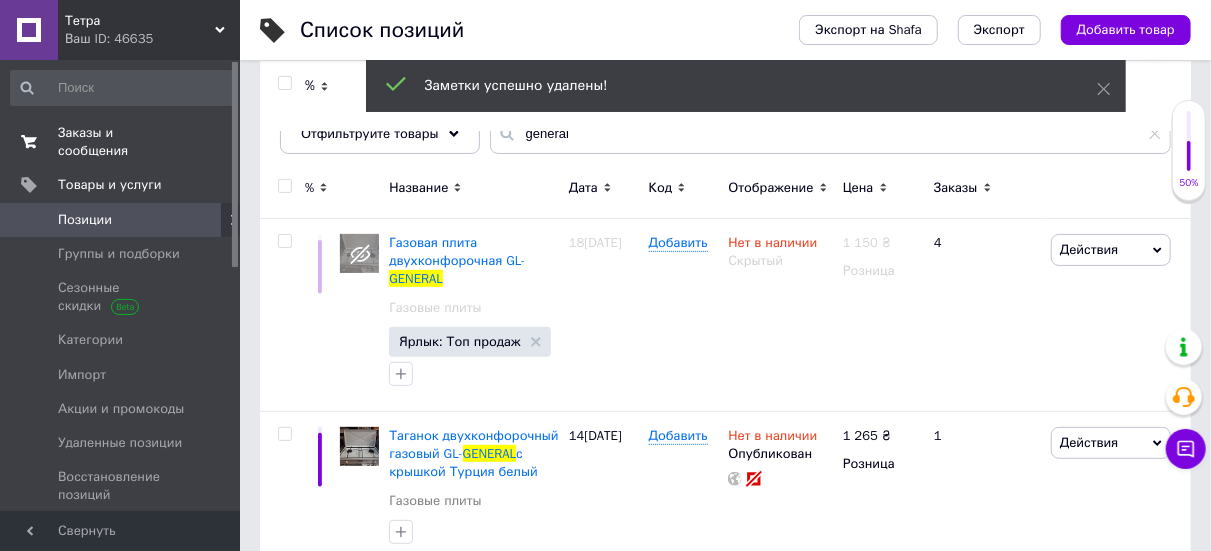 click on "Заказы и сообщения" at bounding box center (121, 142) 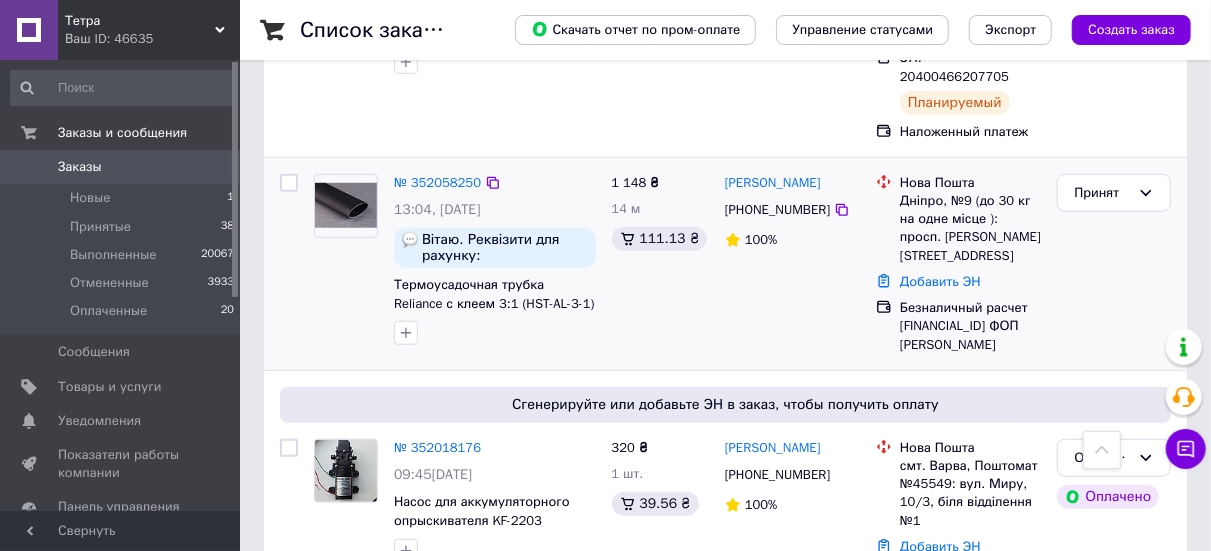 scroll, scrollTop: 900, scrollLeft: 0, axis: vertical 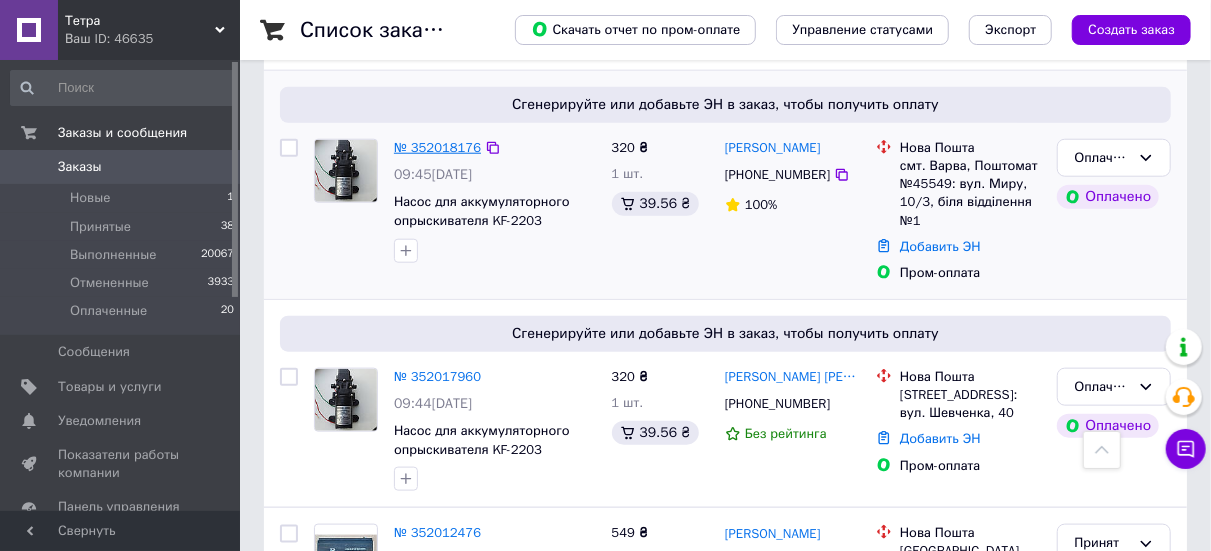 click on "№ 352018176" at bounding box center [437, 147] 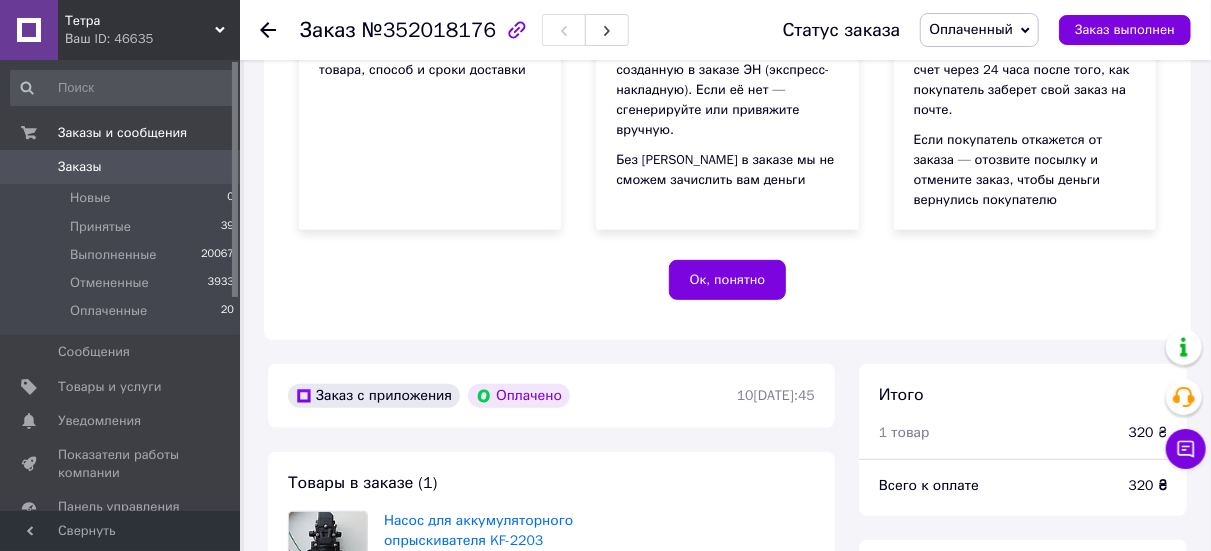 scroll, scrollTop: 900, scrollLeft: 0, axis: vertical 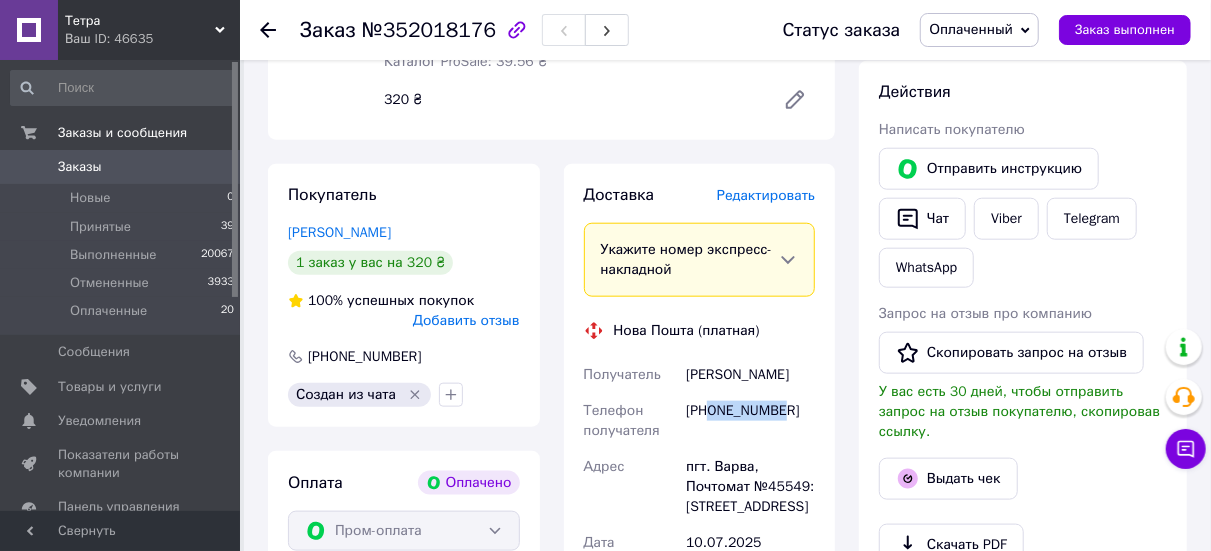 drag, startPoint x: 782, startPoint y: 428, endPoint x: 717, endPoint y: 436, distance: 65.490456 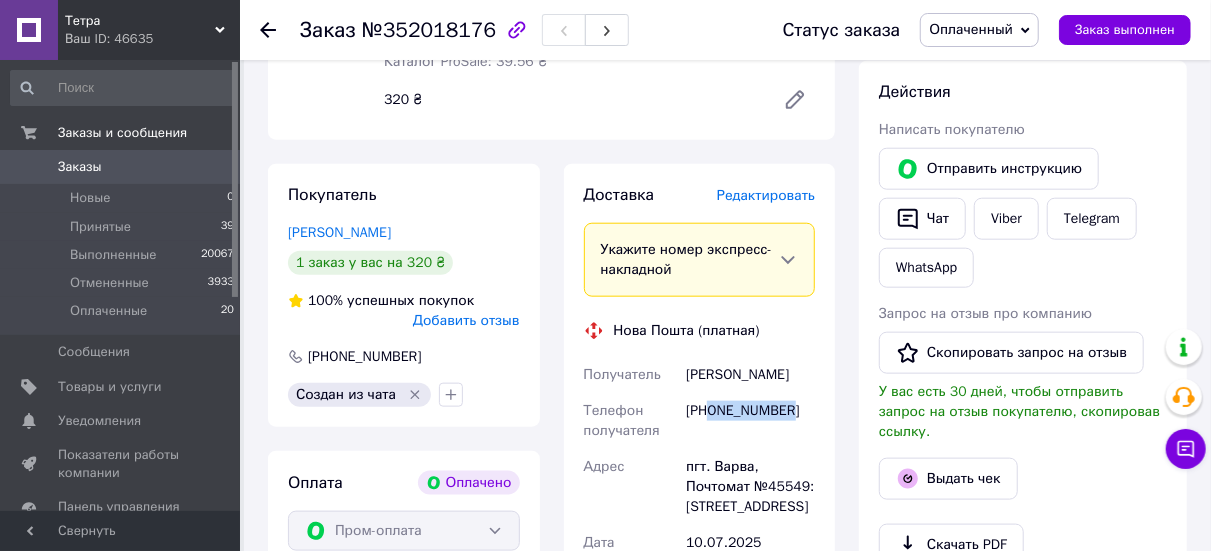 drag, startPoint x: 797, startPoint y: 430, endPoint x: 713, endPoint y: 438, distance: 84.38009 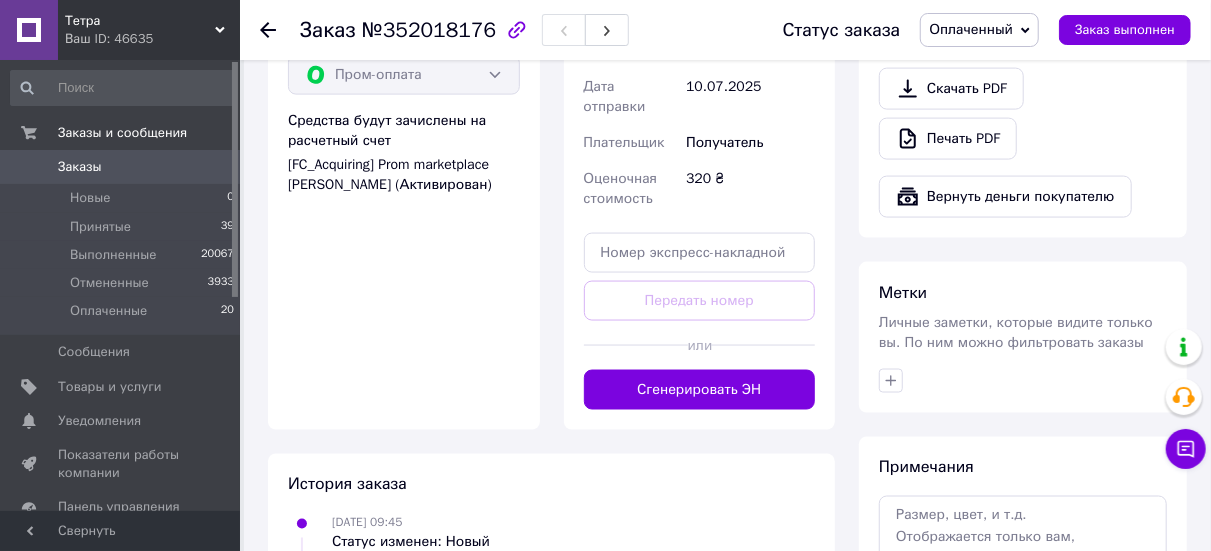 scroll, scrollTop: 1400, scrollLeft: 0, axis: vertical 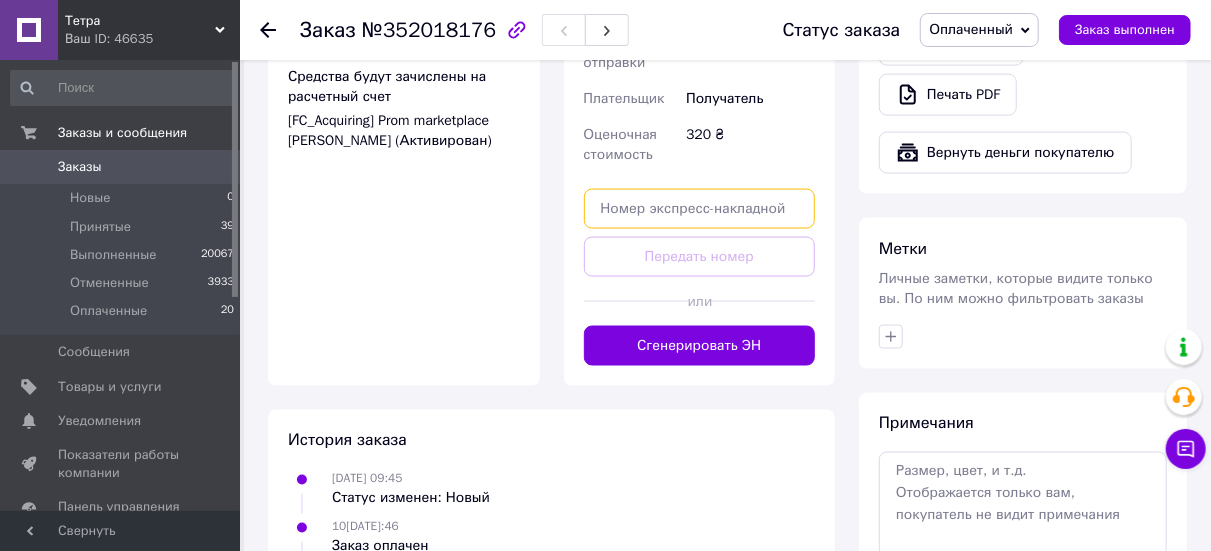 click at bounding box center [700, 209] 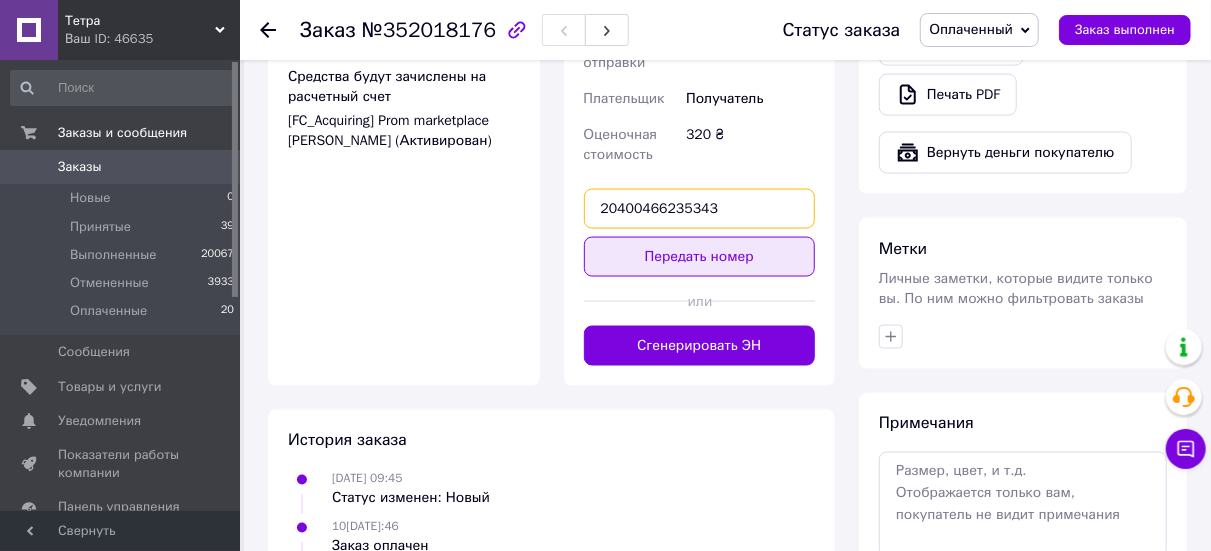 type on "20400466235343" 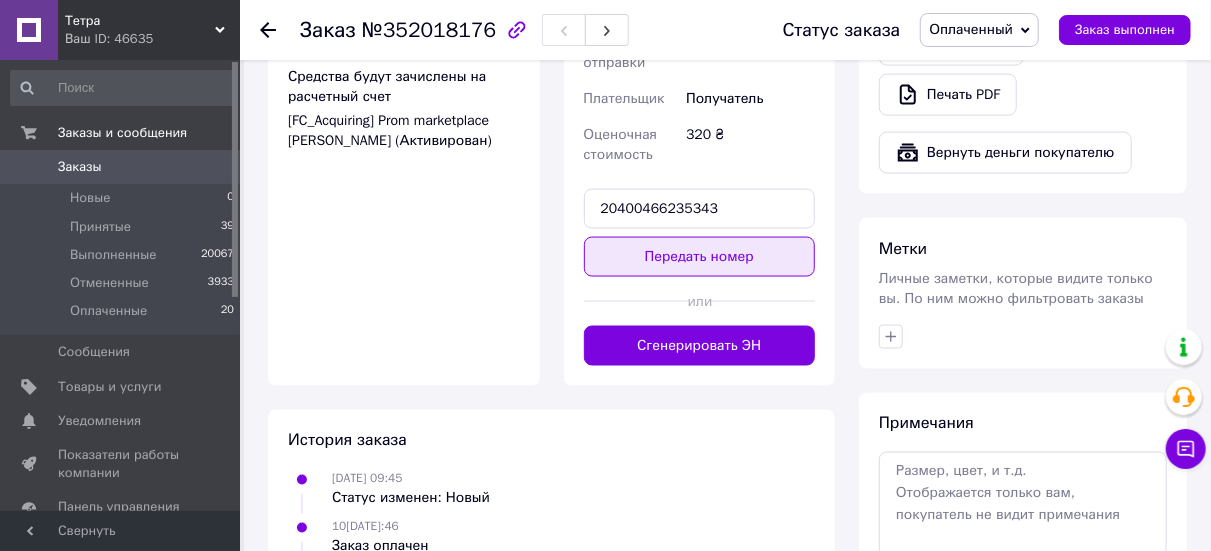 click on "Передать номер" at bounding box center (700, 257) 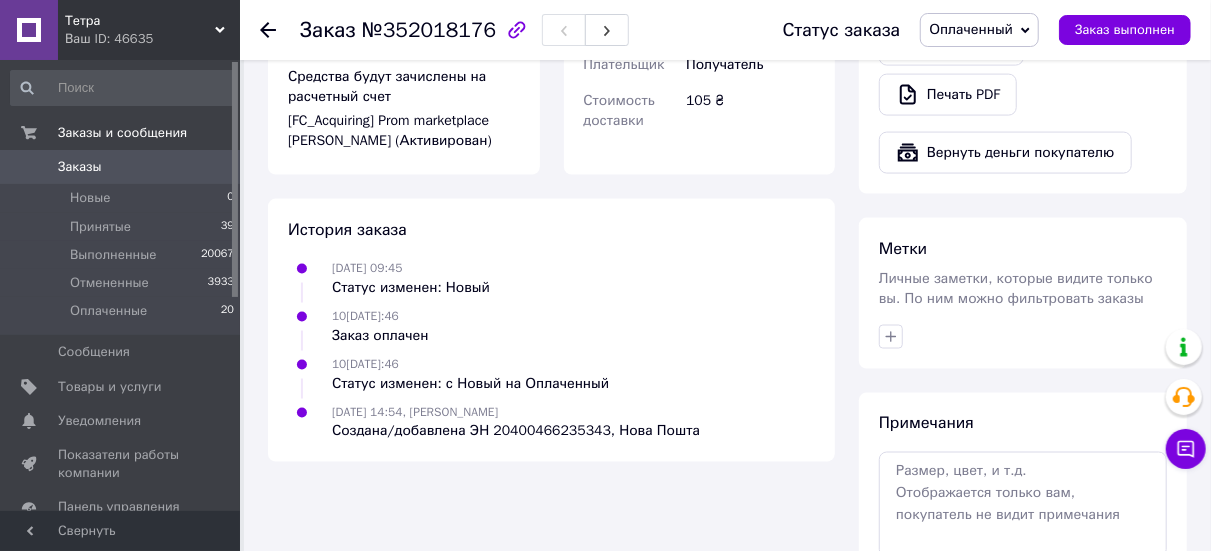 click 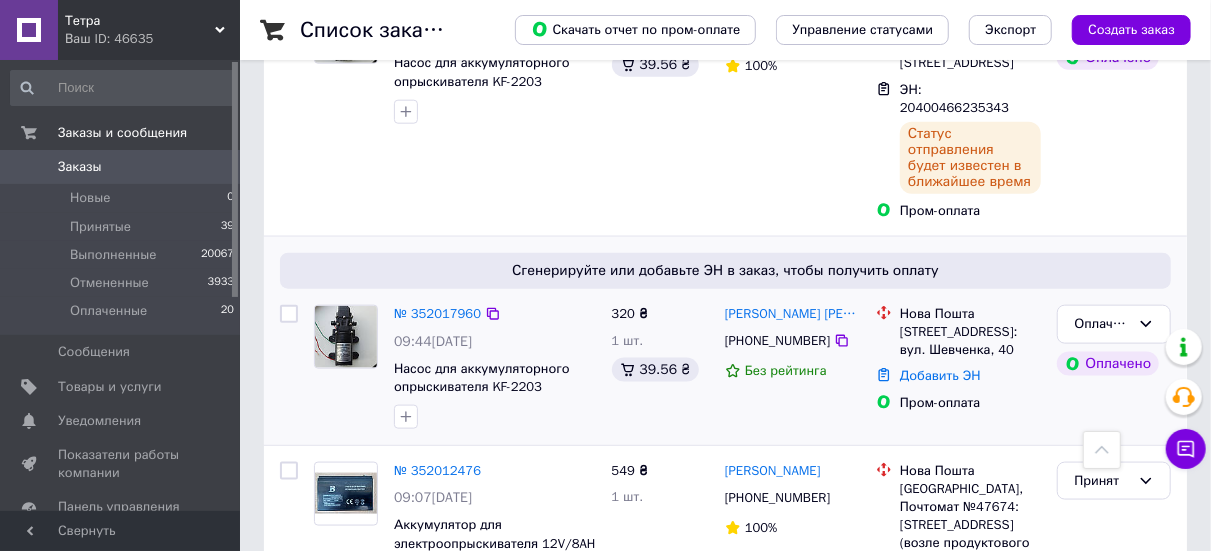 scroll, scrollTop: 1100, scrollLeft: 0, axis: vertical 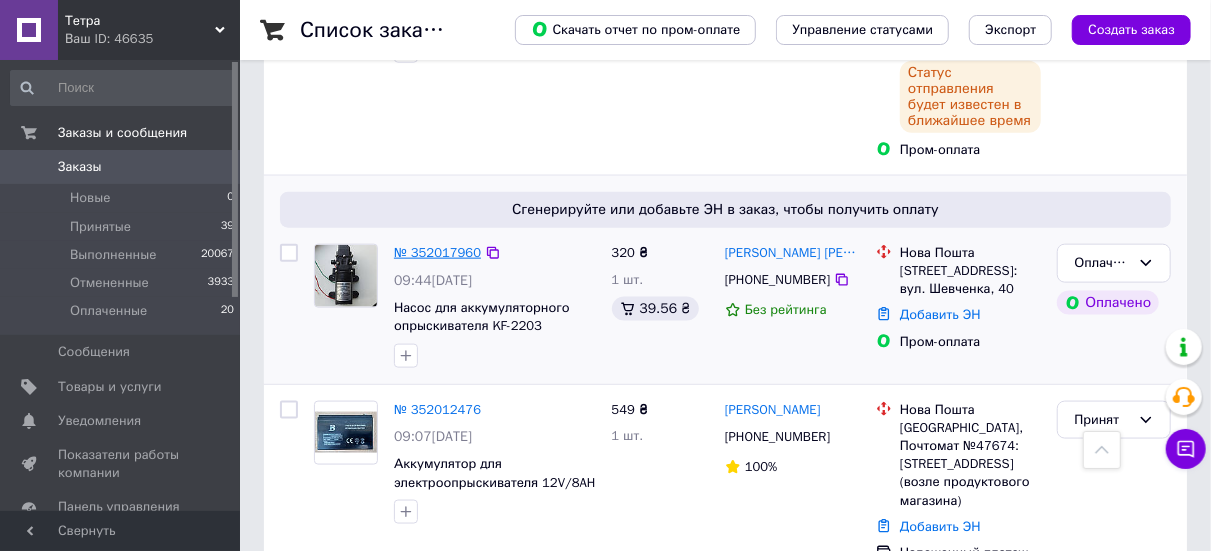 click on "№ 352017960" at bounding box center (437, 252) 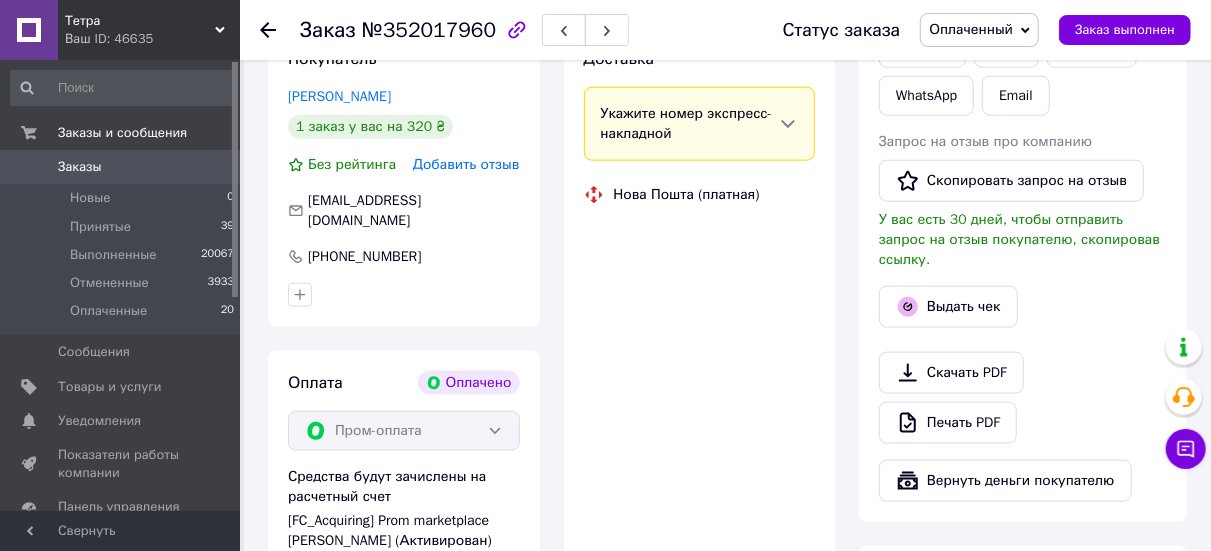 scroll, scrollTop: 1100, scrollLeft: 0, axis: vertical 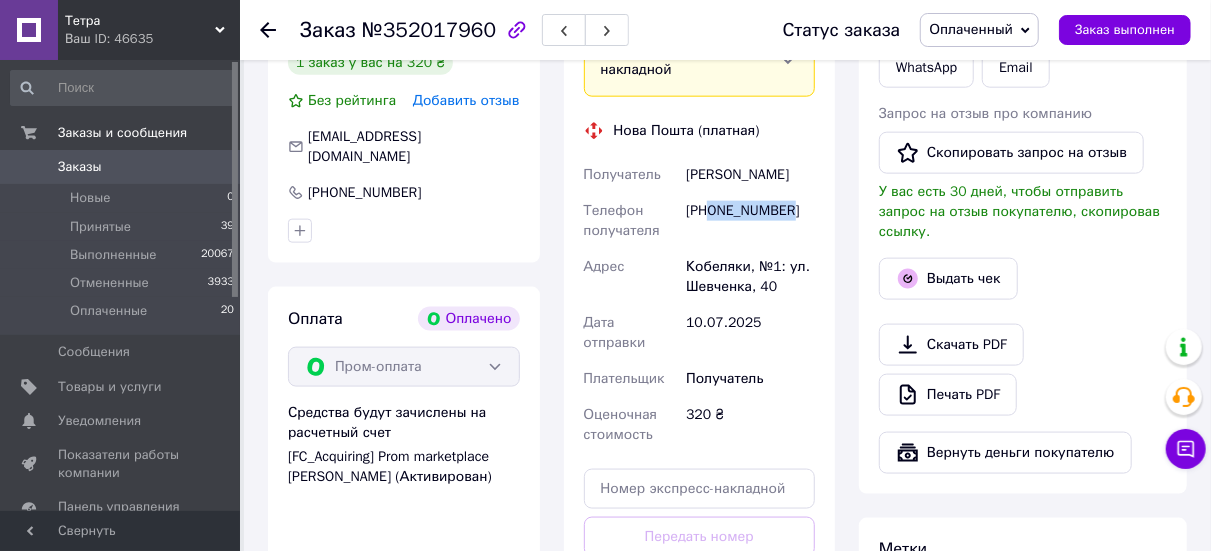 drag, startPoint x: 806, startPoint y: 216, endPoint x: 712, endPoint y: 217, distance: 94.00532 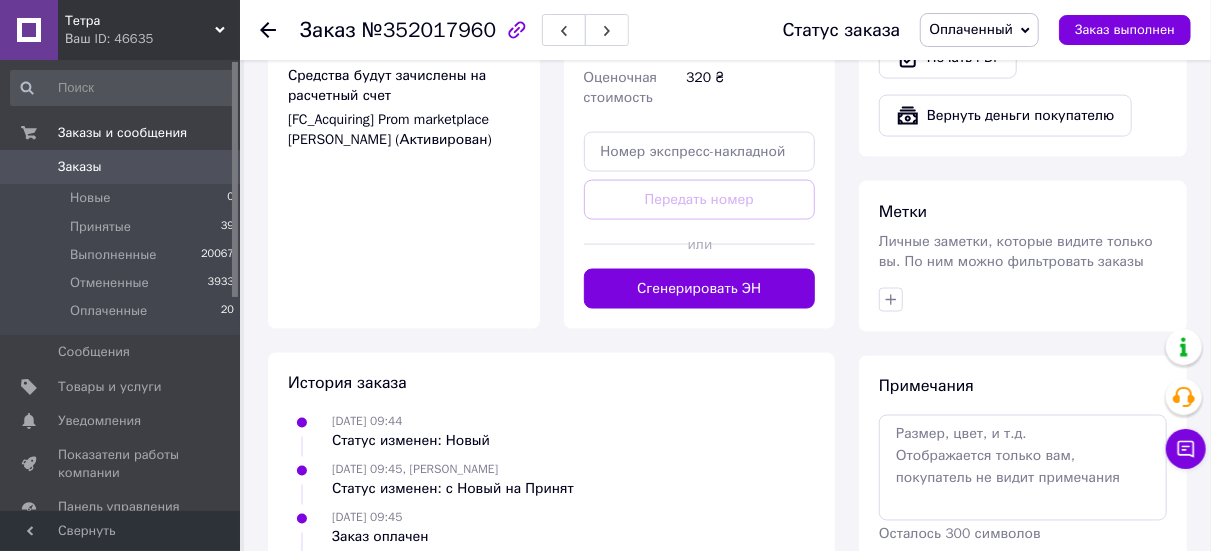 scroll, scrollTop: 1407, scrollLeft: 0, axis: vertical 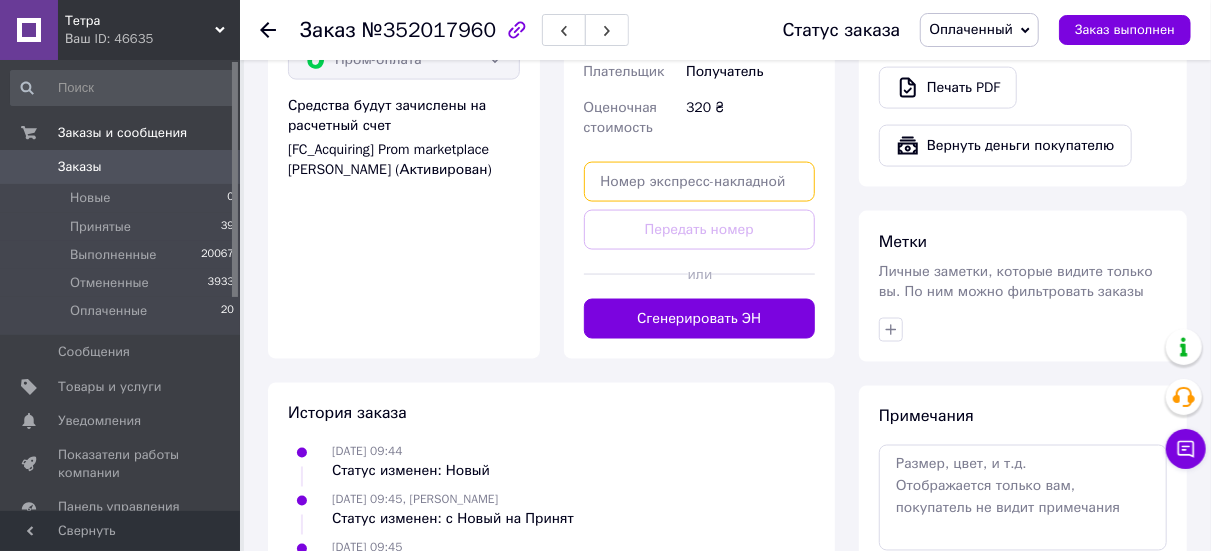 click at bounding box center (700, 182) 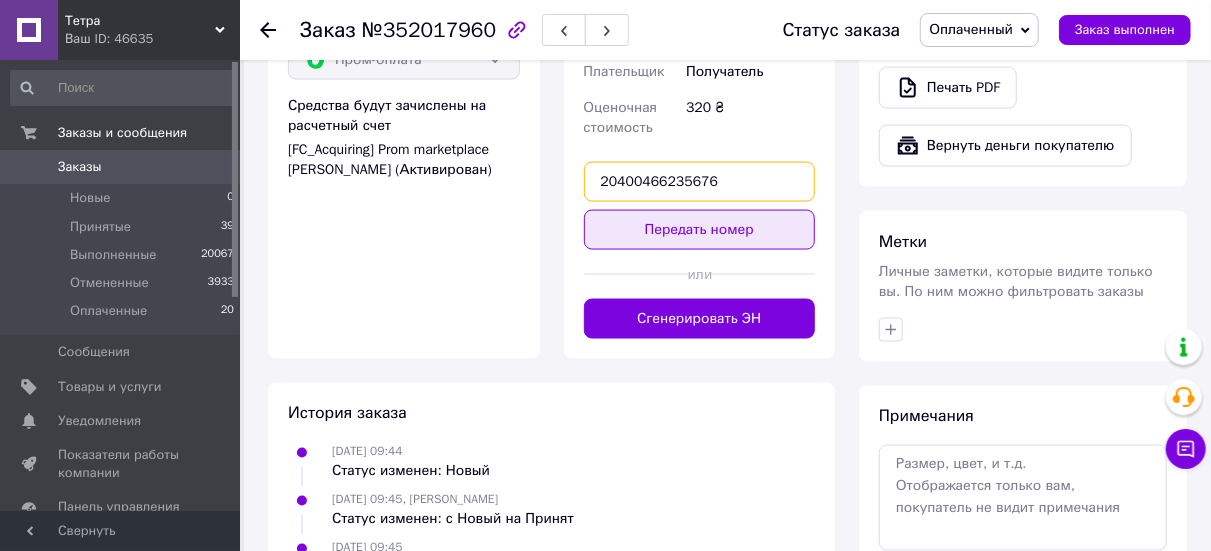 type on "20400466235676" 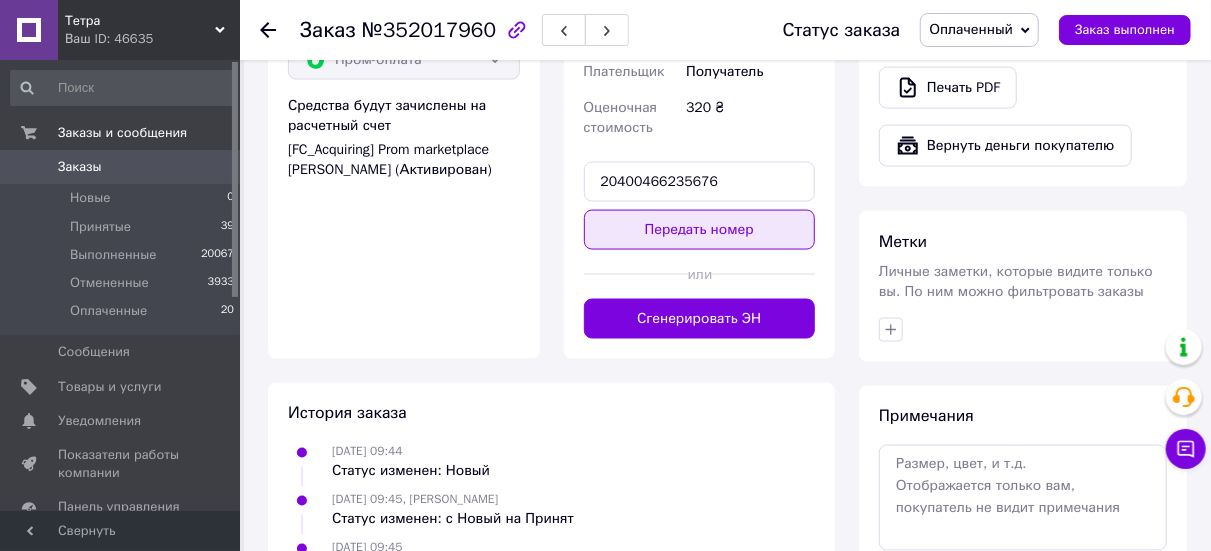 click on "Передать номер" at bounding box center (700, 230) 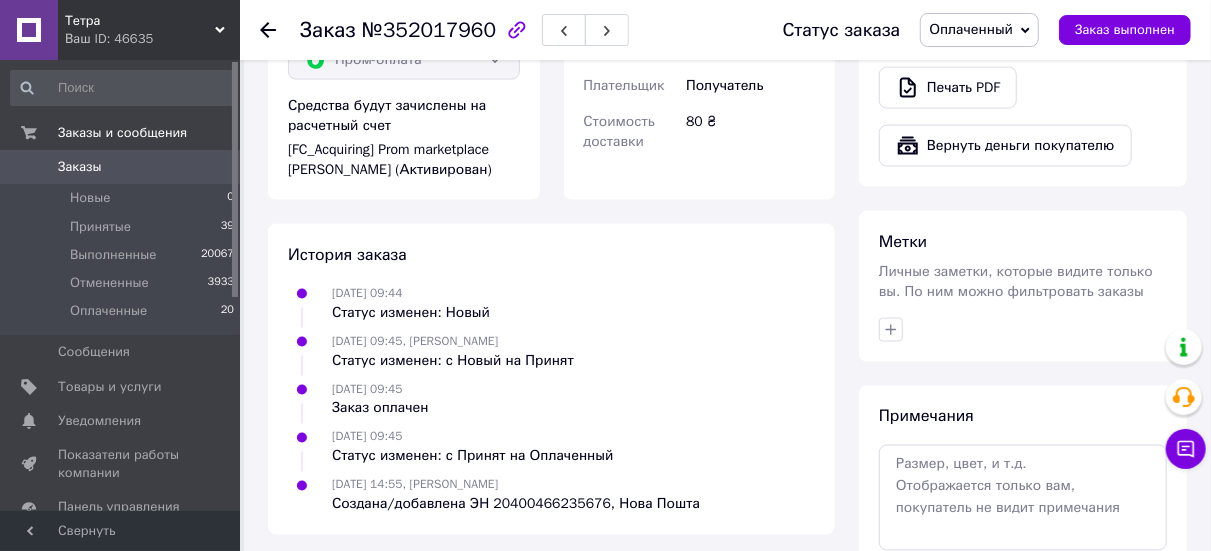 click at bounding box center [268, 30] 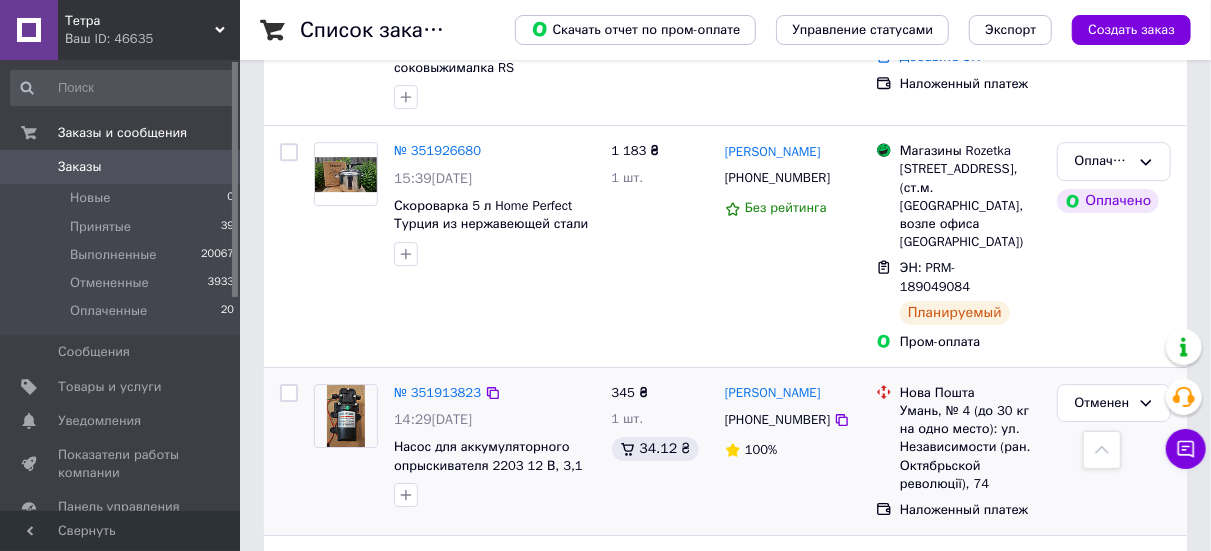 scroll, scrollTop: 3100, scrollLeft: 0, axis: vertical 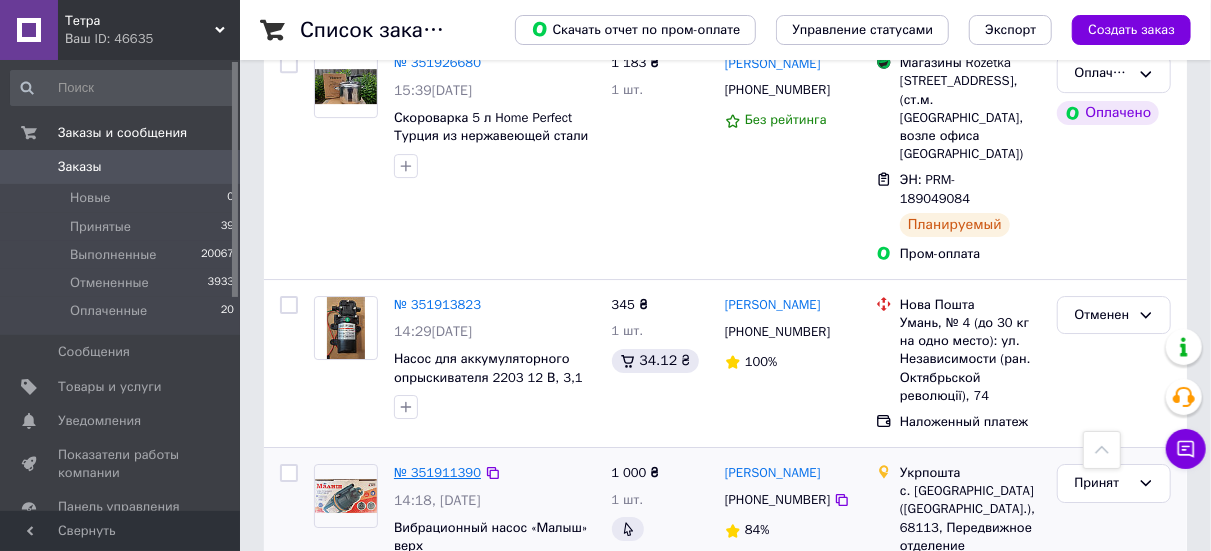 click on "№ 351911390" at bounding box center (437, 472) 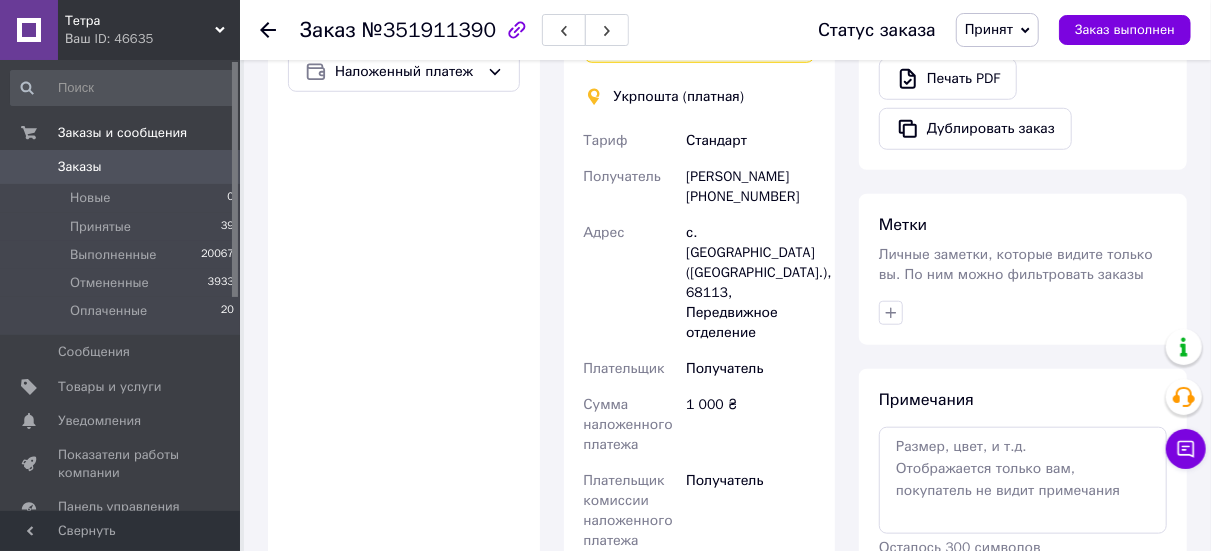 scroll, scrollTop: 707, scrollLeft: 0, axis: vertical 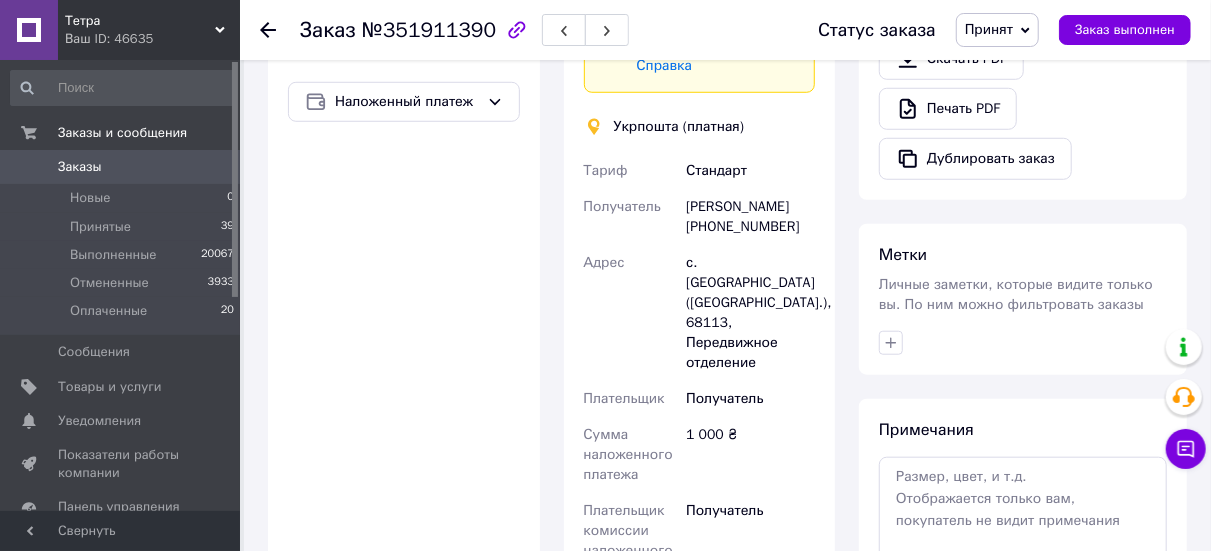 drag, startPoint x: 794, startPoint y: 223, endPoint x: 707, endPoint y: 224, distance: 87.005745 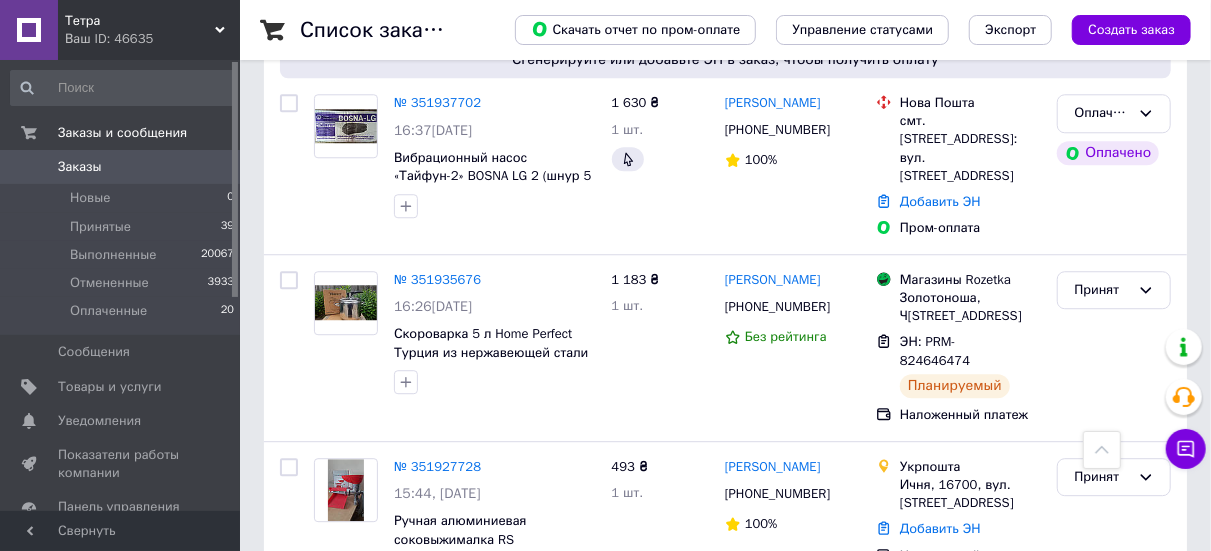 scroll, scrollTop: 2400, scrollLeft: 0, axis: vertical 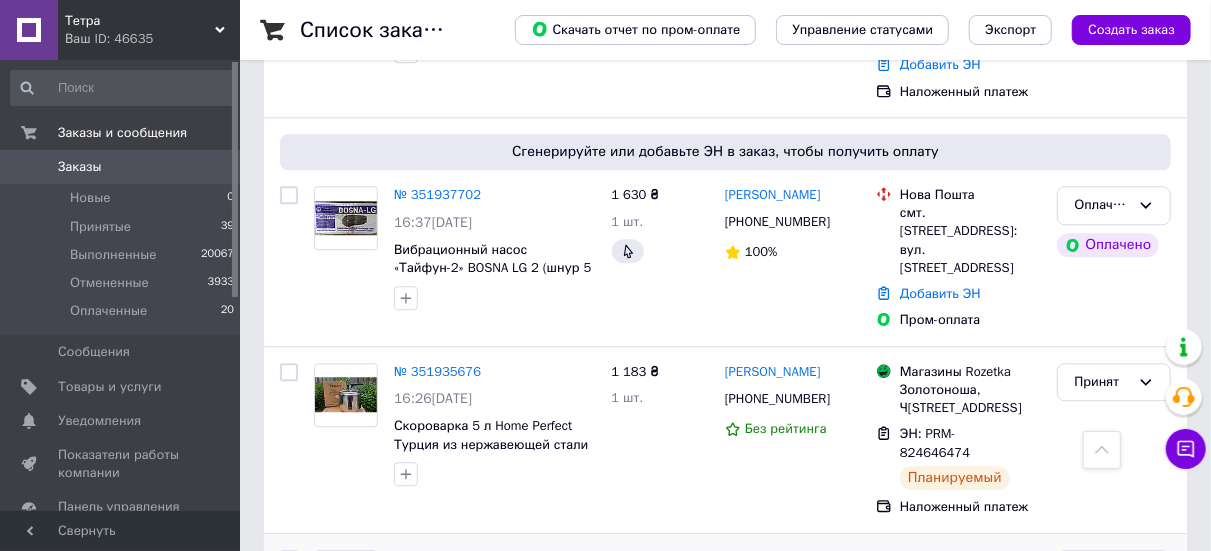 click on "№ 351927728" at bounding box center (437, 558) 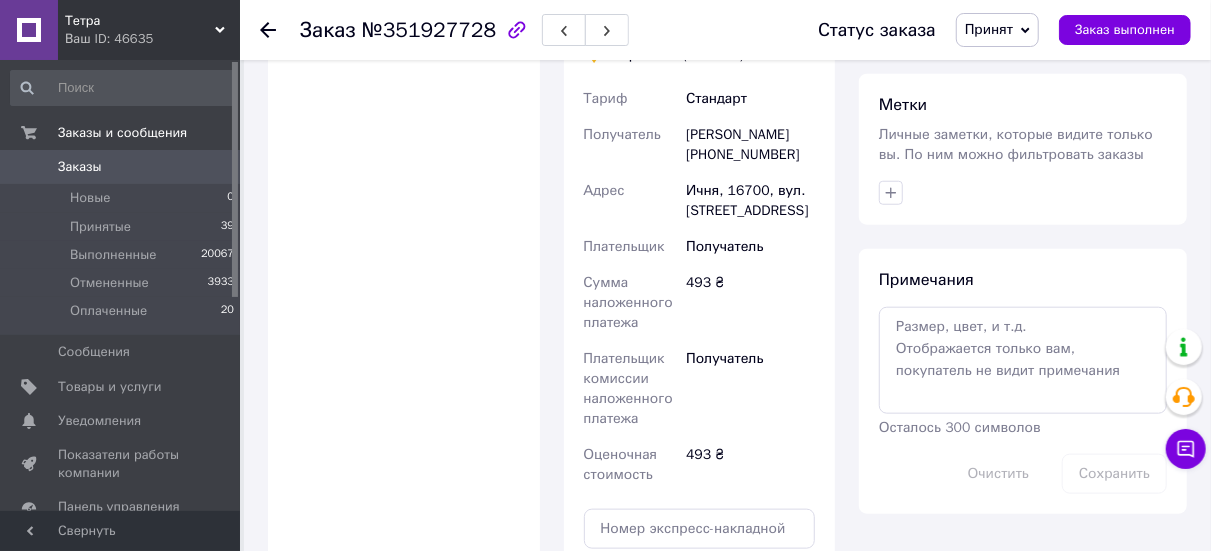 scroll, scrollTop: 776, scrollLeft: 0, axis: vertical 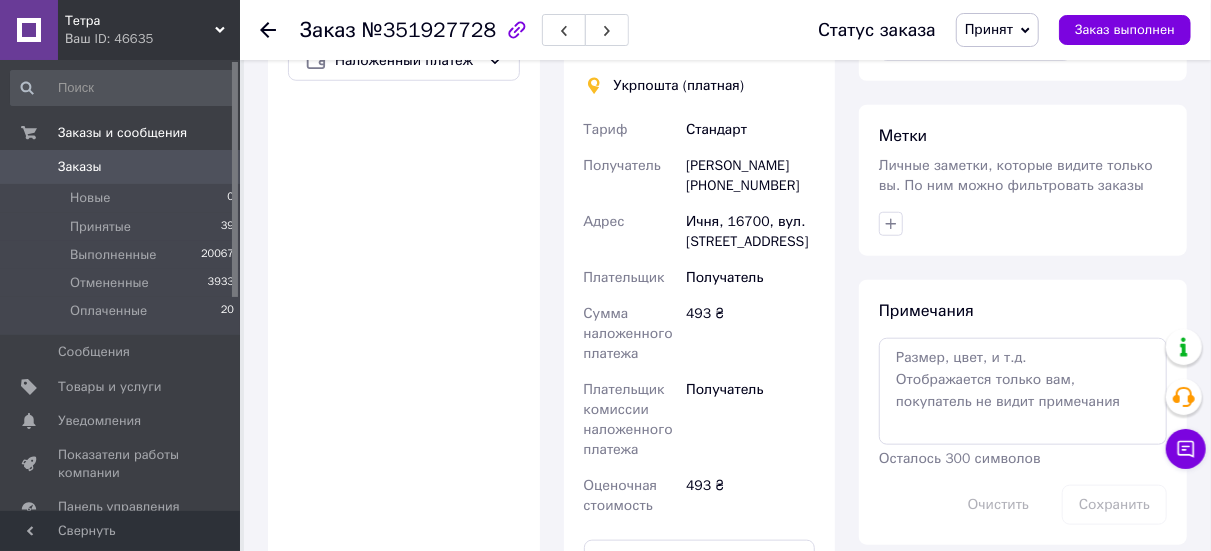 drag, startPoint x: 785, startPoint y: 177, endPoint x: 717, endPoint y: 186, distance: 68.593 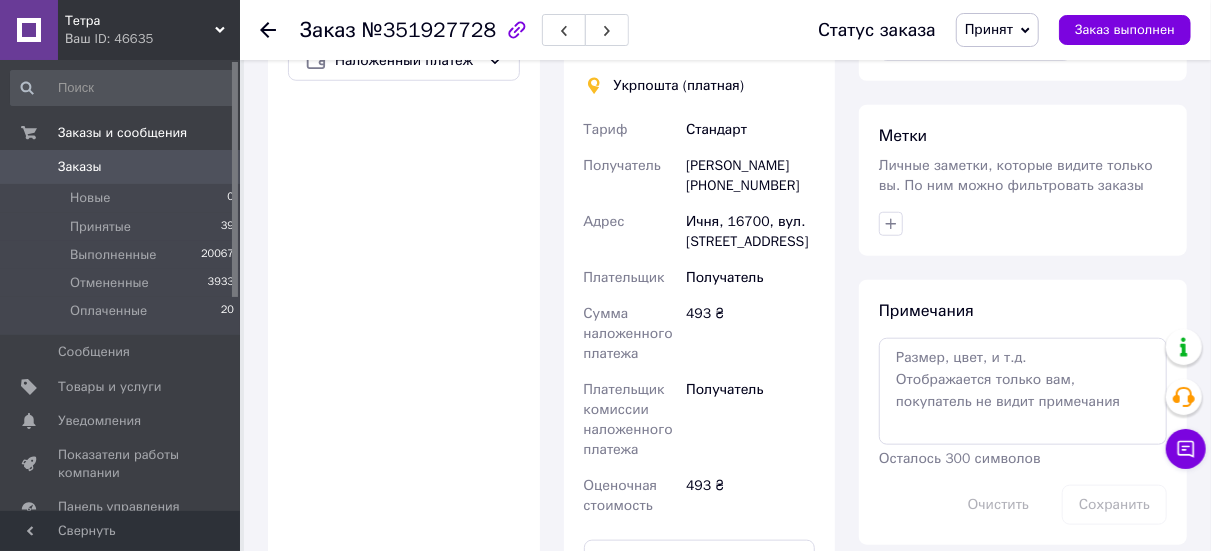 click 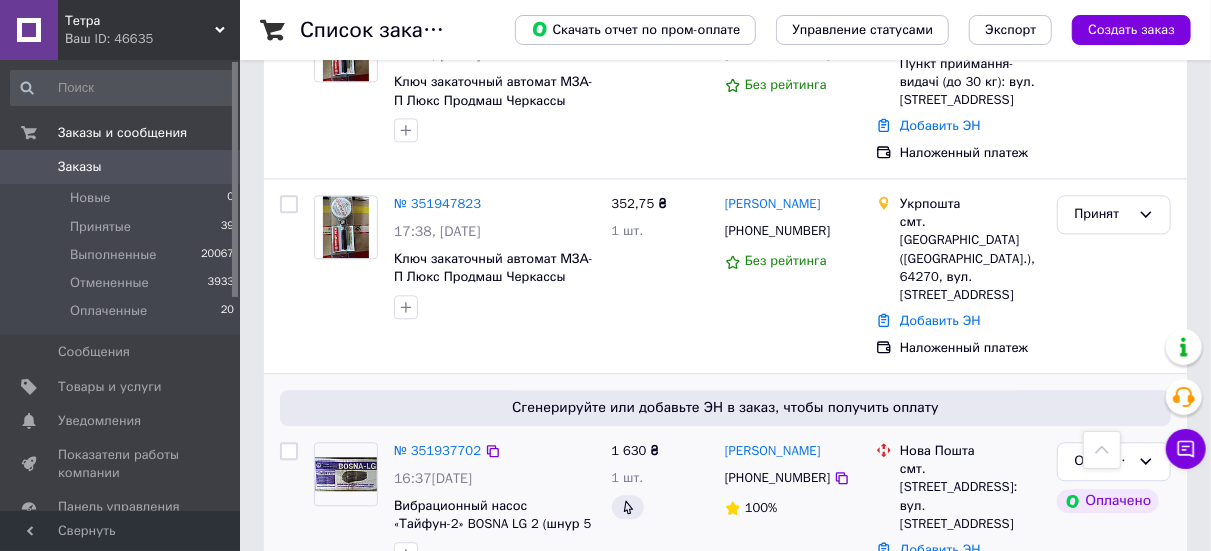 scroll, scrollTop: 2100, scrollLeft: 0, axis: vertical 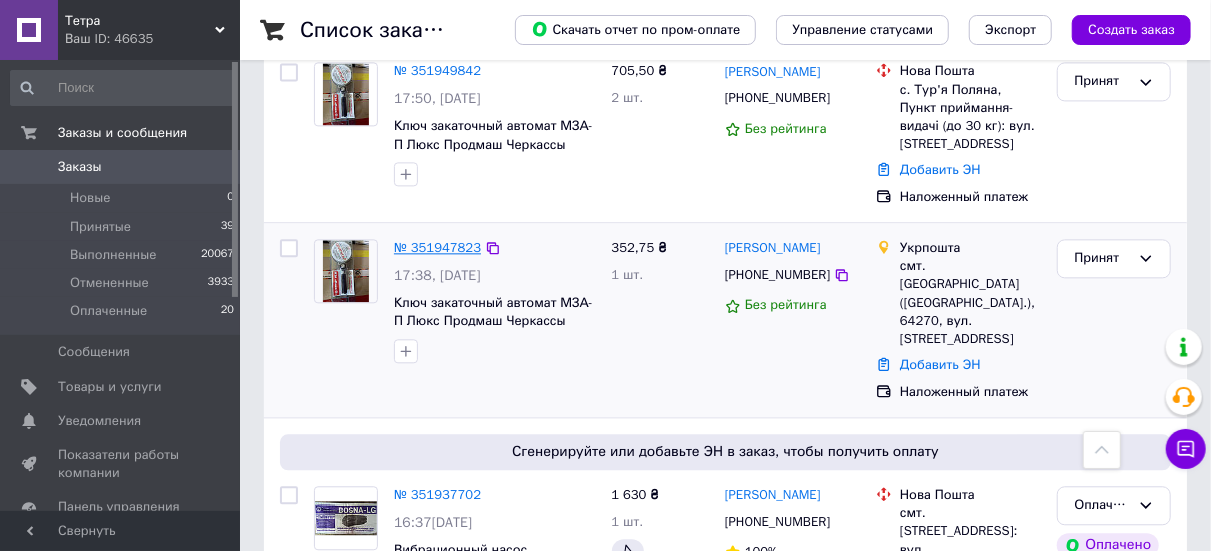 click on "№ 351947823" at bounding box center (437, 247) 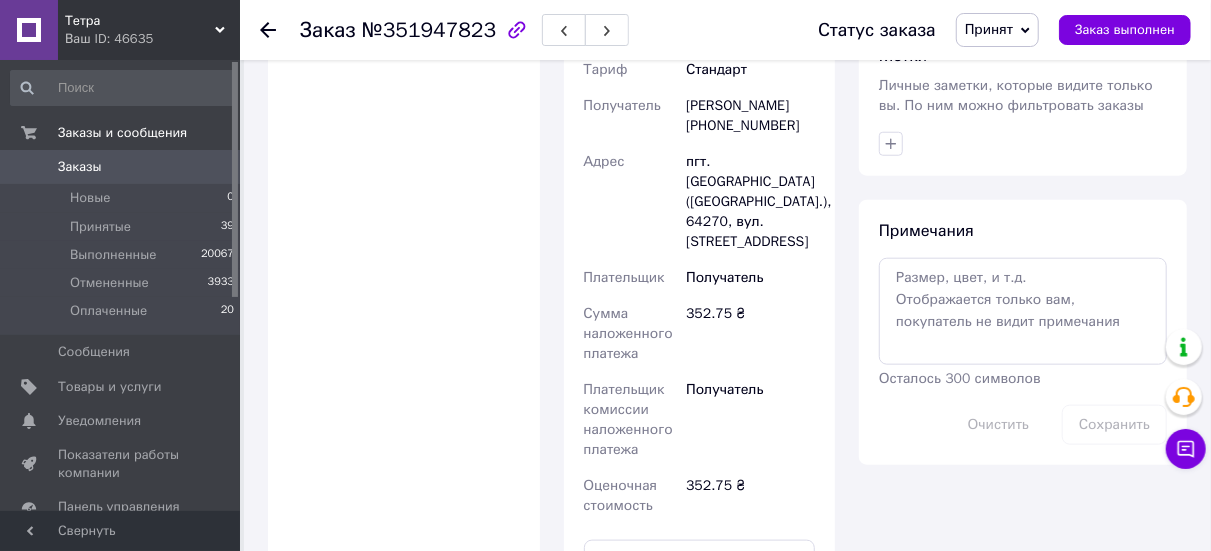 scroll, scrollTop: 736, scrollLeft: 0, axis: vertical 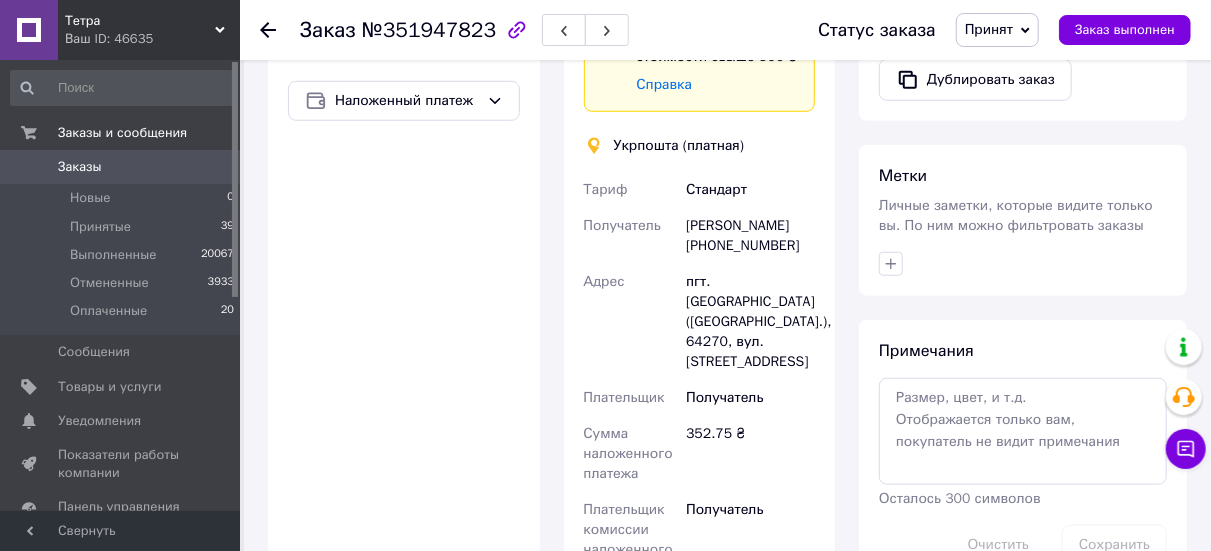 drag, startPoint x: 784, startPoint y: 246, endPoint x: 709, endPoint y: 244, distance: 75.026665 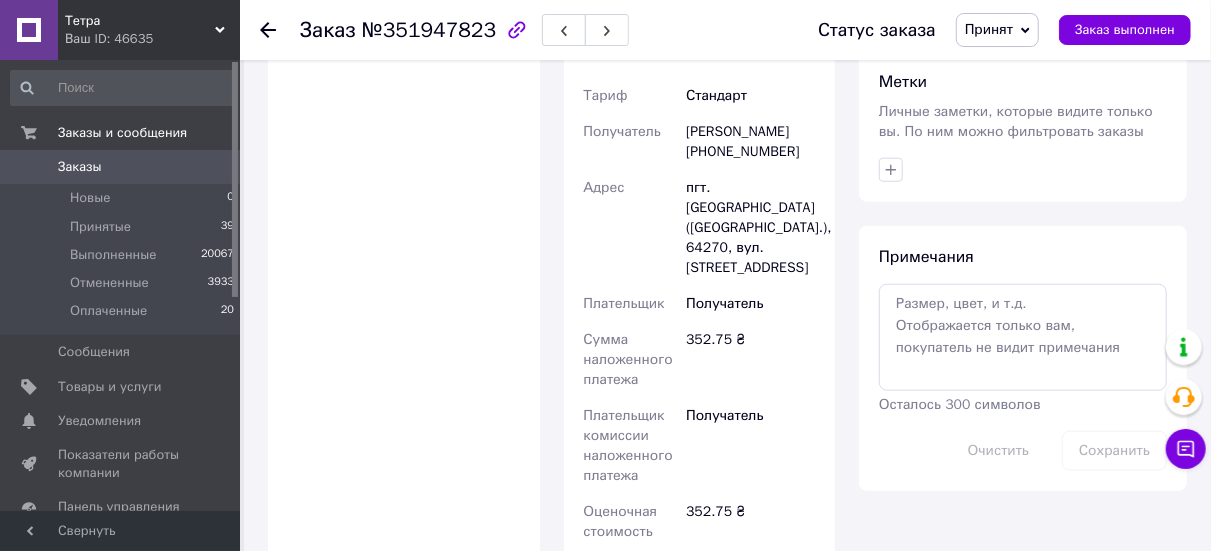 scroll, scrollTop: 936, scrollLeft: 0, axis: vertical 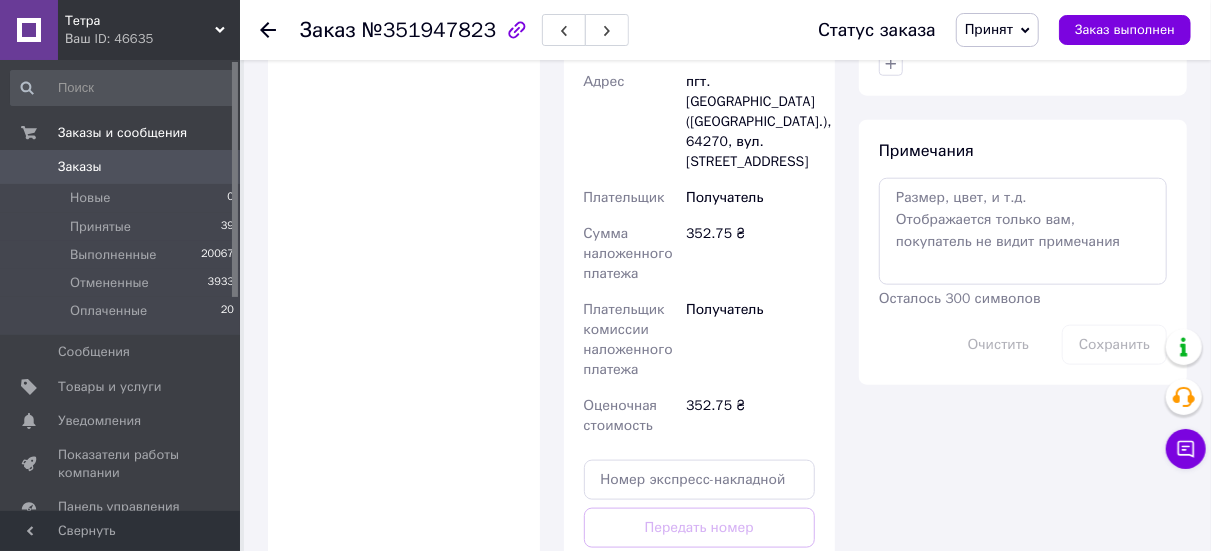 click 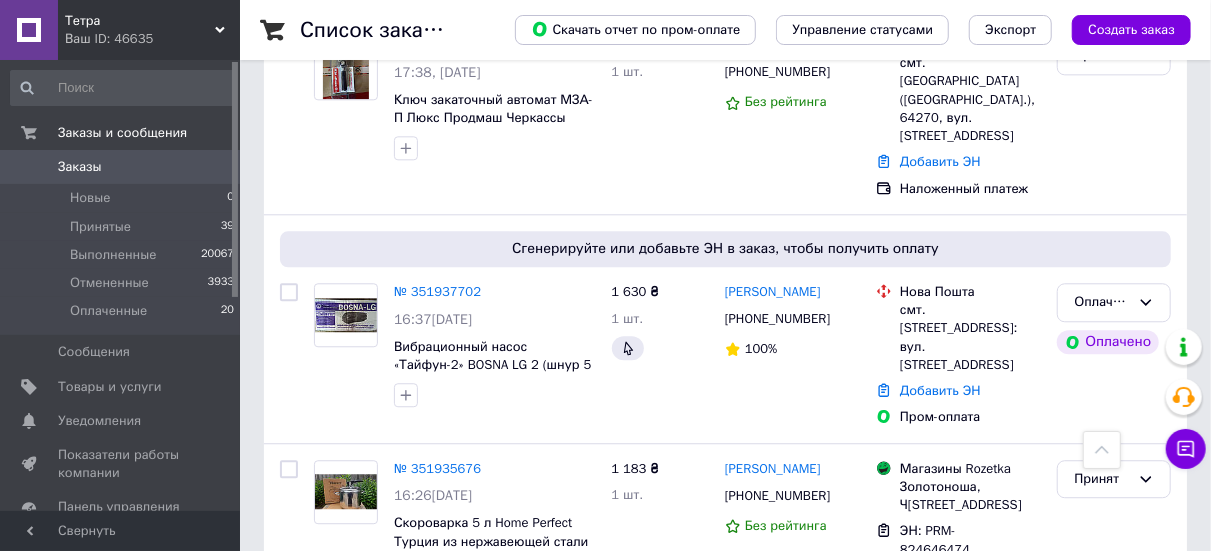 scroll, scrollTop: 2300, scrollLeft: 0, axis: vertical 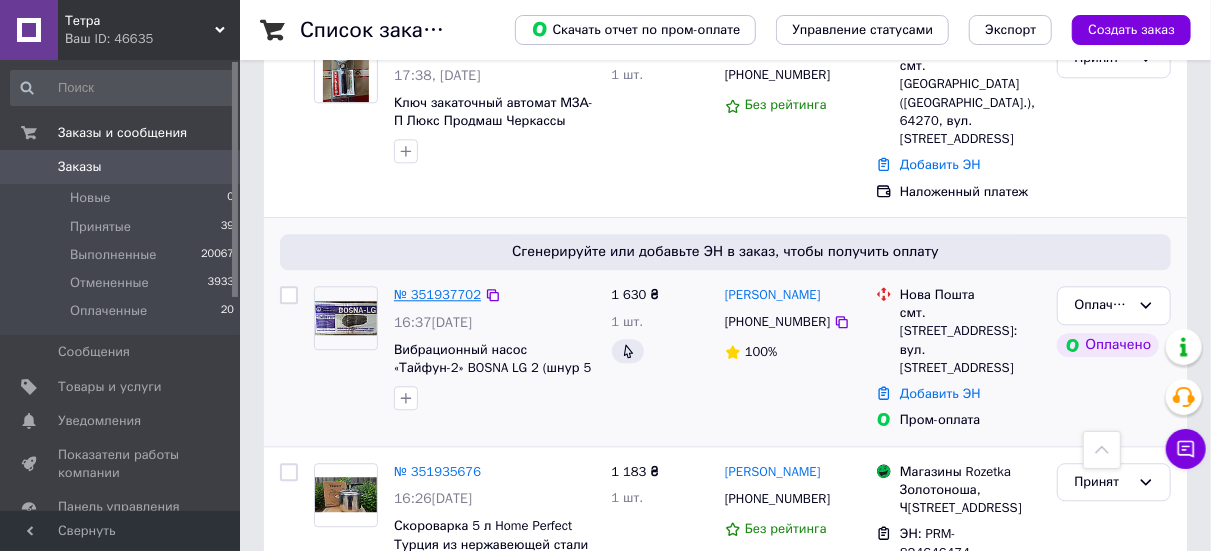 click on "№ 351937702" at bounding box center [437, 294] 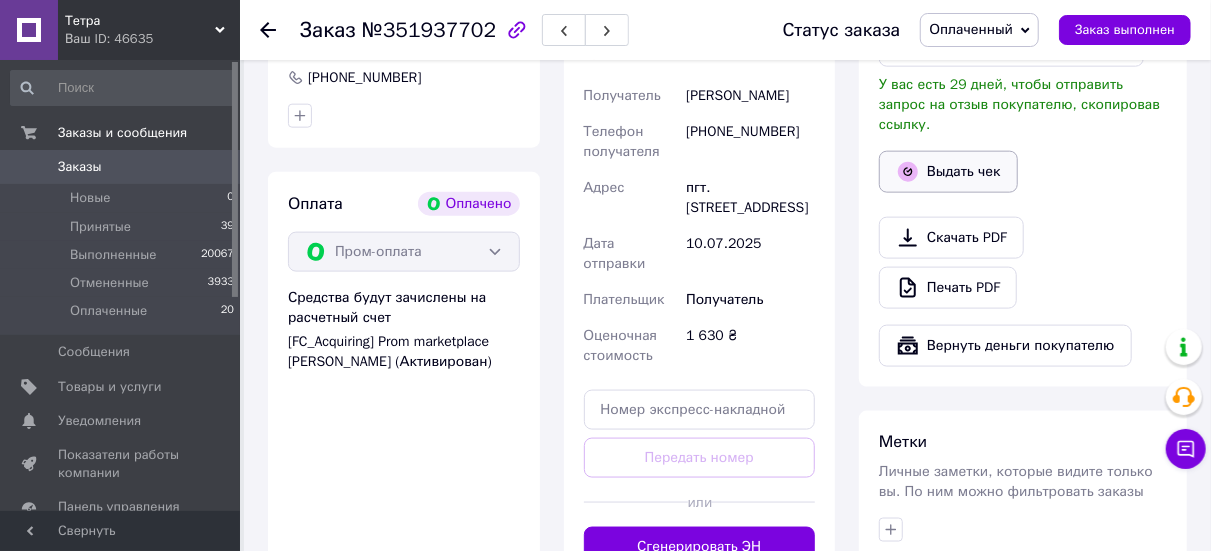 scroll, scrollTop: 939, scrollLeft: 0, axis: vertical 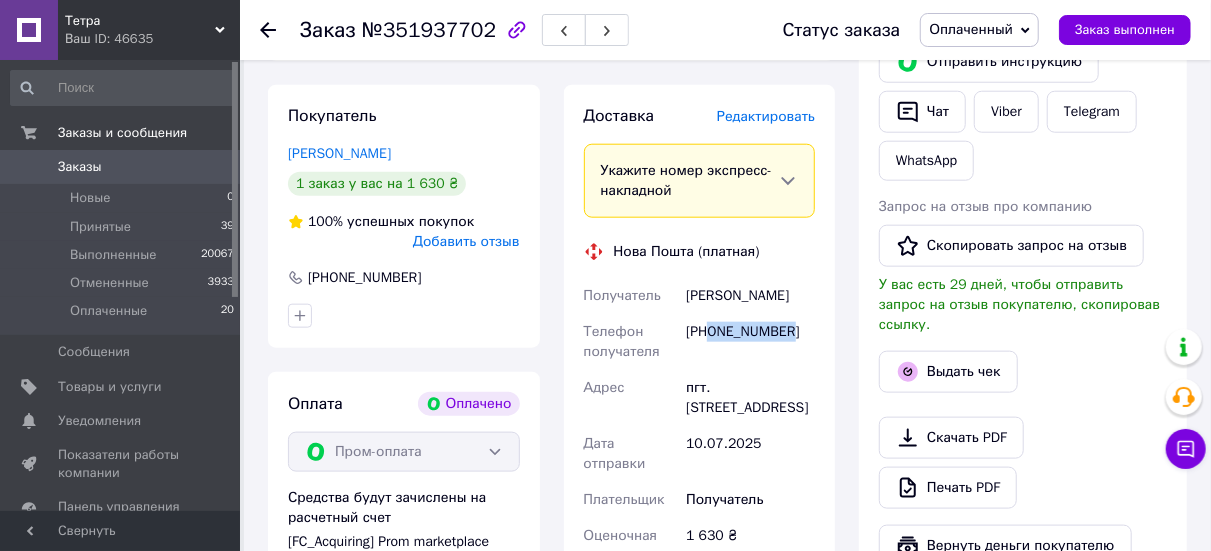 drag, startPoint x: 789, startPoint y: 335, endPoint x: 709, endPoint y: 339, distance: 80.09994 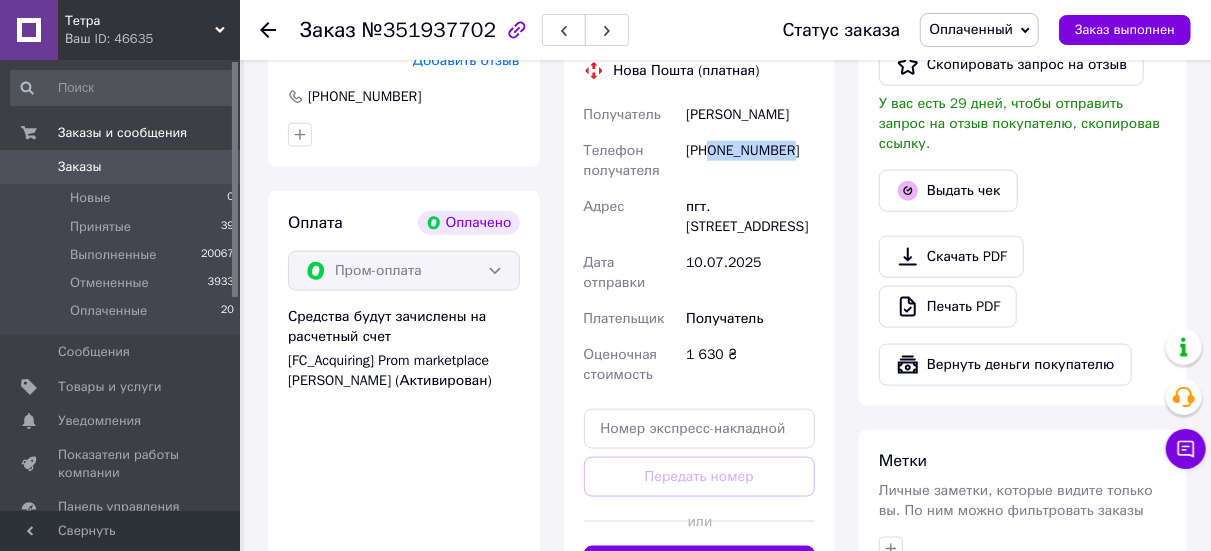 scroll, scrollTop: 1239, scrollLeft: 0, axis: vertical 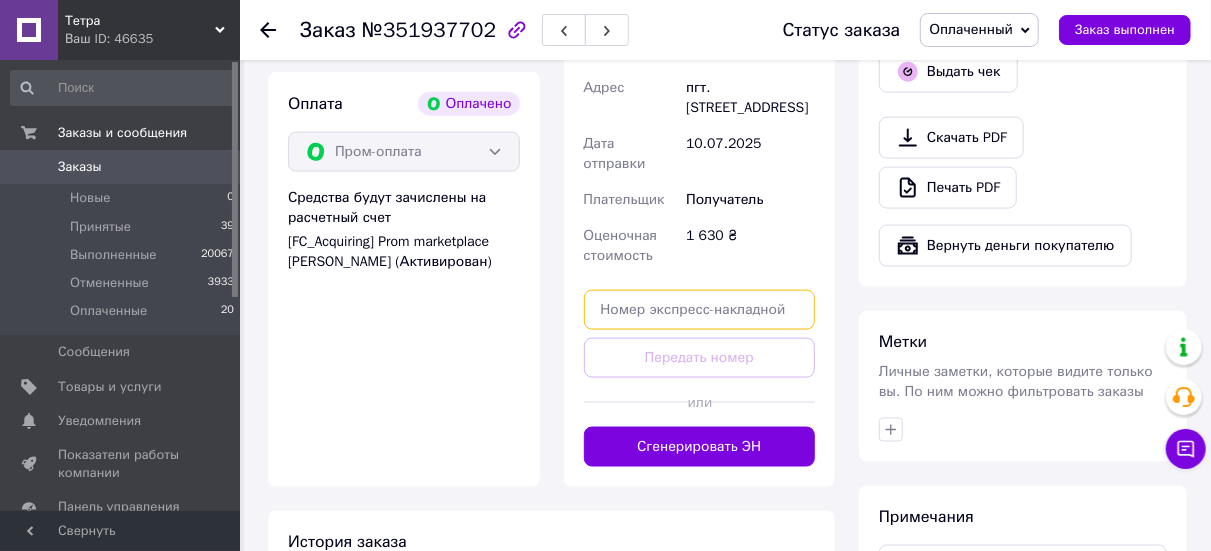 click at bounding box center [700, 310] 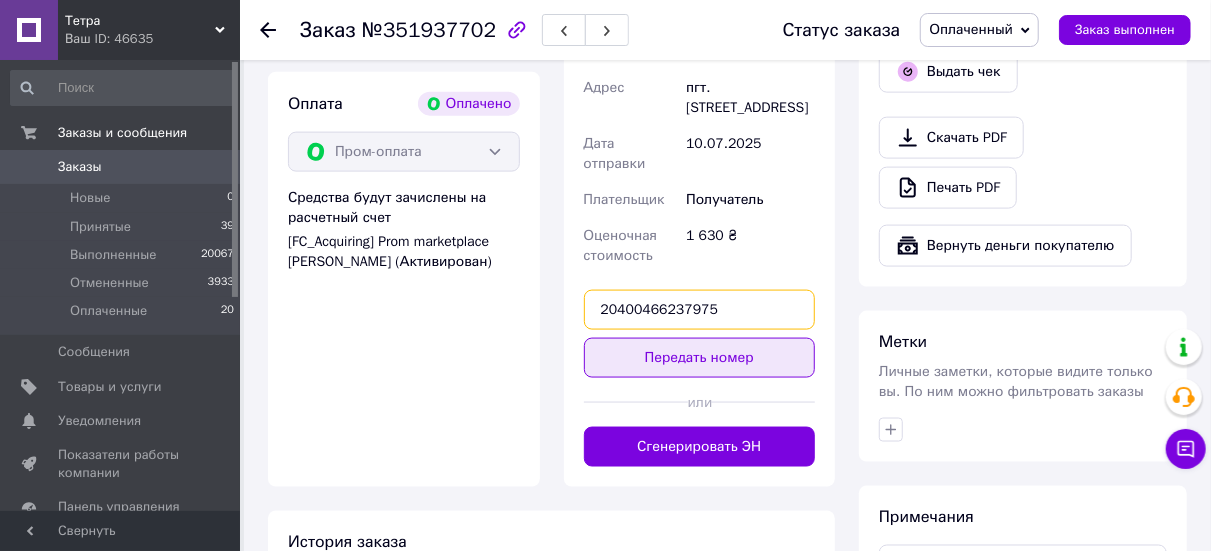 type on "20400466237975" 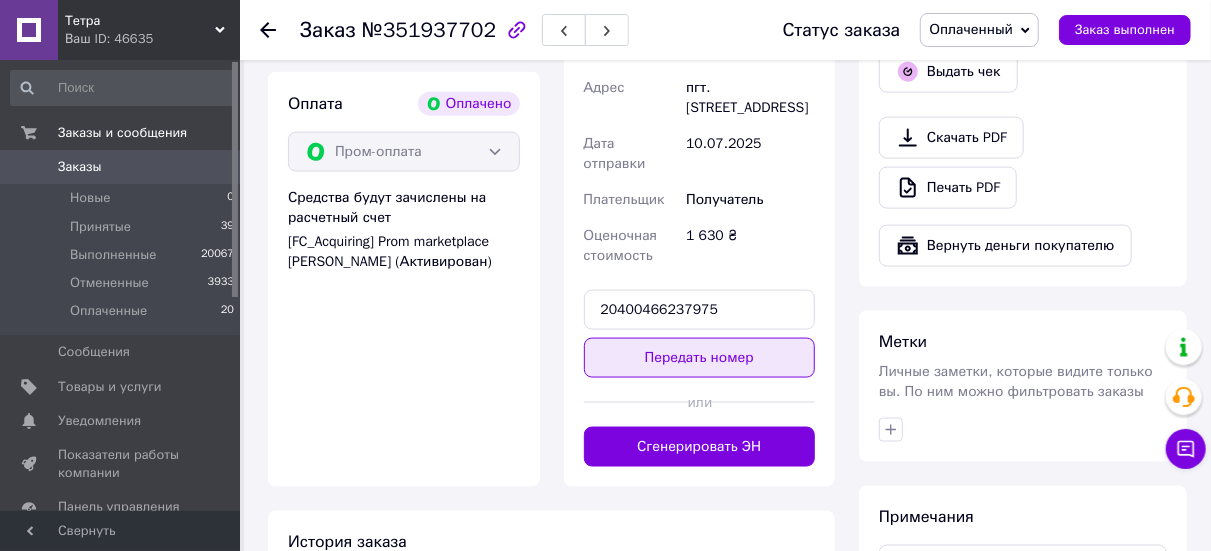 click on "Передать номер" at bounding box center [700, 358] 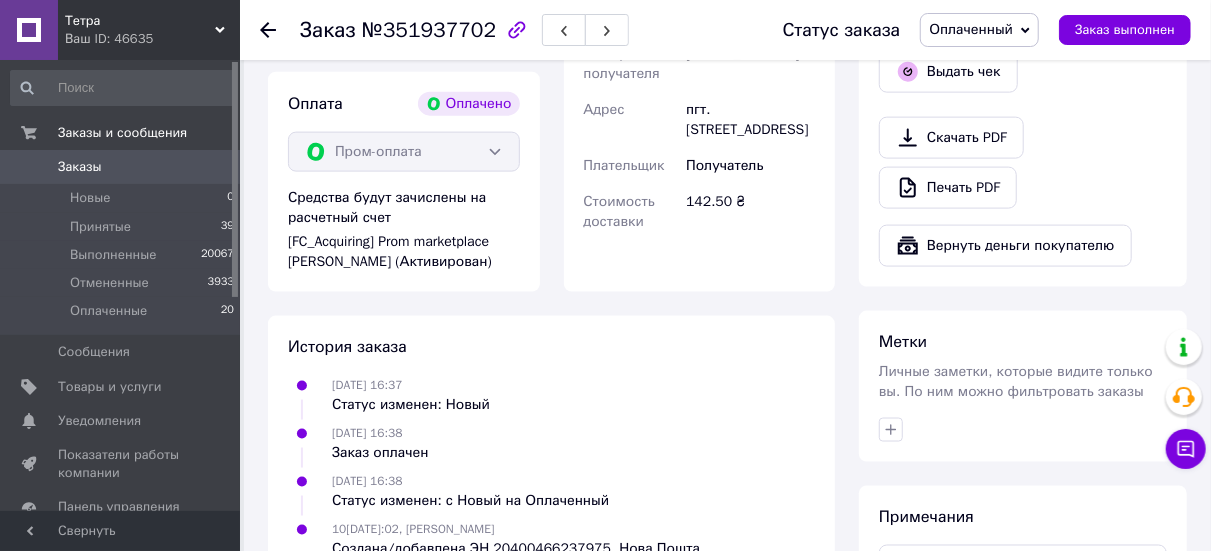 click 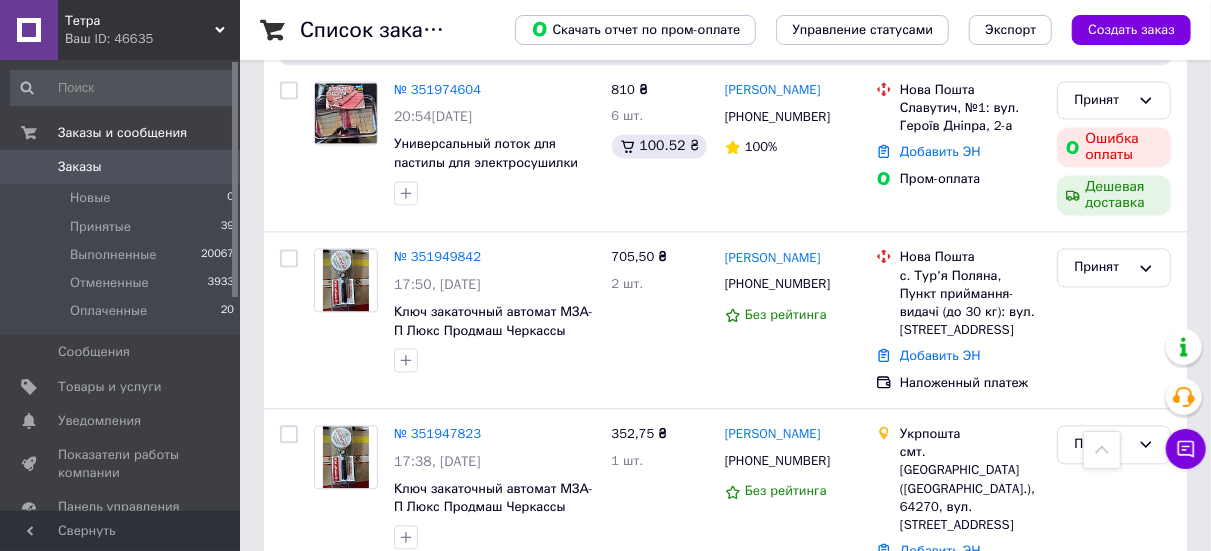 scroll, scrollTop: 2100, scrollLeft: 0, axis: vertical 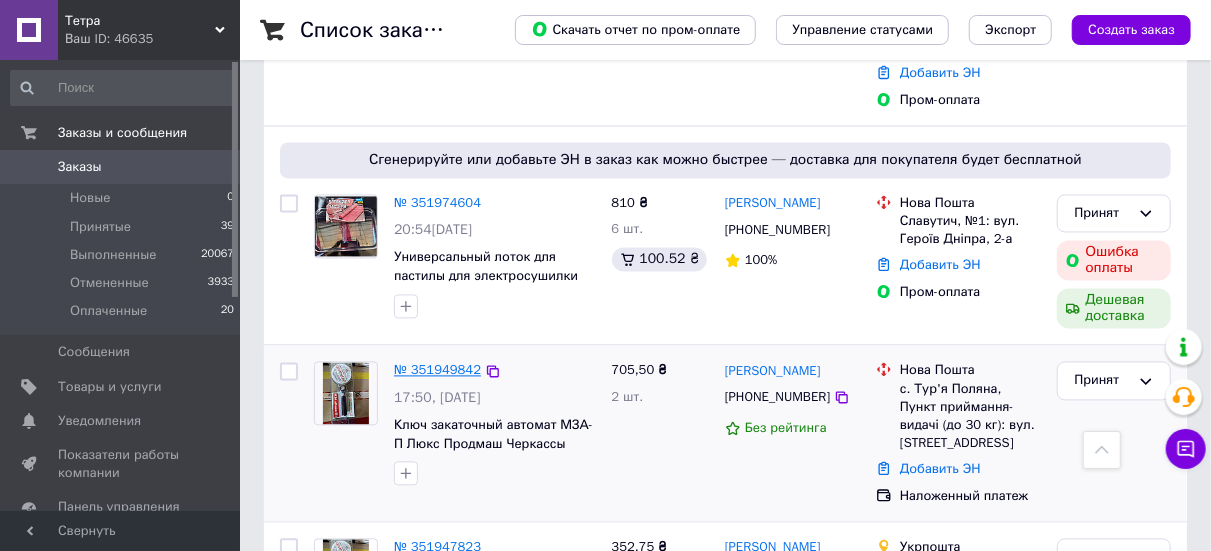 click on "№ 351949842" at bounding box center (437, 370) 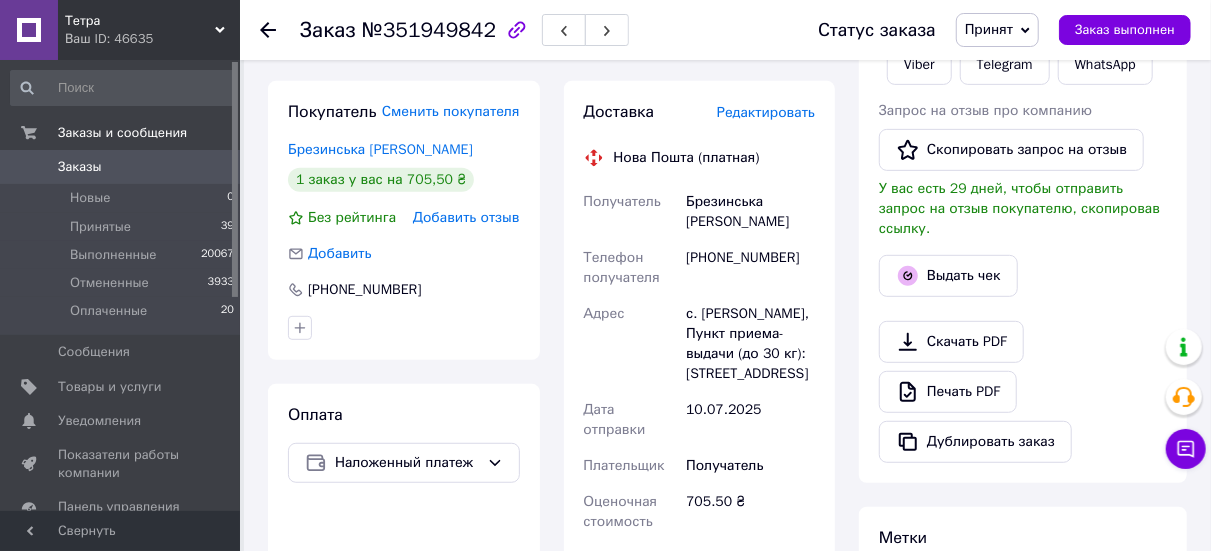 scroll, scrollTop: 318, scrollLeft: 0, axis: vertical 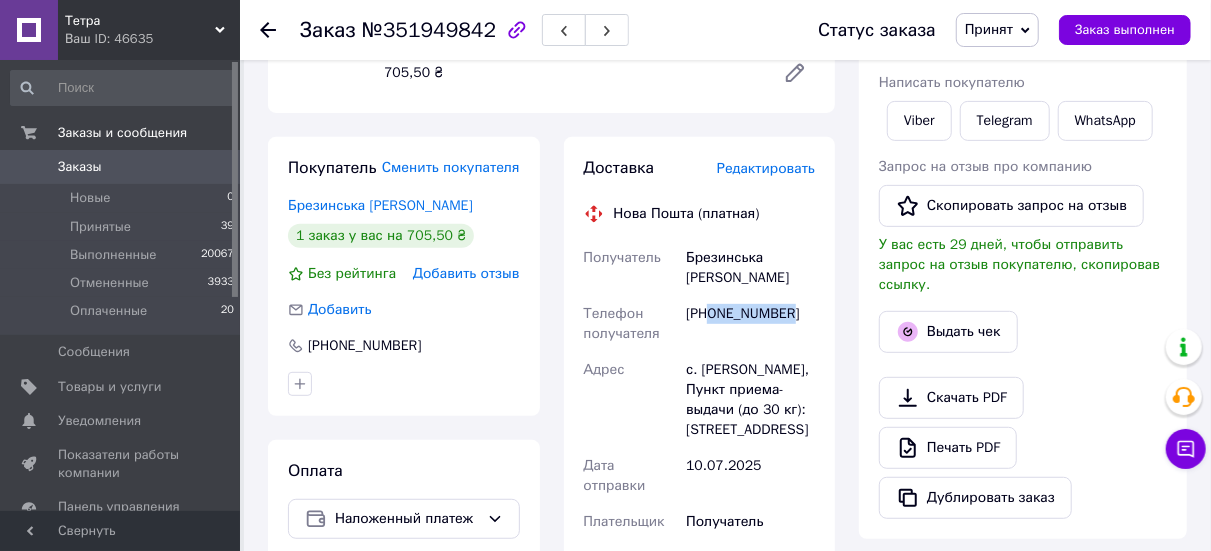 drag, startPoint x: 807, startPoint y: 316, endPoint x: 713, endPoint y: 316, distance: 94 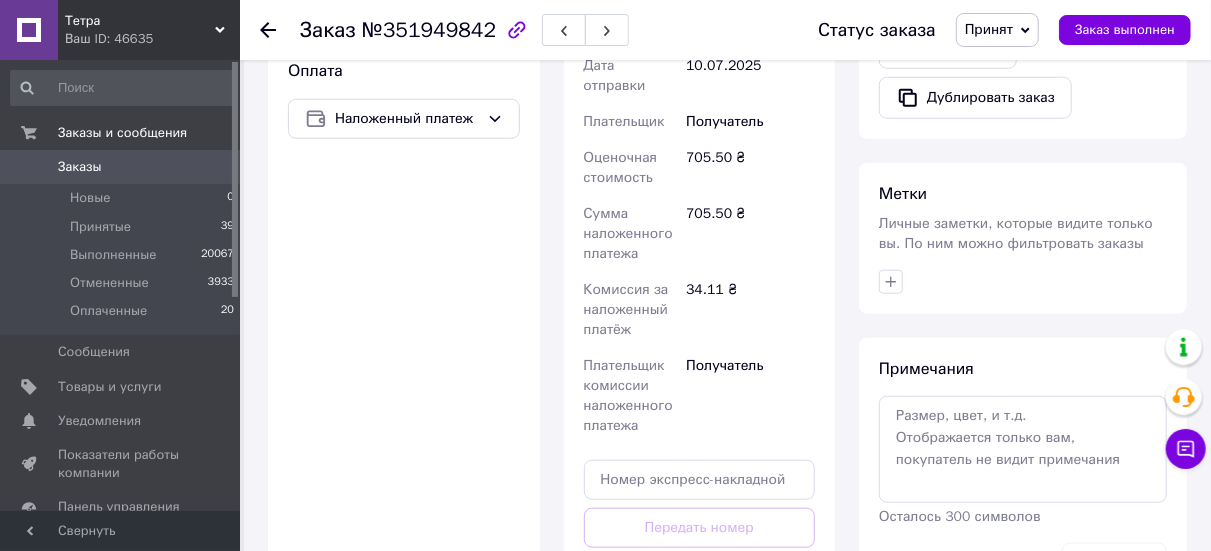 scroll, scrollTop: 718, scrollLeft: 0, axis: vertical 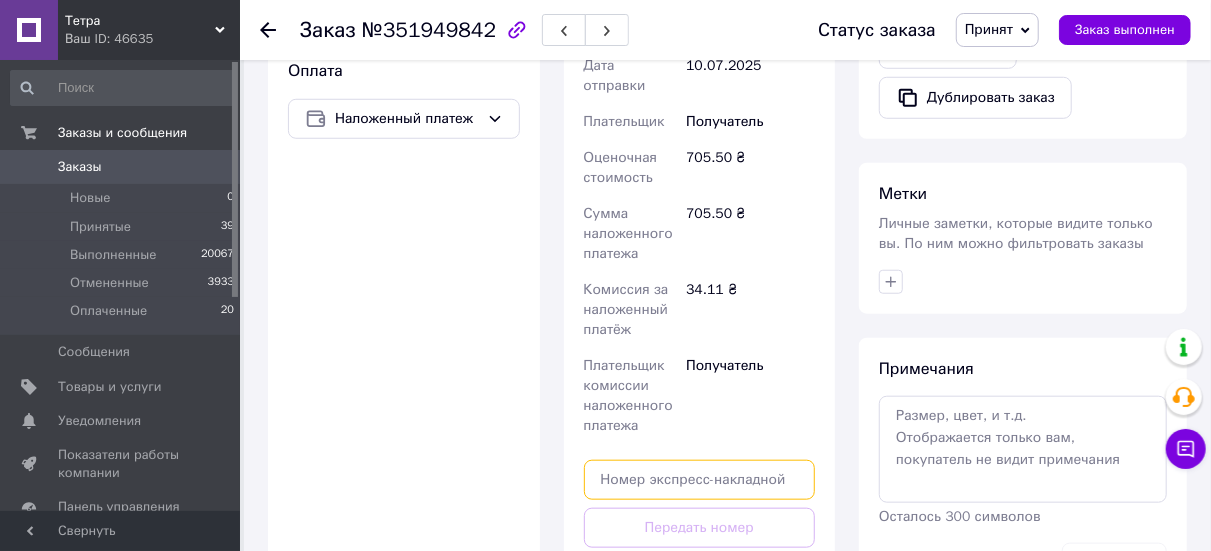 click at bounding box center [700, 480] 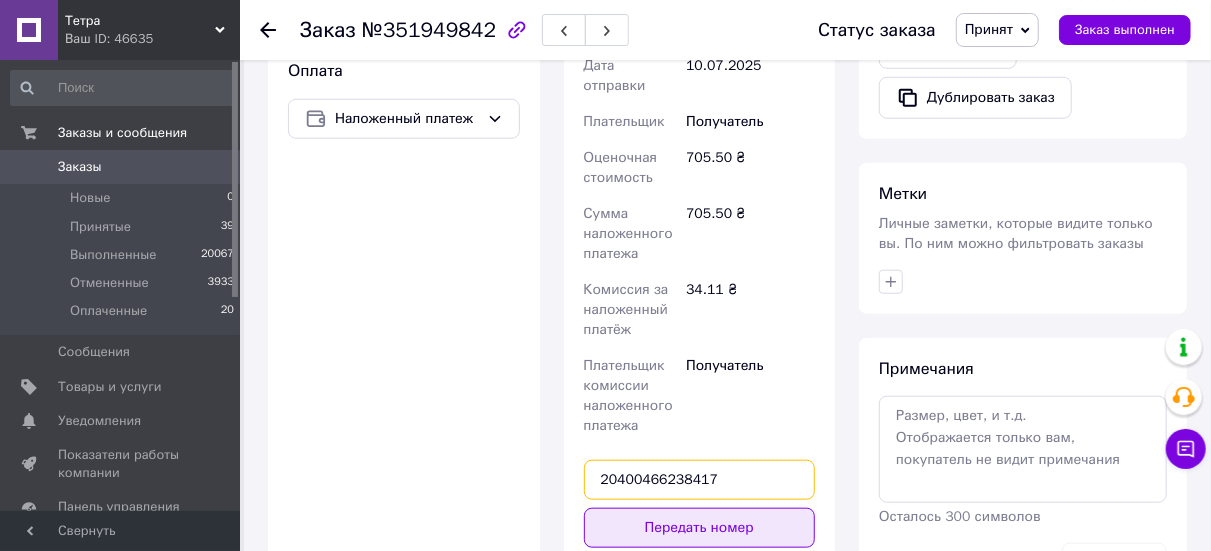 type on "20400466238417" 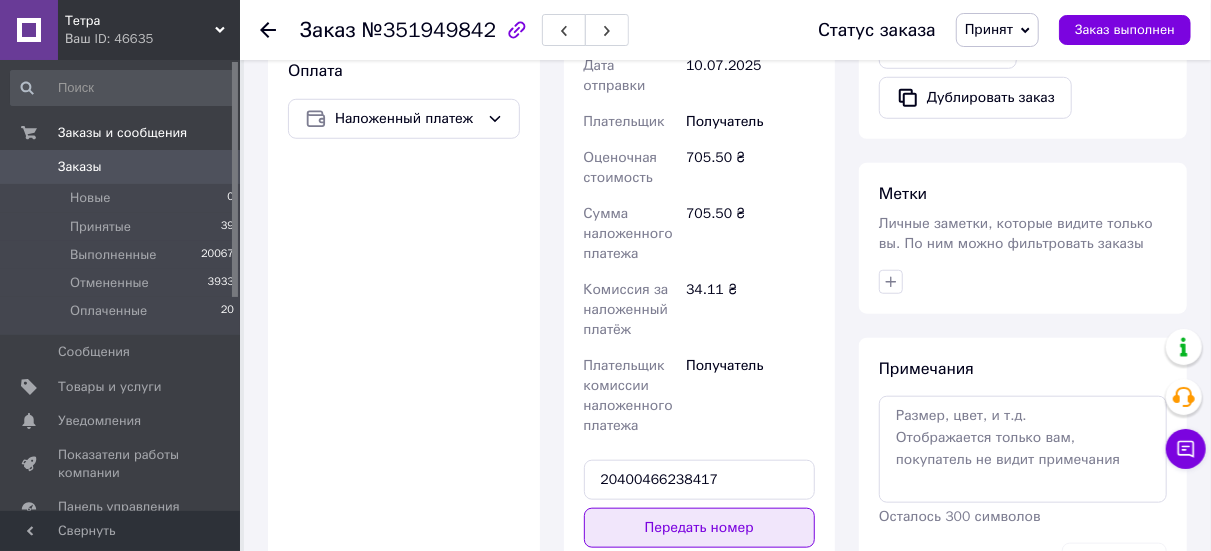 click on "Передать номер" at bounding box center [700, 528] 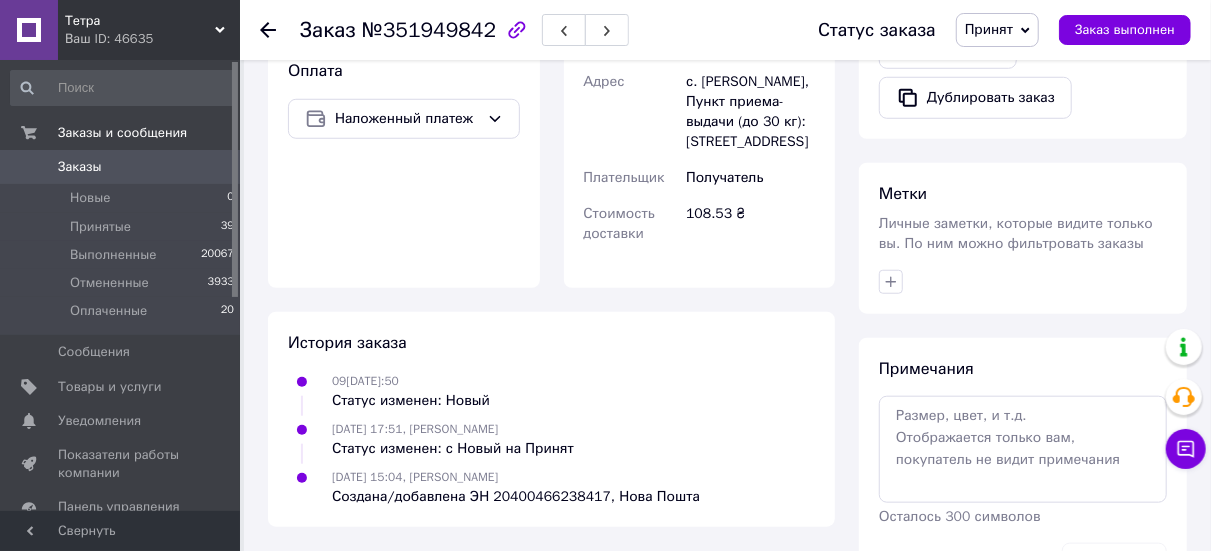 click 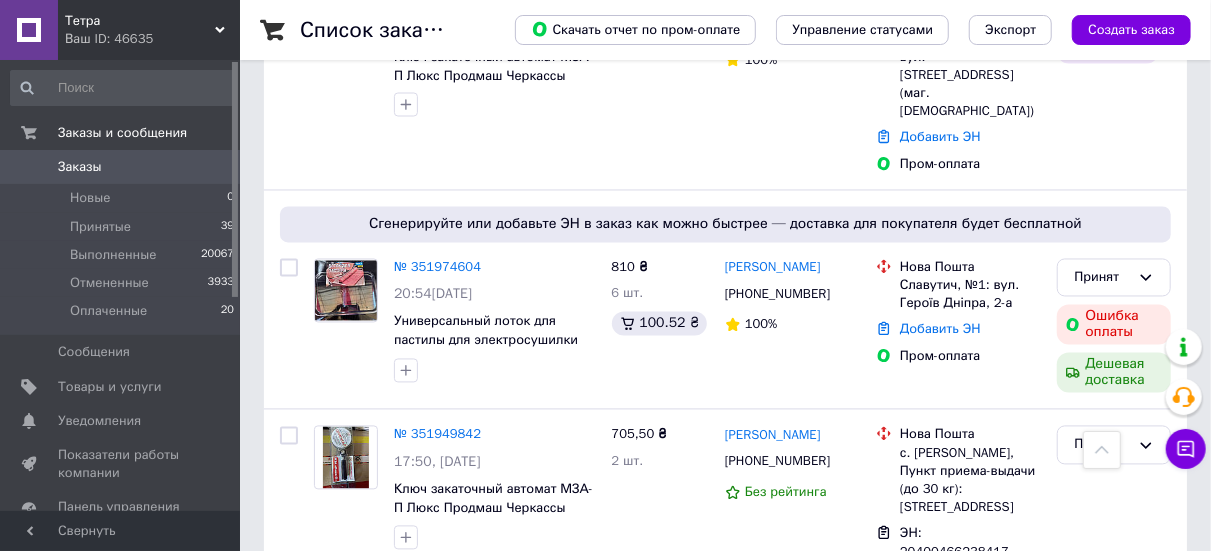 scroll, scrollTop: 1800, scrollLeft: 0, axis: vertical 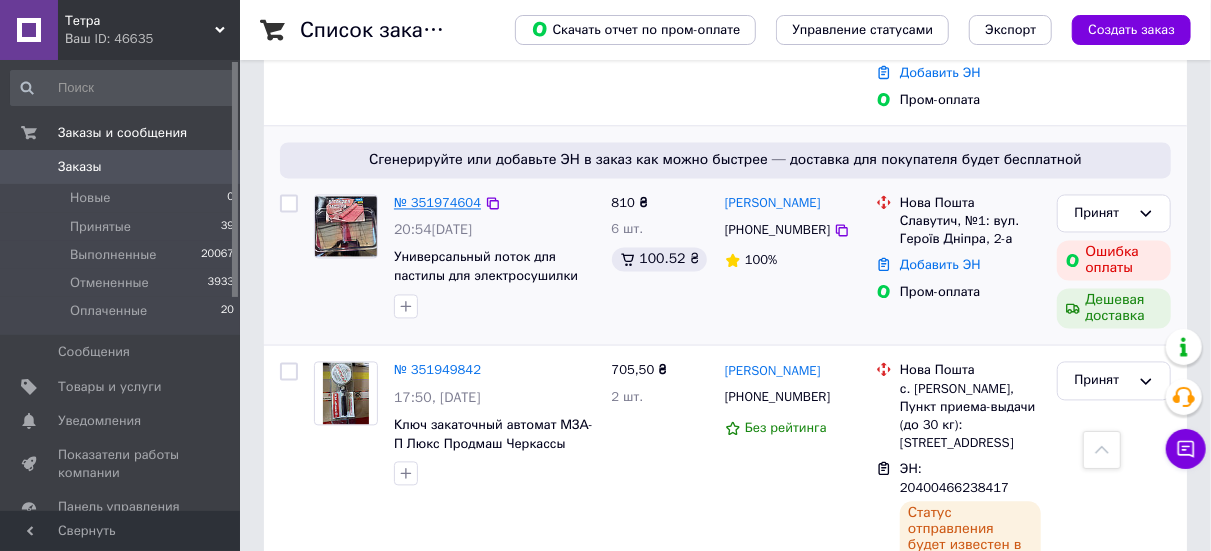 click on "№ 351974604" at bounding box center [437, 203] 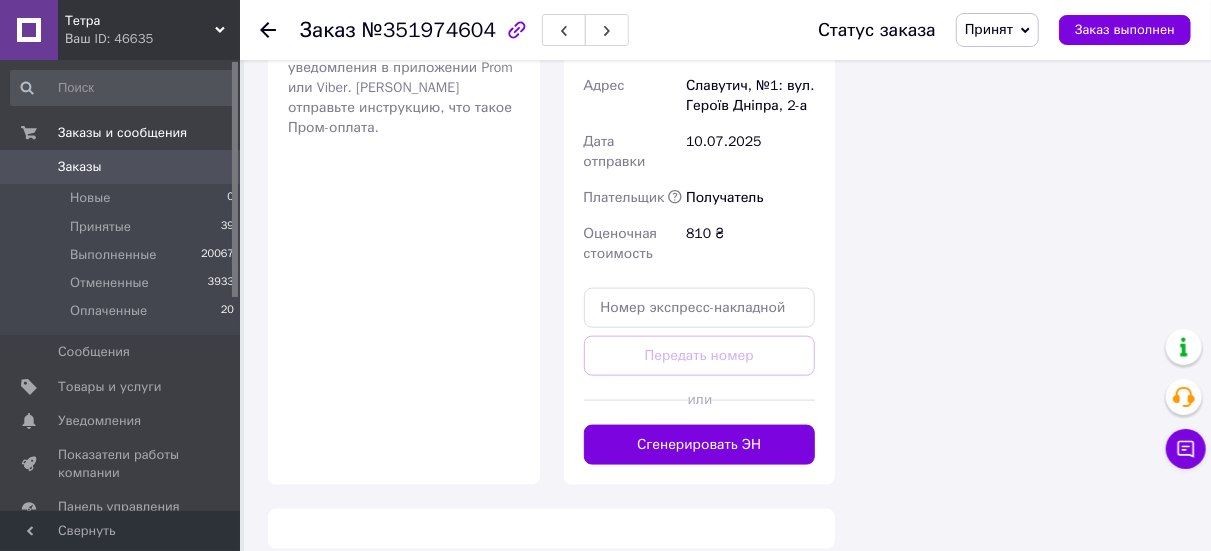scroll, scrollTop: 1659, scrollLeft: 0, axis: vertical 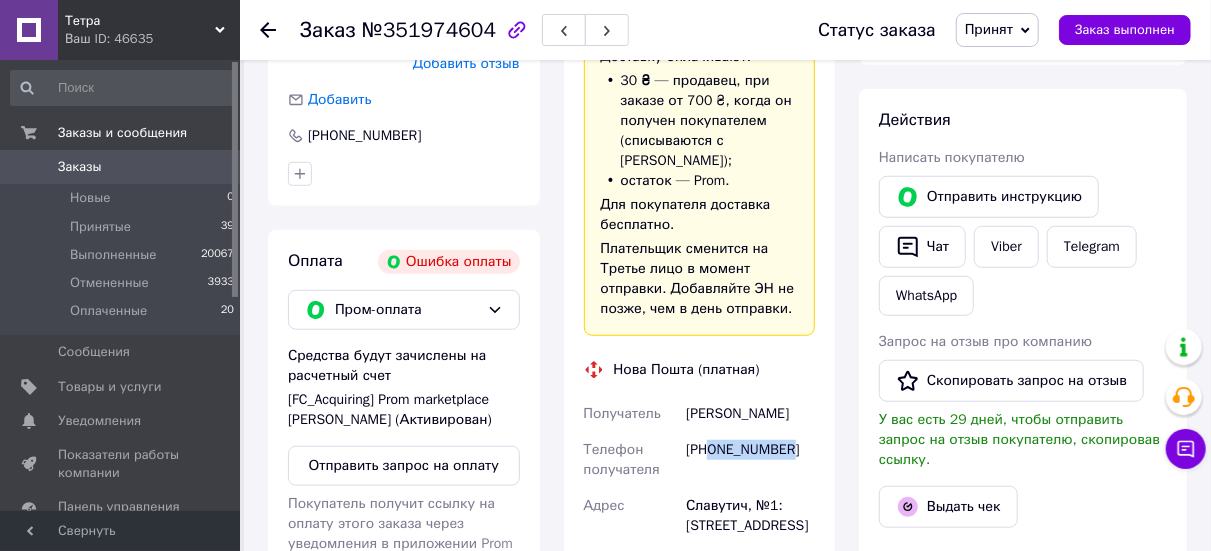 drag, startPoint x: 798, startPoint y: 455, endPoint x: 715, endPoint y: 460, distance: 83.15047 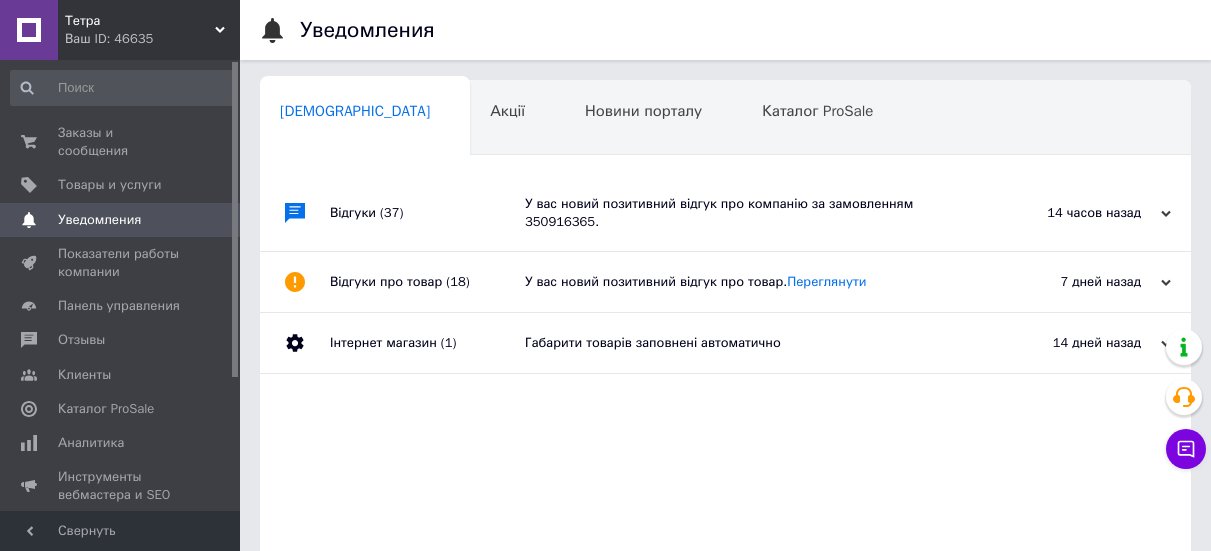 click on "Заказы и сообщения" at bounding box center (121, 142) 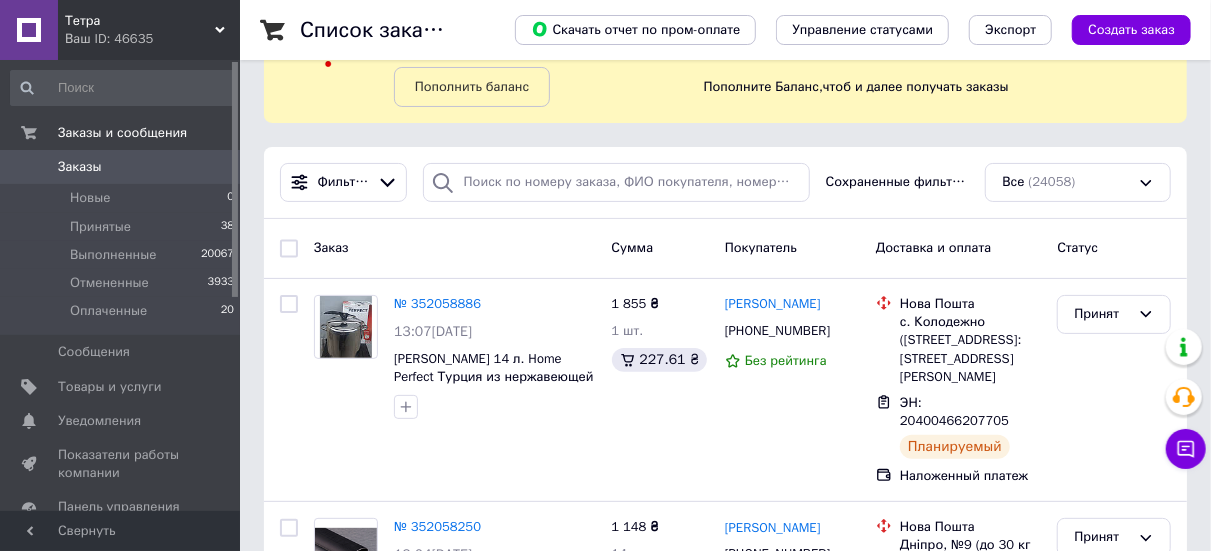 scroll, scrollTop: 0, scrollLeft: 0, axis: both 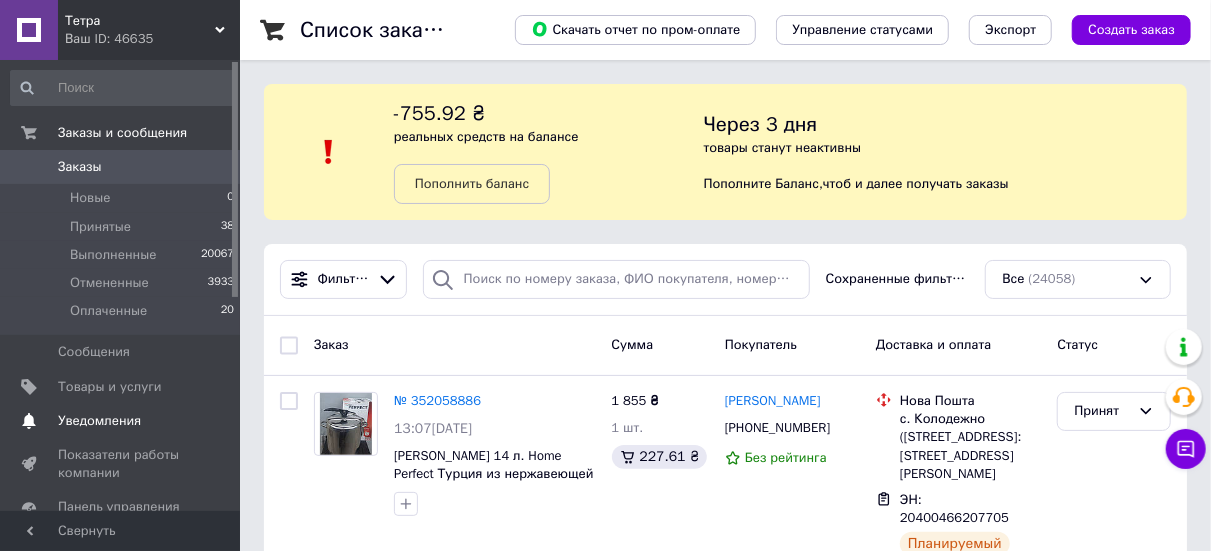click on "Уведомления" at bounding box center [99, 421] 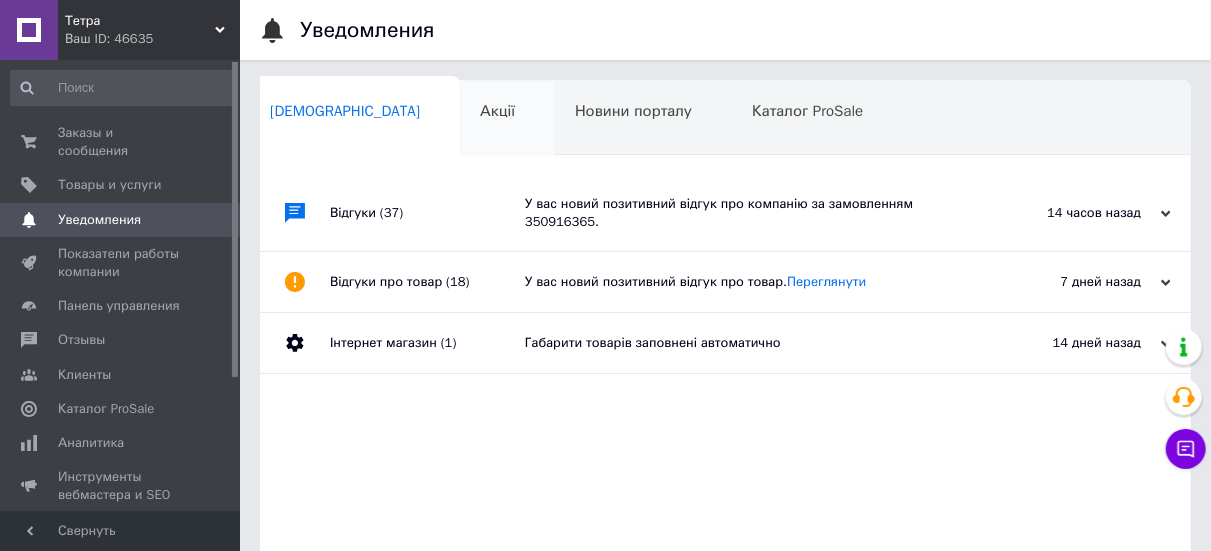 click on "Акції 0" at bounding box center (507, 119) 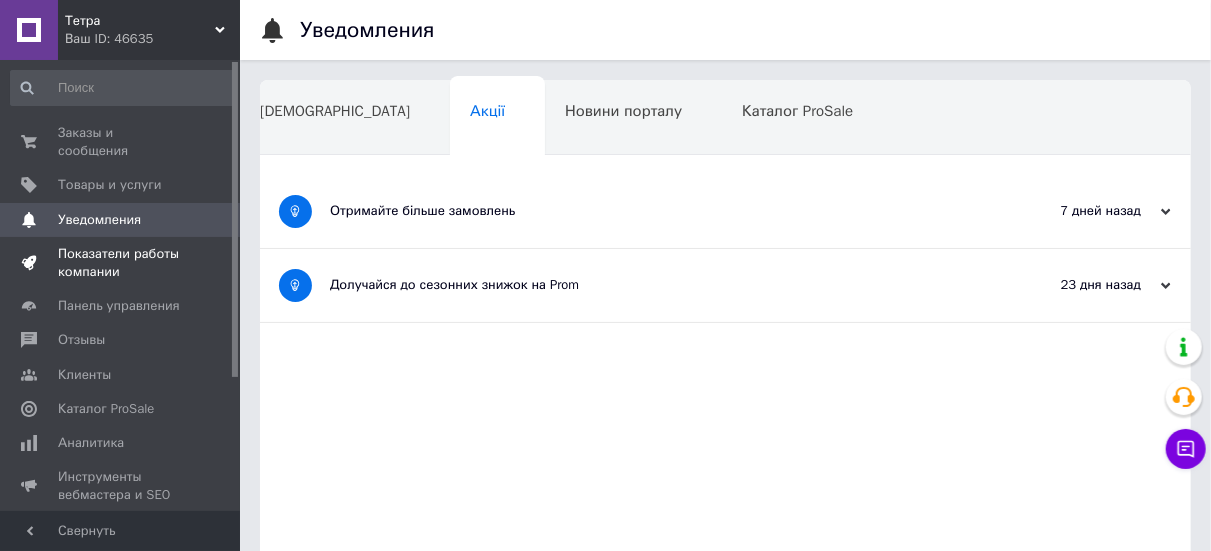 click on "Показатели работы компании" at bounding box center [121, 263] 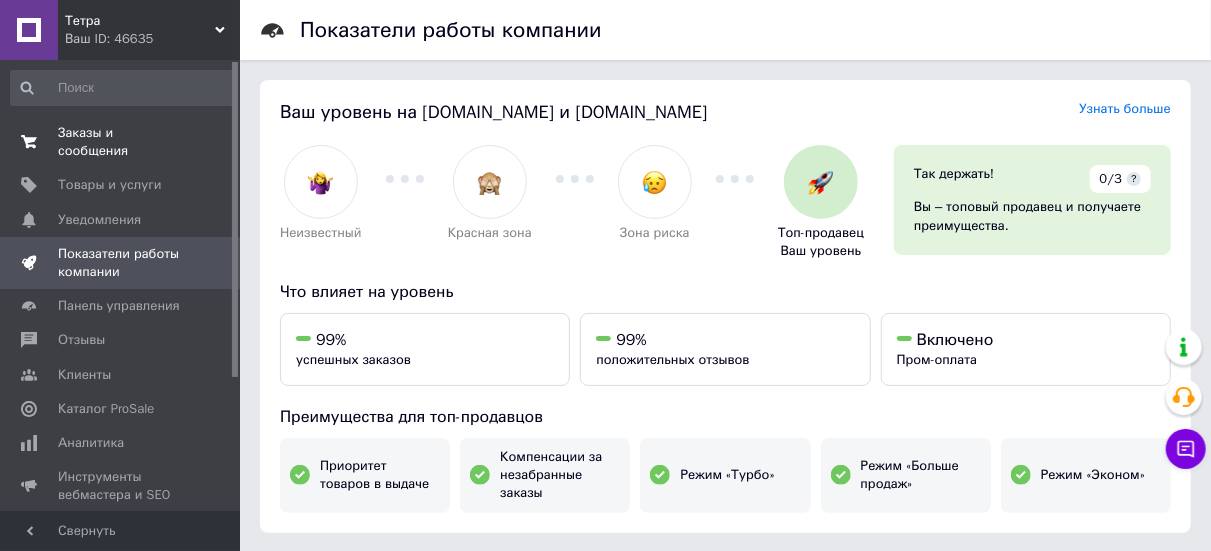 click on "Заказы и сообщения" at bounding box center (121, 142) 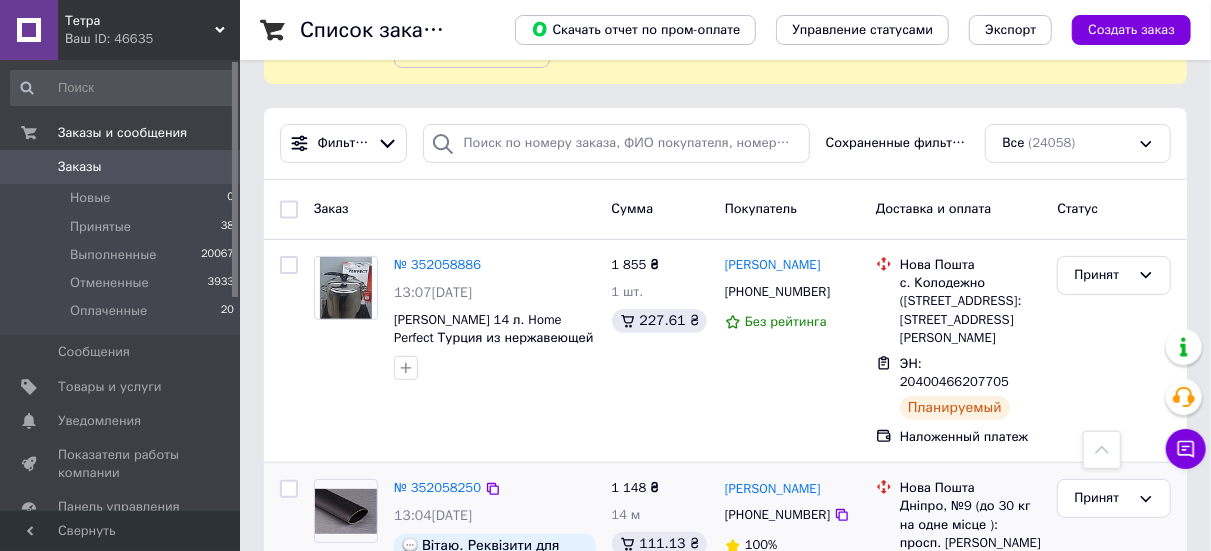 scroll, scrollTop: 0, scrollLeft: 0, axis: both 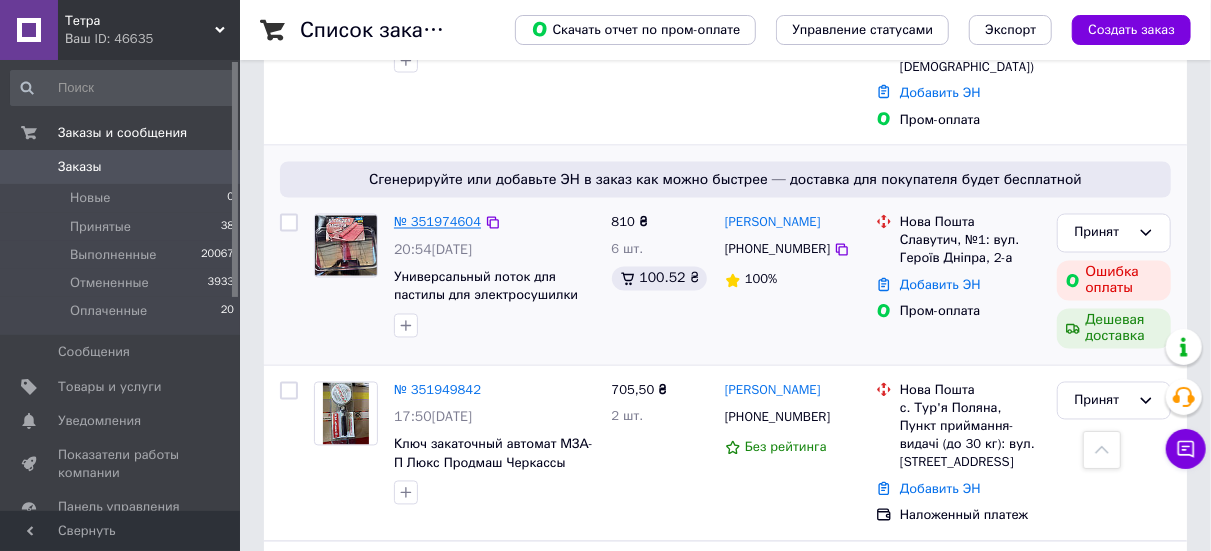 click on "№ 351974604" at bounding box center (437, 222) 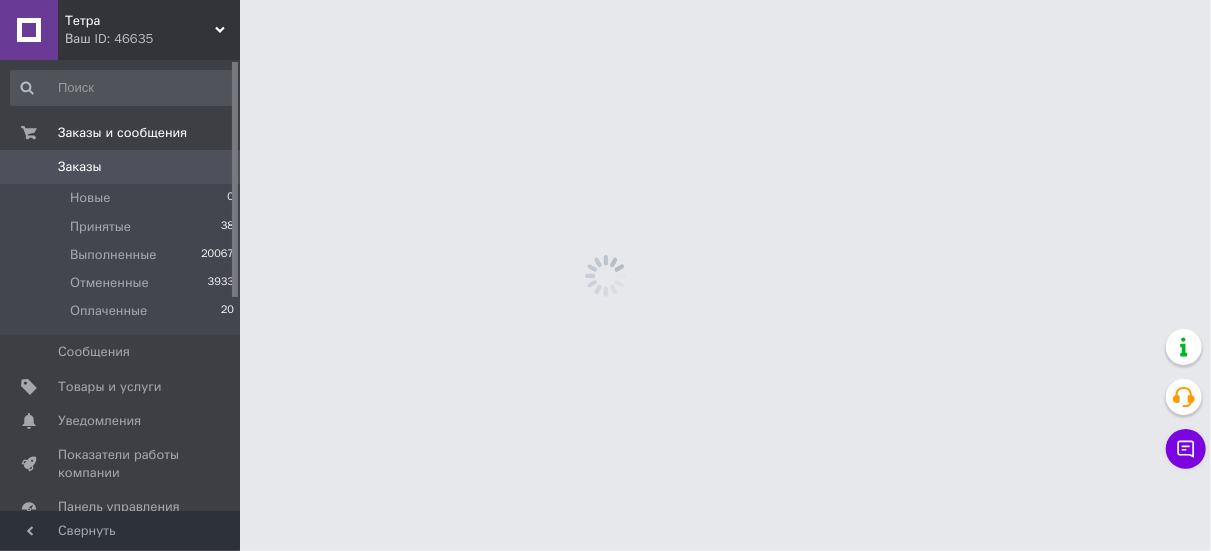 scroll, scrollTop: 0, scrollLeft: 0, axis: both 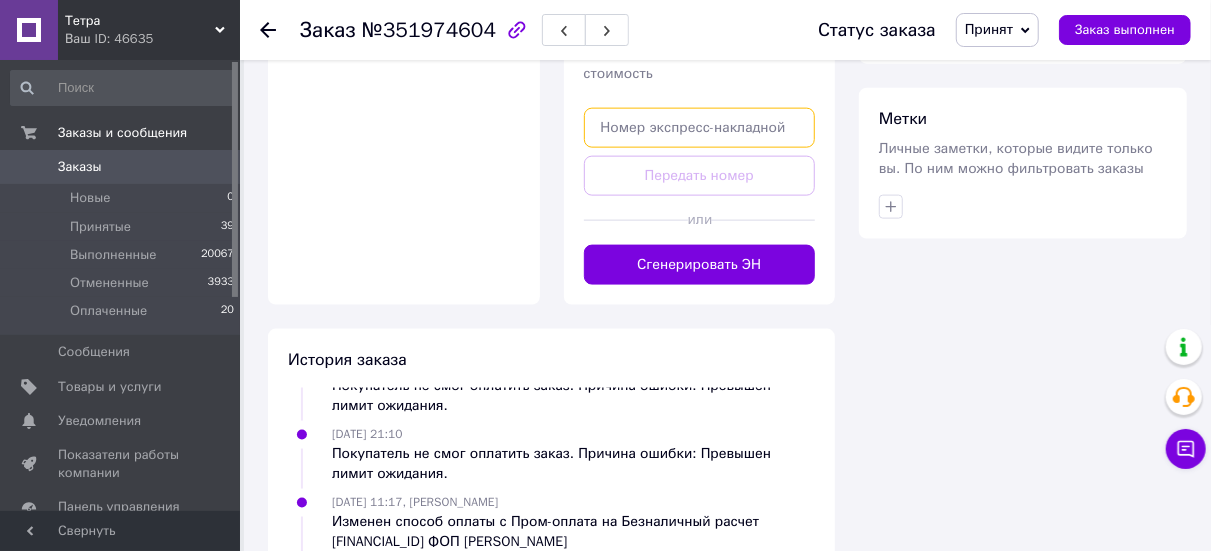 click at bounding box center (700, 128) 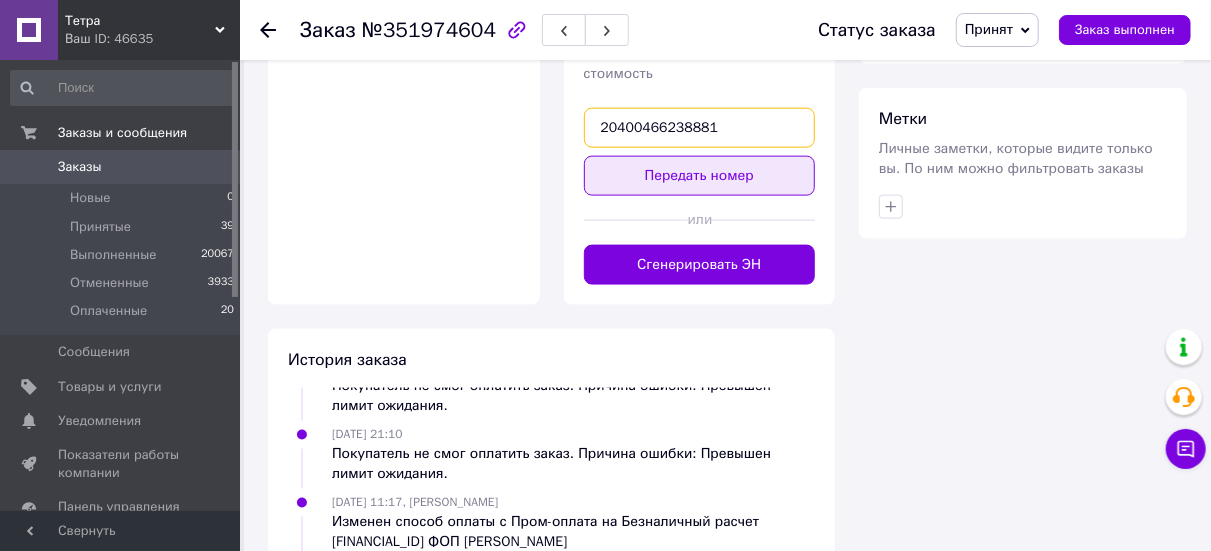 type on "20400466238881" 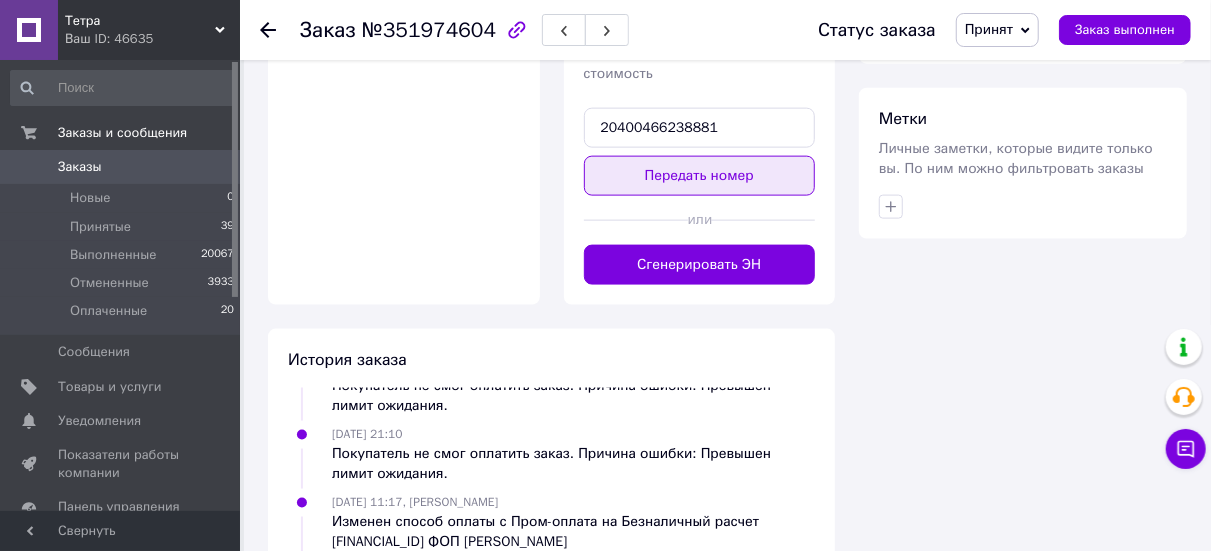 click on "Передать номер" at bounding box center [700, 176] 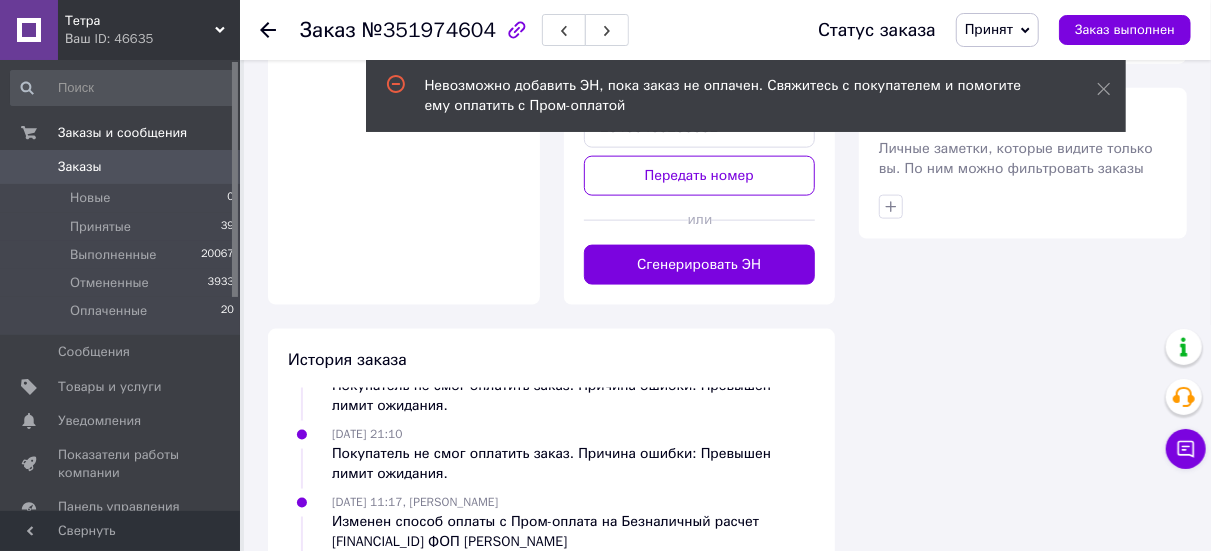 drag, startPoint x: 465, startPoint y: 219, endPoint x: 479, endPoint y: 214, distance: 14.866069 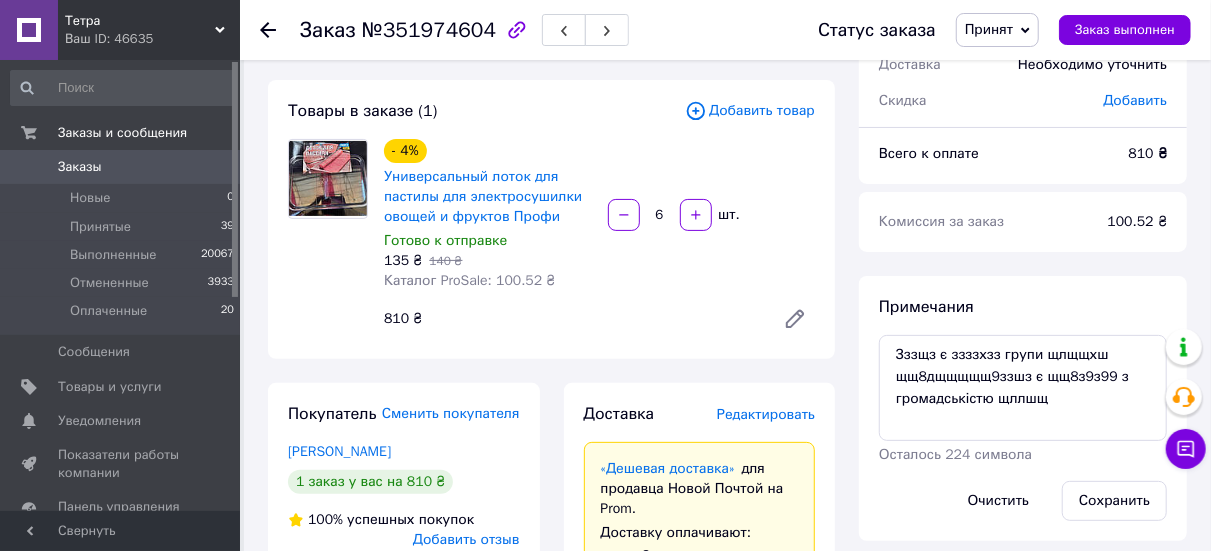 scroll, scrollTop: 100, scrollLeft: 0, axis: vertical 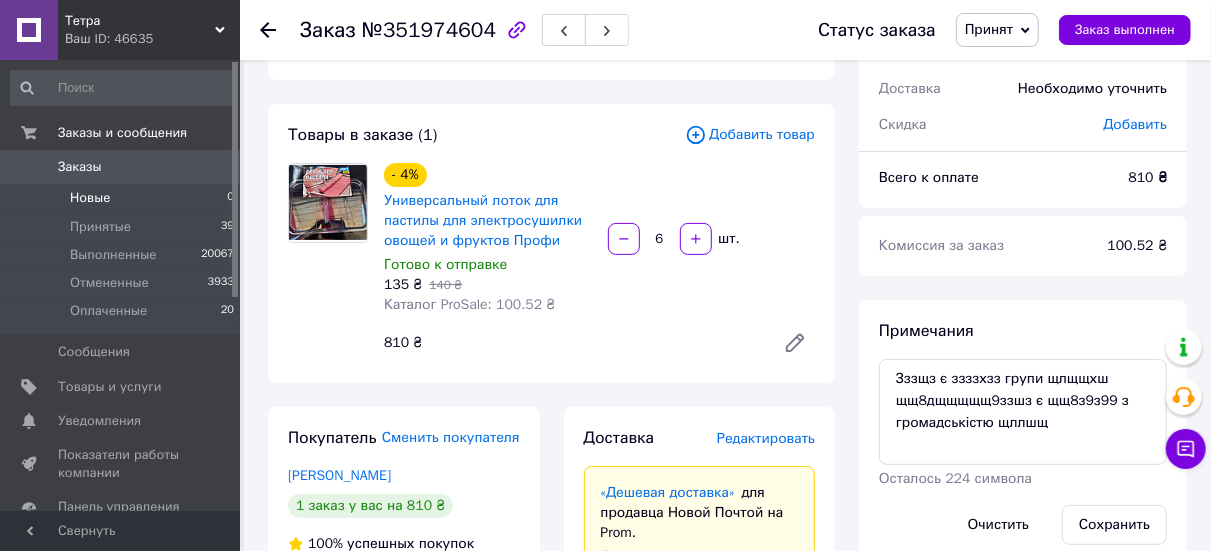 click on "Новые 0" at bounding box center [123, 198] 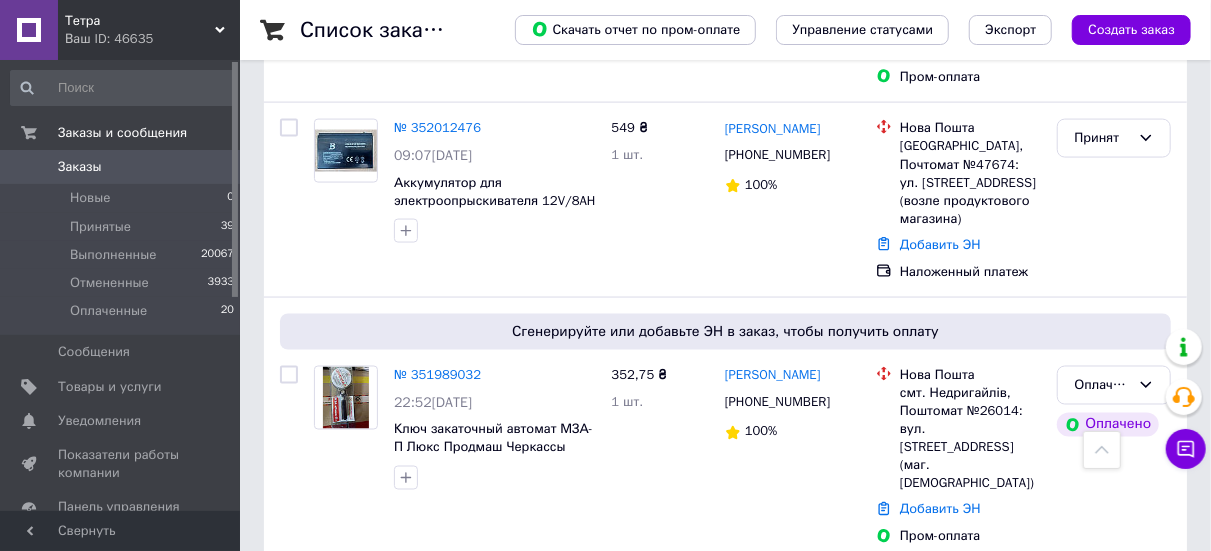 scroll, scrollTop: 1400, scrollLeft: 0, axis: vertical 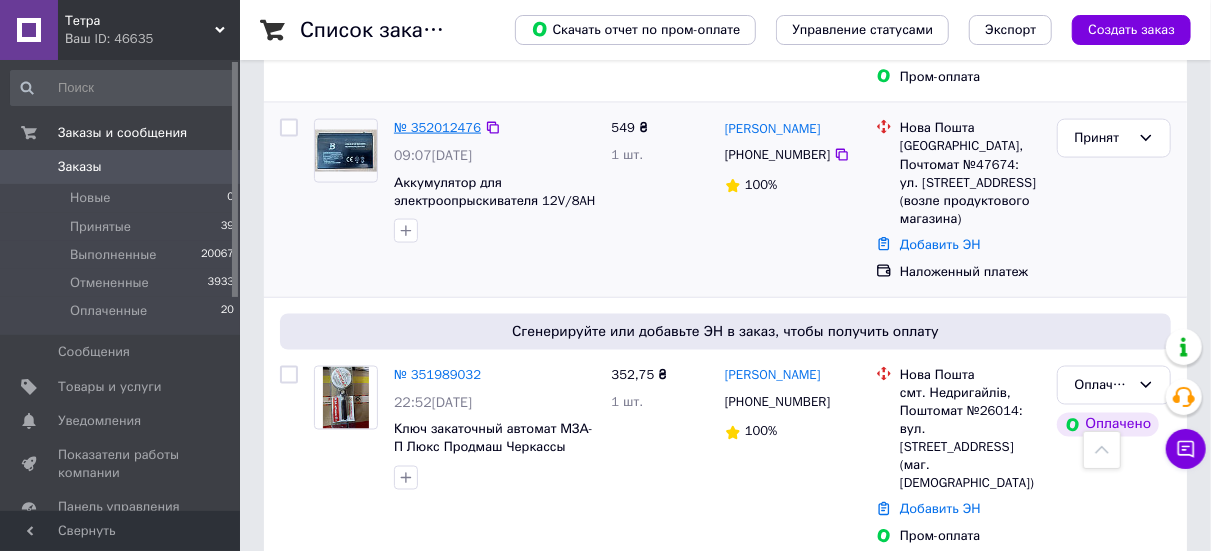 click on "№ 352012476" at bounding box center (437, 127) 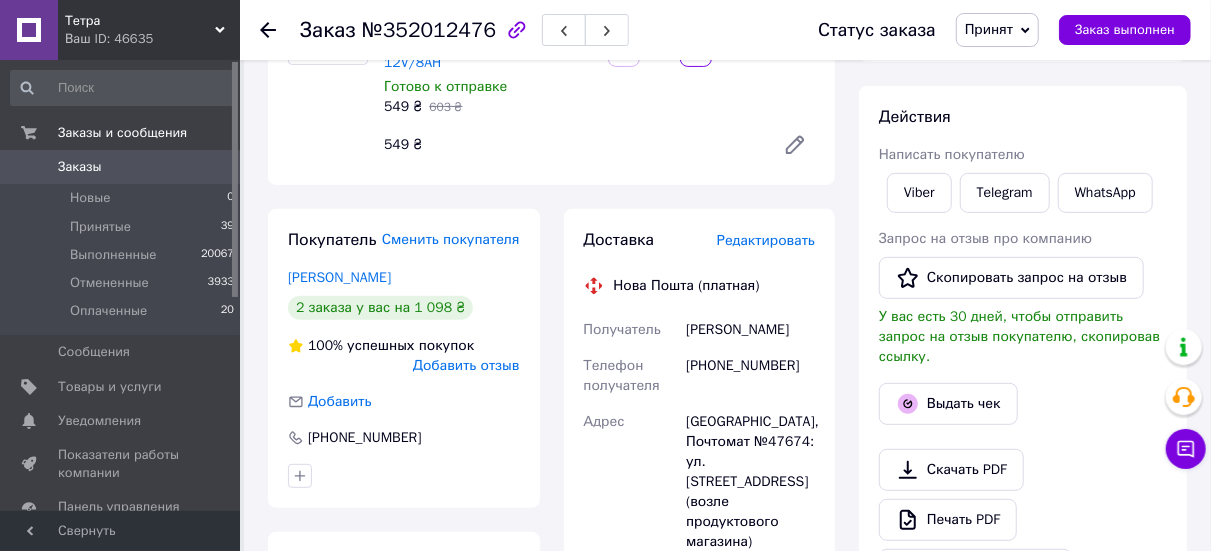 scroll, scrollTop: 238, scrollLeft: 0, axis: vertical 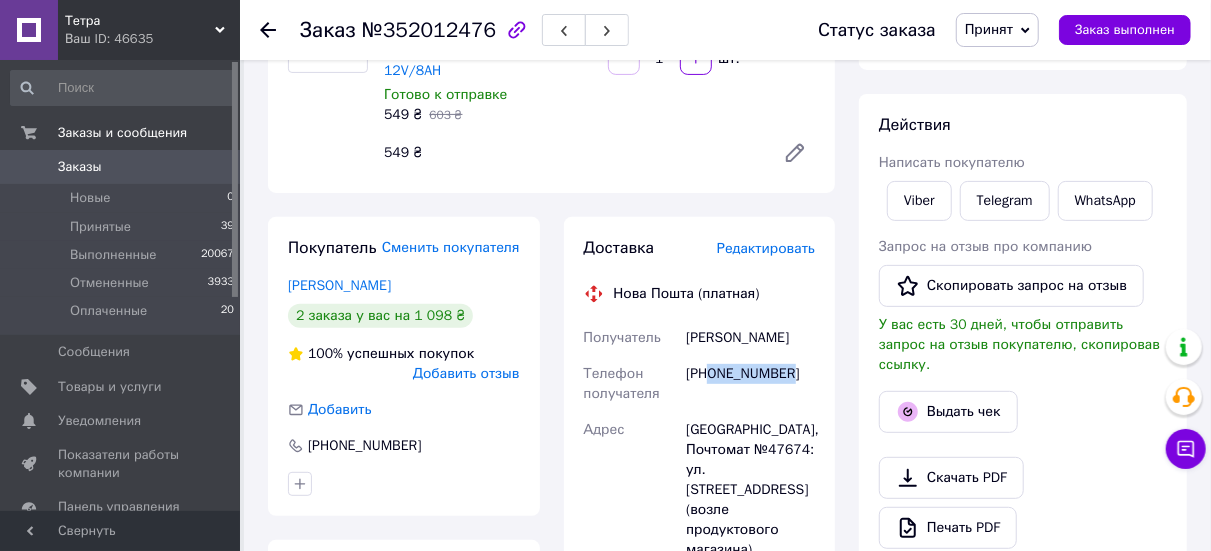 drag, startPoint x: 798, startPoint y: 369, endPoint x: 711, endPoint y: 376, distance: 87.28116 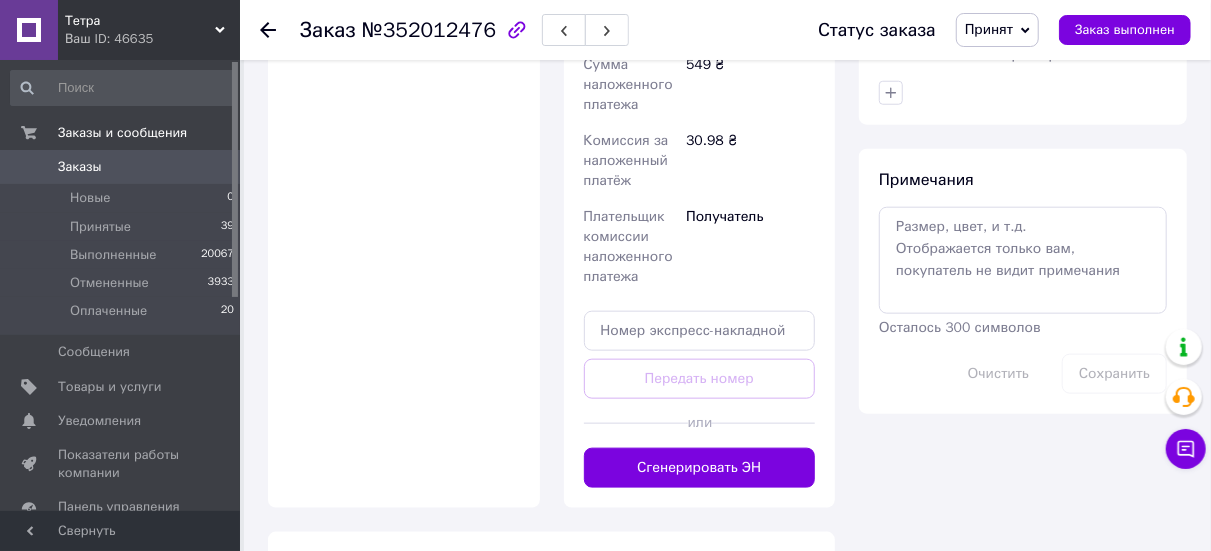 scroll, scrollTop: 938, scrollLeft: 0, axis: vertical 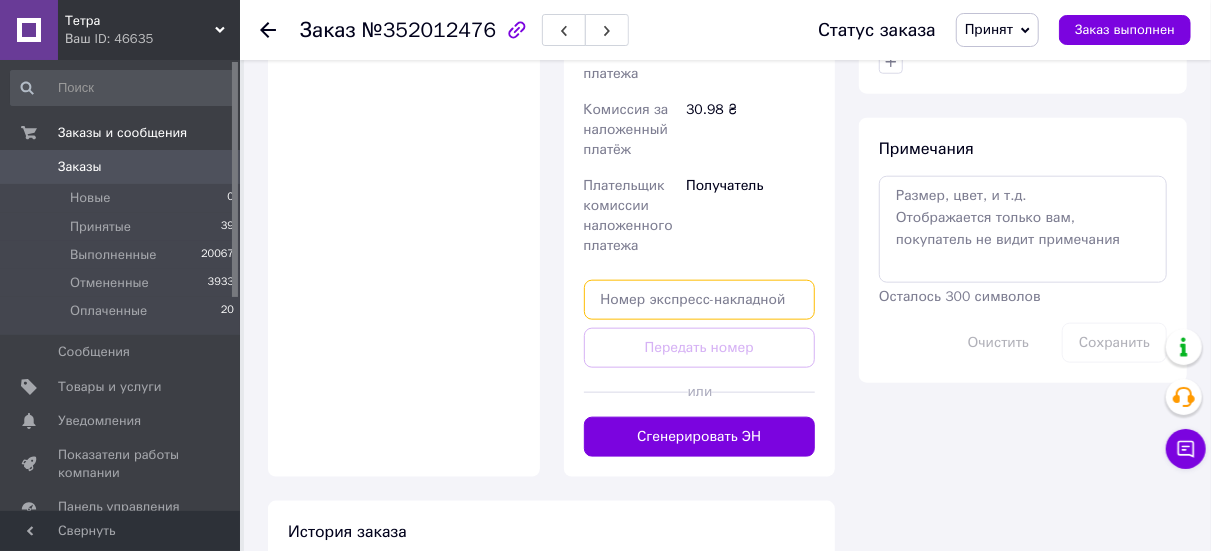 click at bounding box center [700, 300] 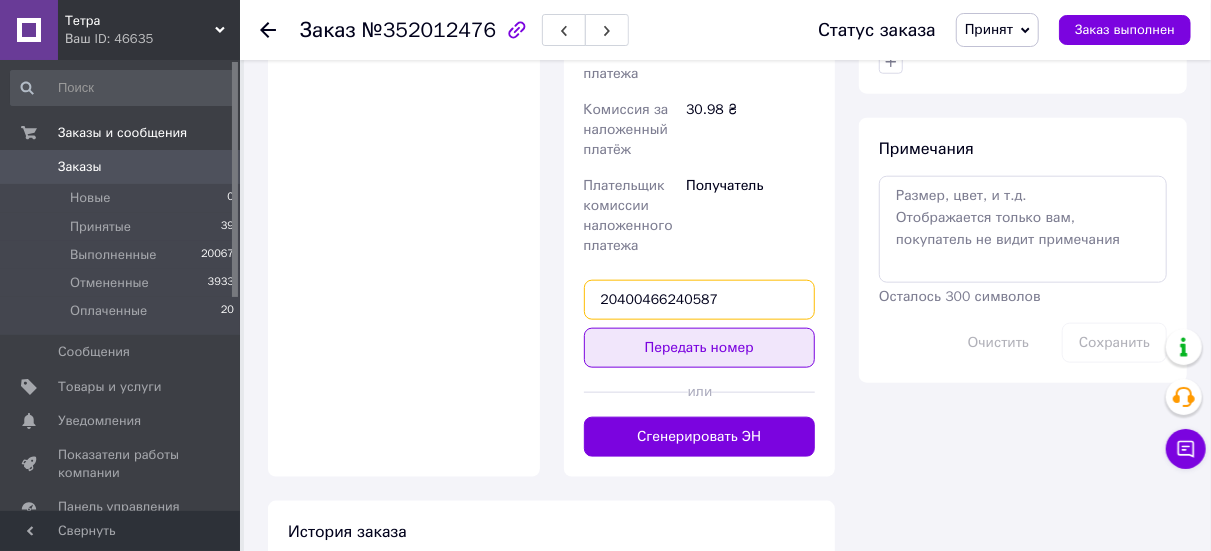 type on "20400466240587" 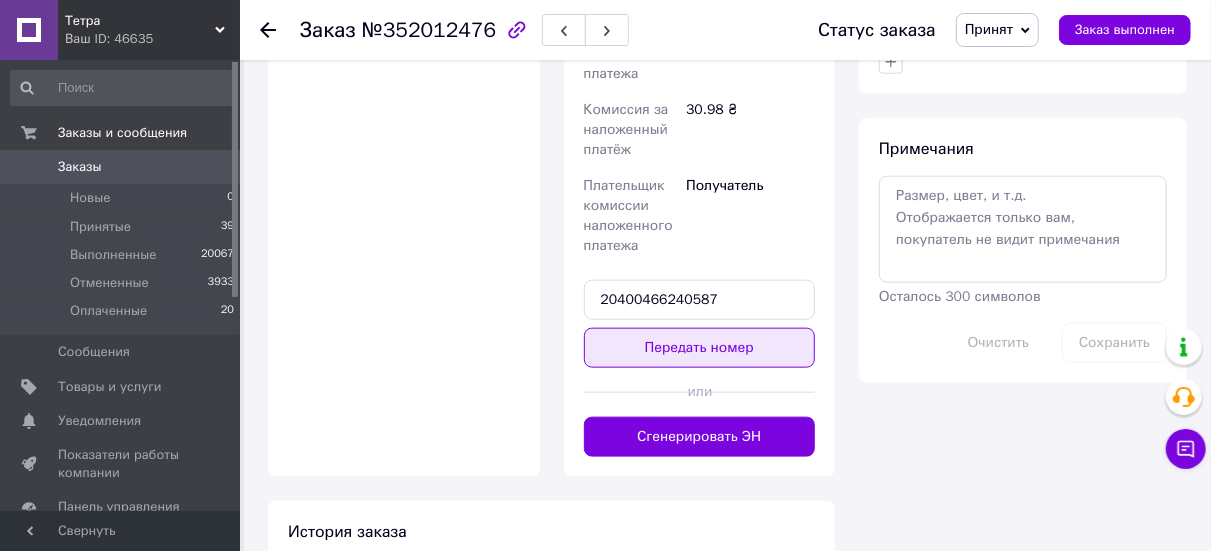 click on "Передать номер" at bounding box center [700, 348] 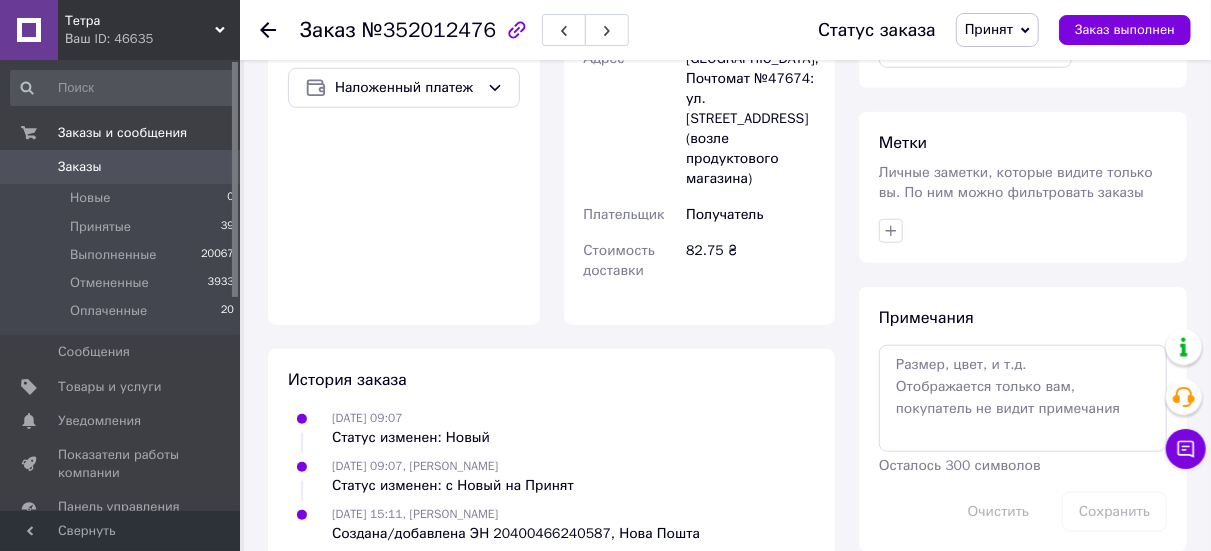 scroll, scrollTop: 788, scrollLeft: 0, axis: vertical 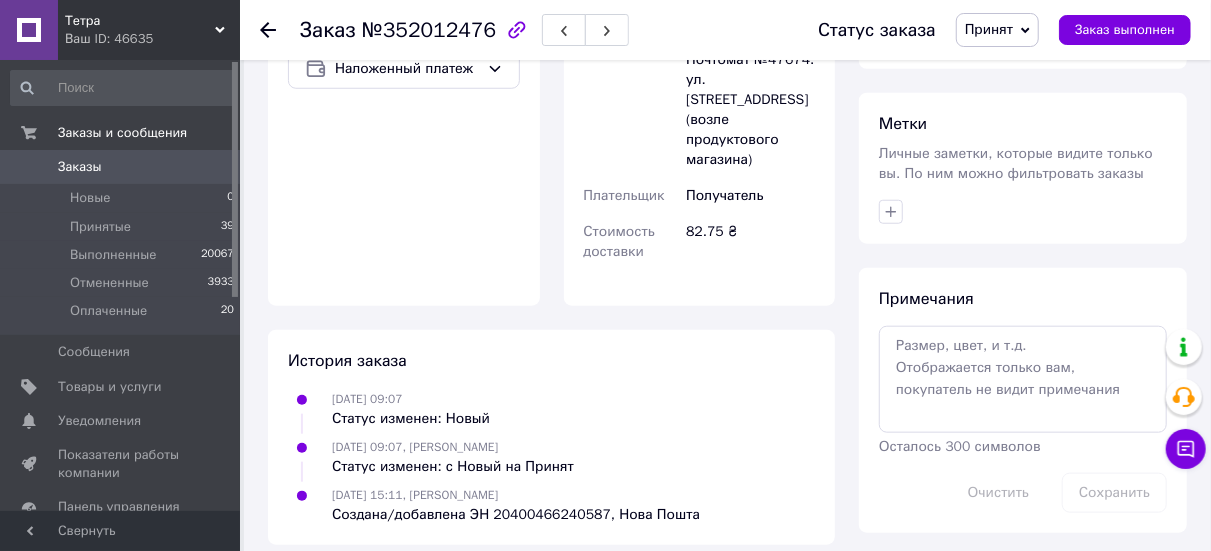click 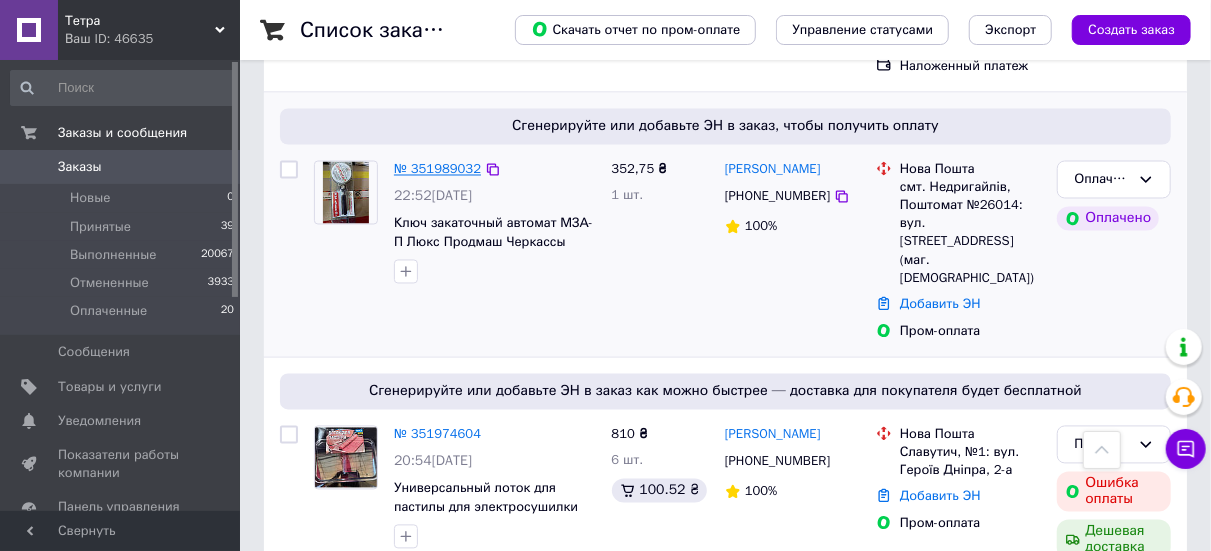 click on "№ 351989032" at bounding box center [437, 169] 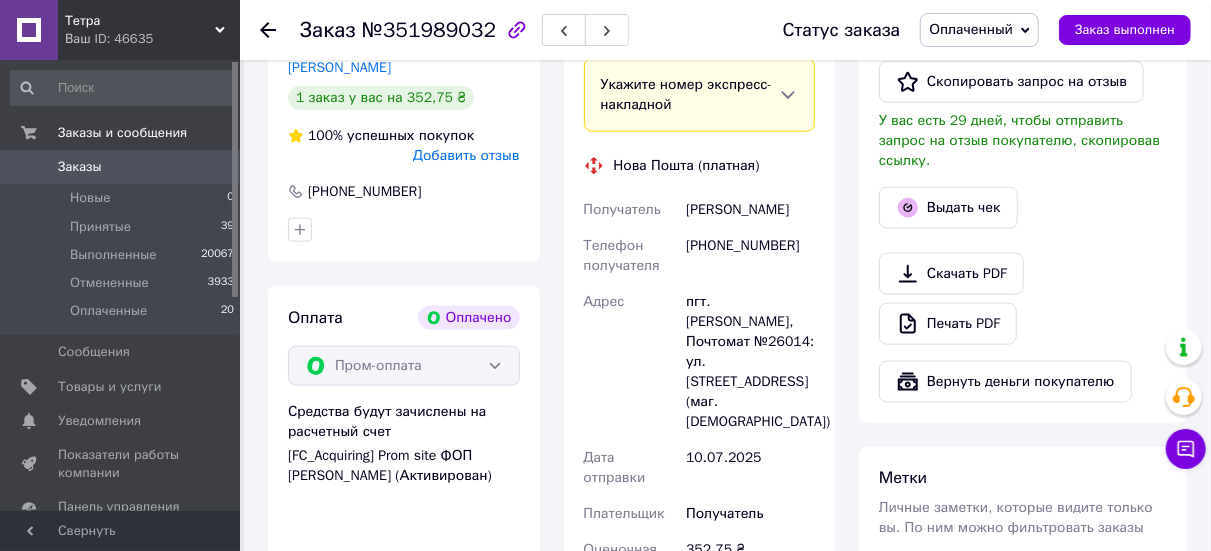 scroll, scrollTop: 1036, scrollLeft: 0, axis: vertical 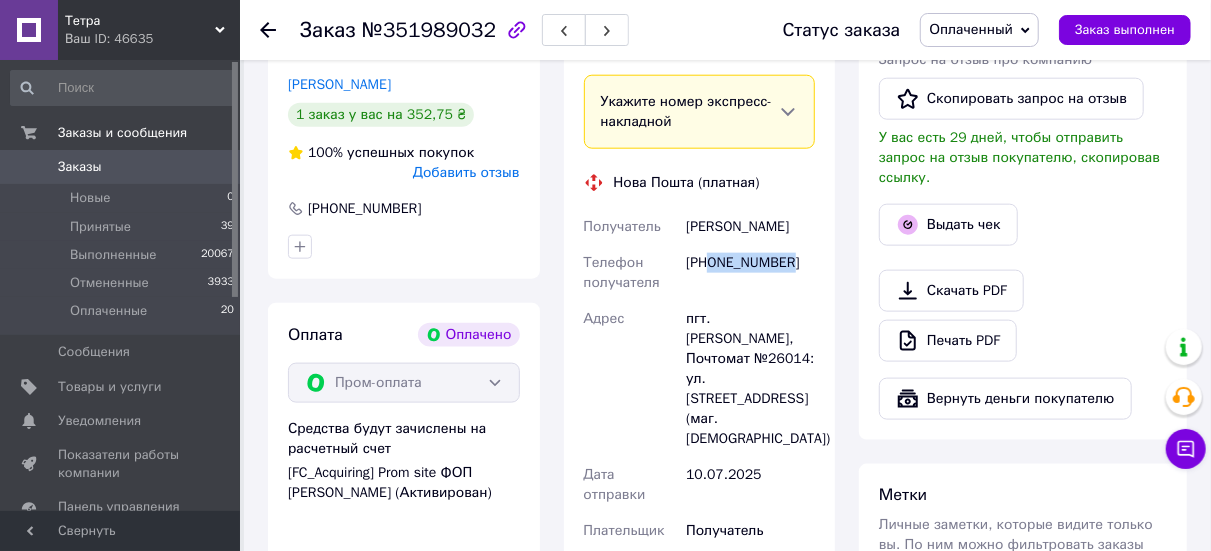 drag, startPoint x: 789, startPoint y: 261, endPoint x: 713, endPoint y: 271, distance: 76.655075 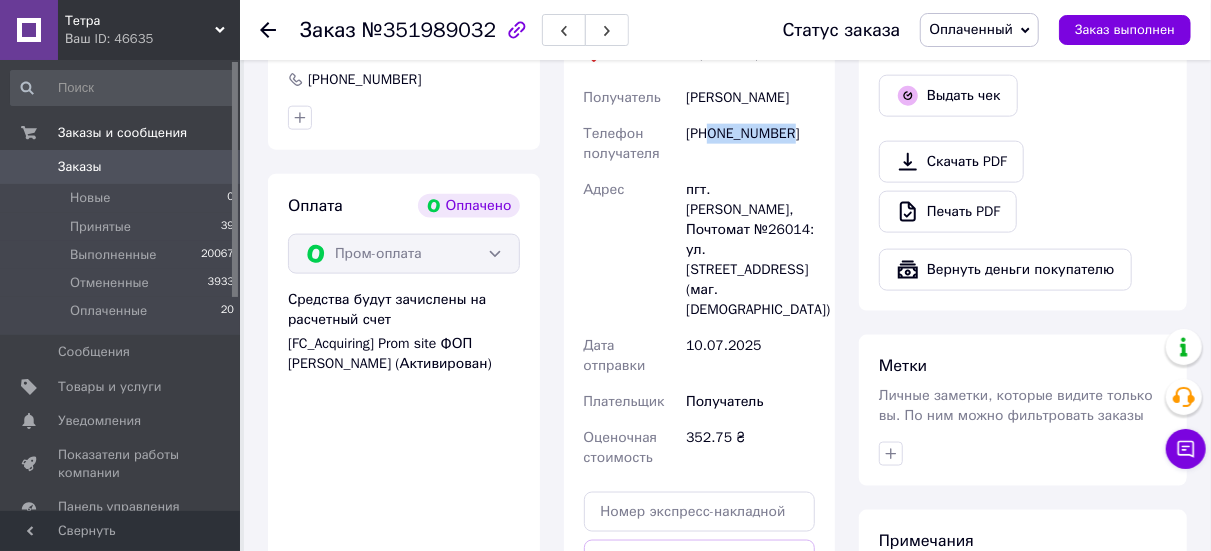 scroll, scrollTop: 1236, scrollLeft: 0, axis: vertical 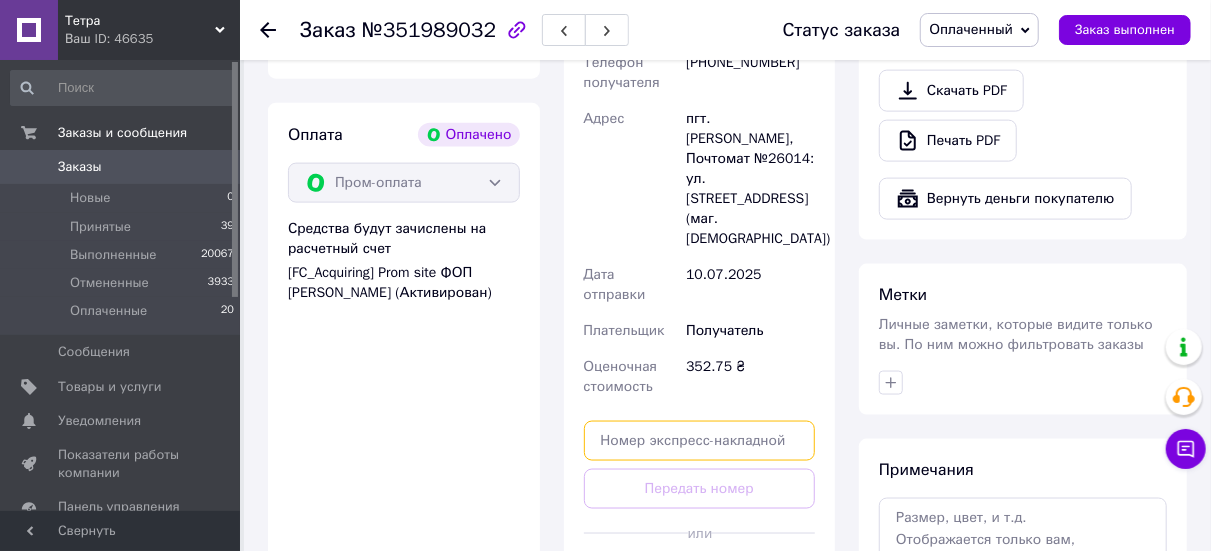 click at bounding box center (700, 441) 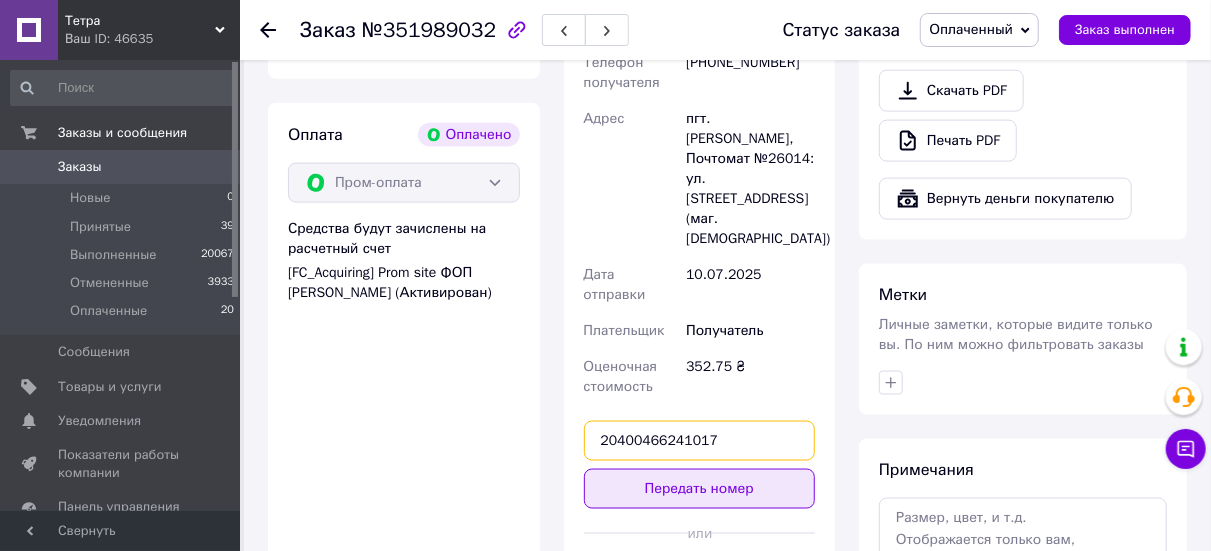 type on "20400466241017" 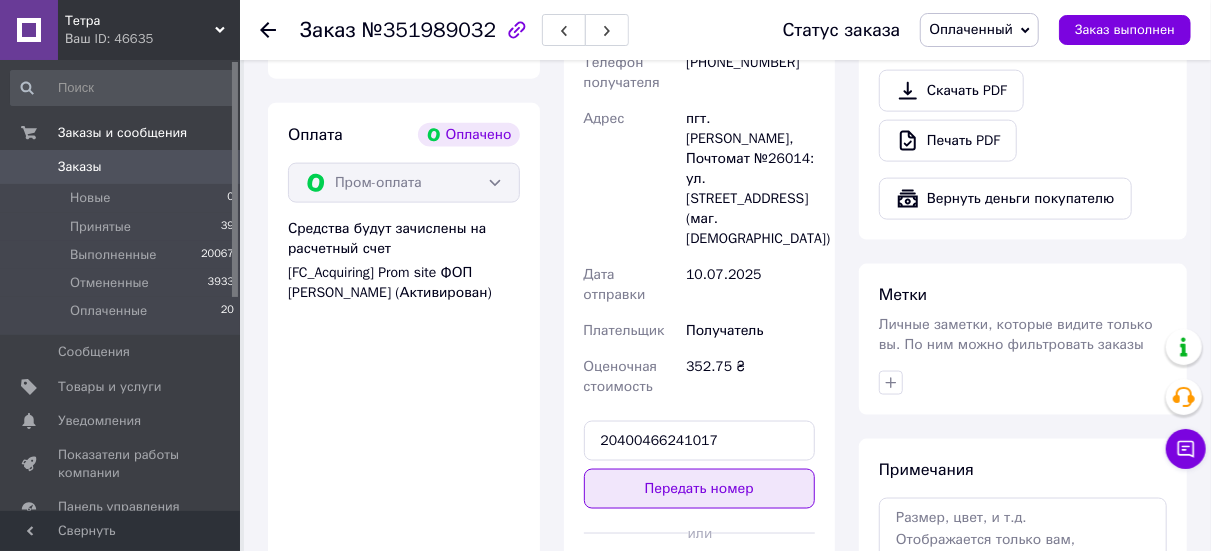 click on "Передать номер" at bounding box center (700, 489) 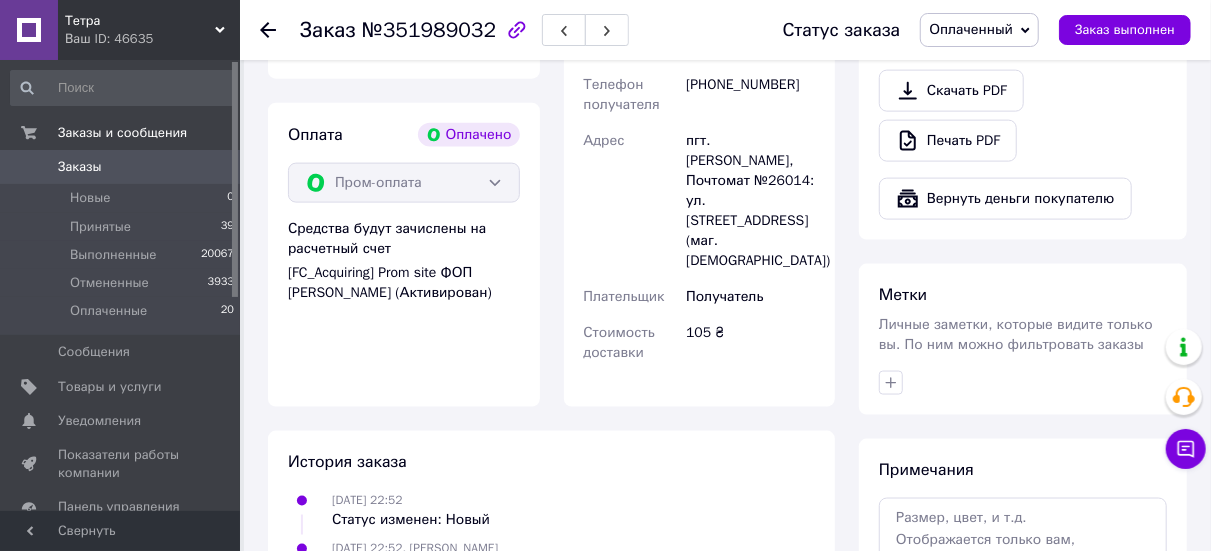 drag, startPoint x: 269, startPoint y: 28, endPoint x: 282, endPoint y: 34, distance: 14.3178215 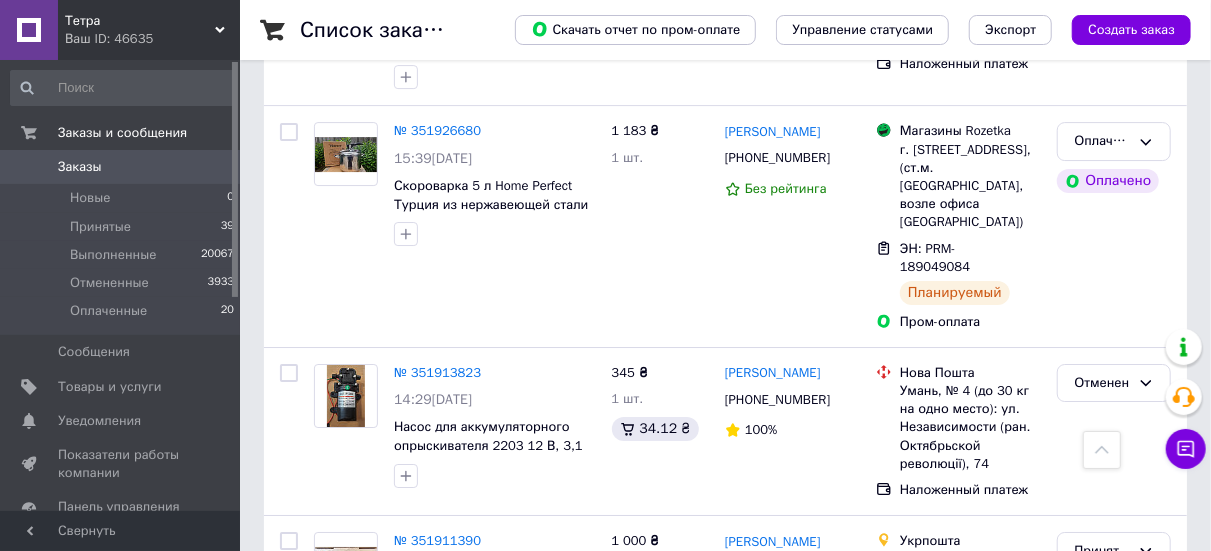 scroll, scrollTop: 3500, scrollLeft: 0, axis: vertical 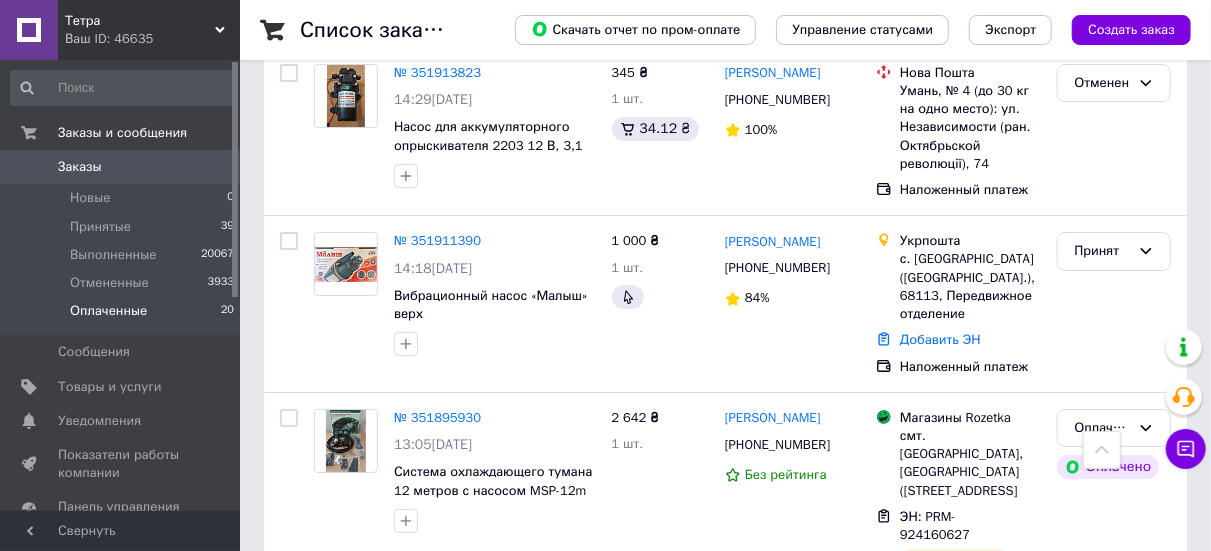 click on "Оплаченные 20" at bounding box center (123, 316) 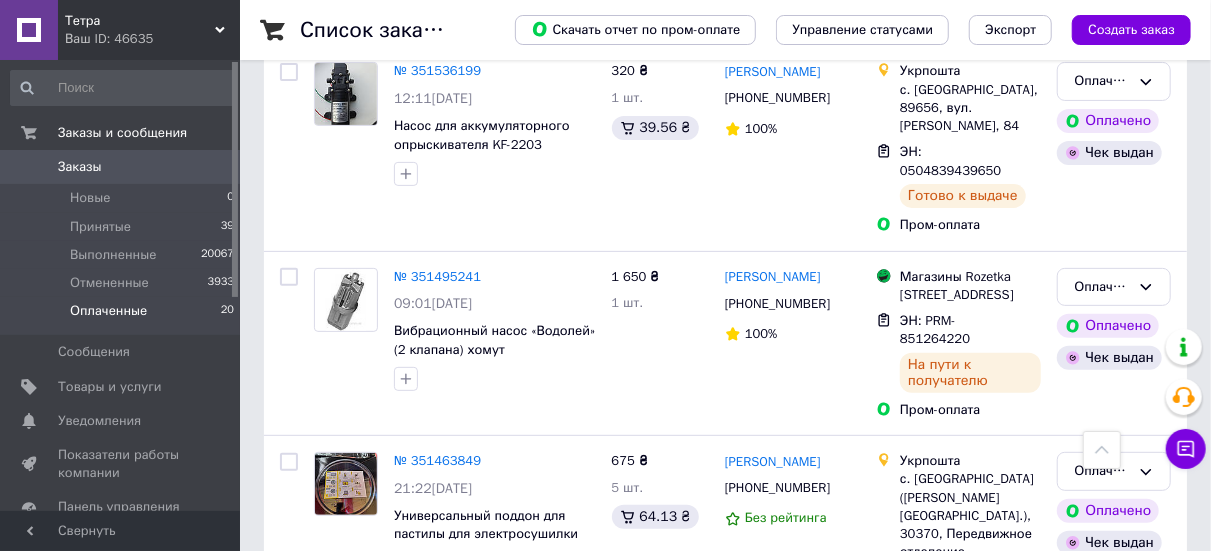 scroll, scrollTop: 3900, scrollLeft: 0, axis: vertical 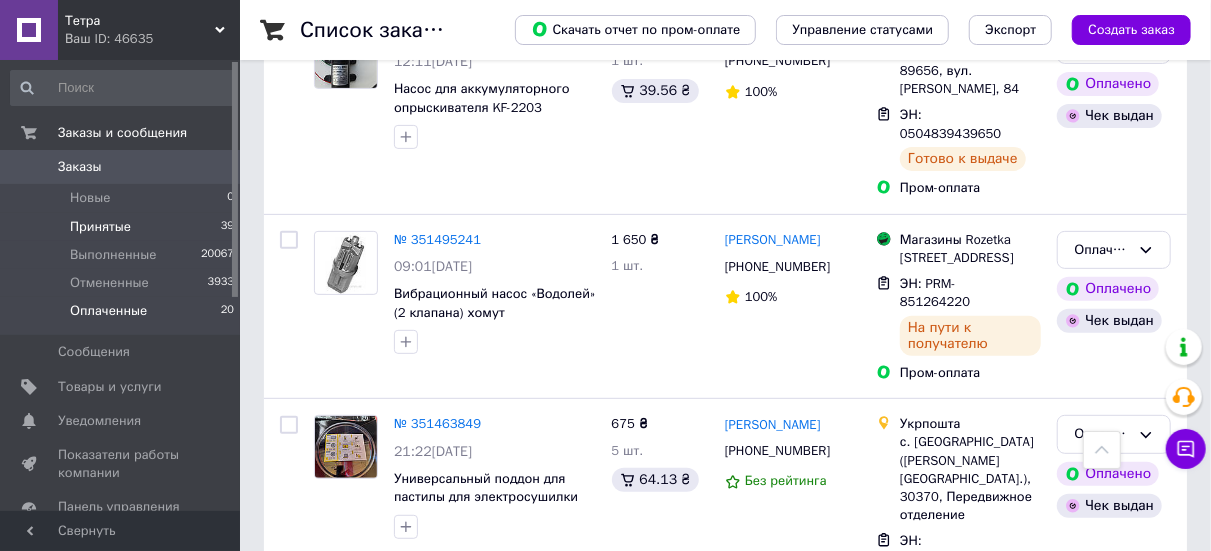 click on "Принятые 39" at bounding box center (123, 227) 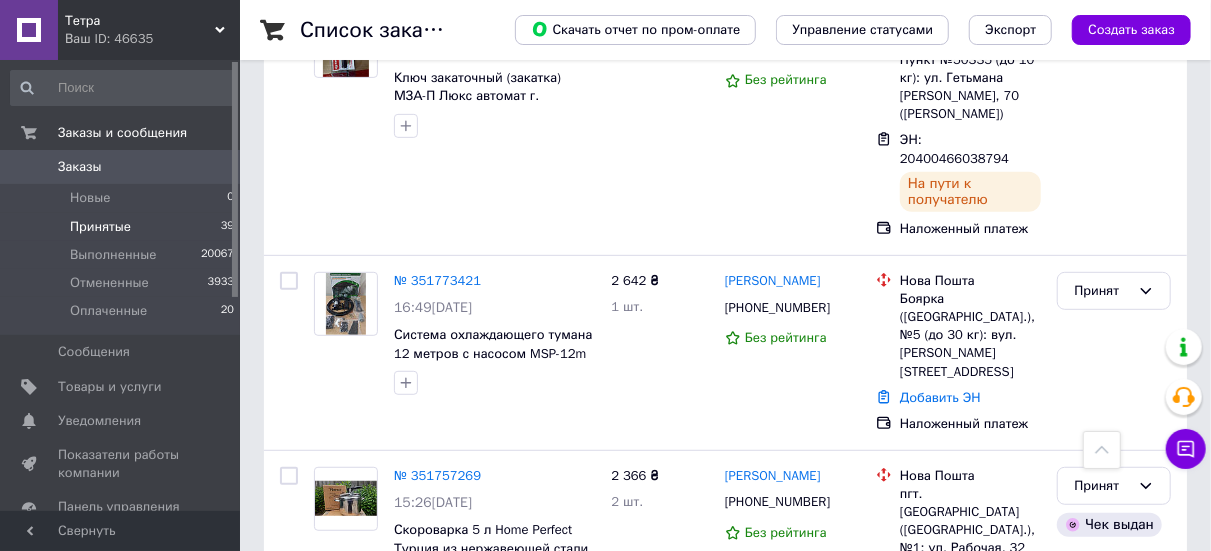scroll, scrollTop: 3900, scrollLeft: 0, axis: vertical 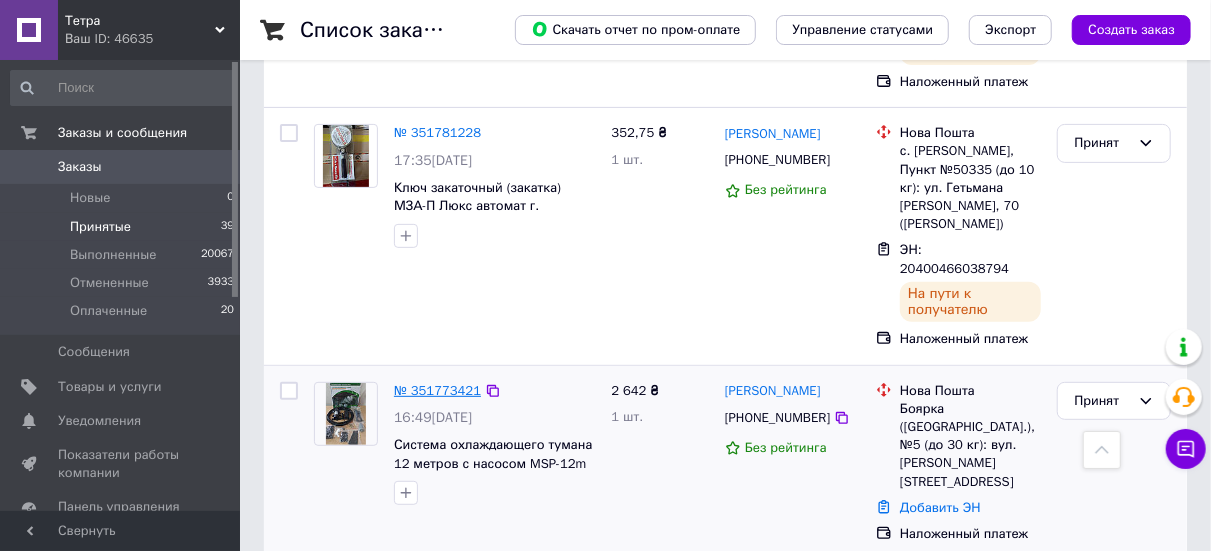 click on "№ 351773421" at bounding box center (437, 390) 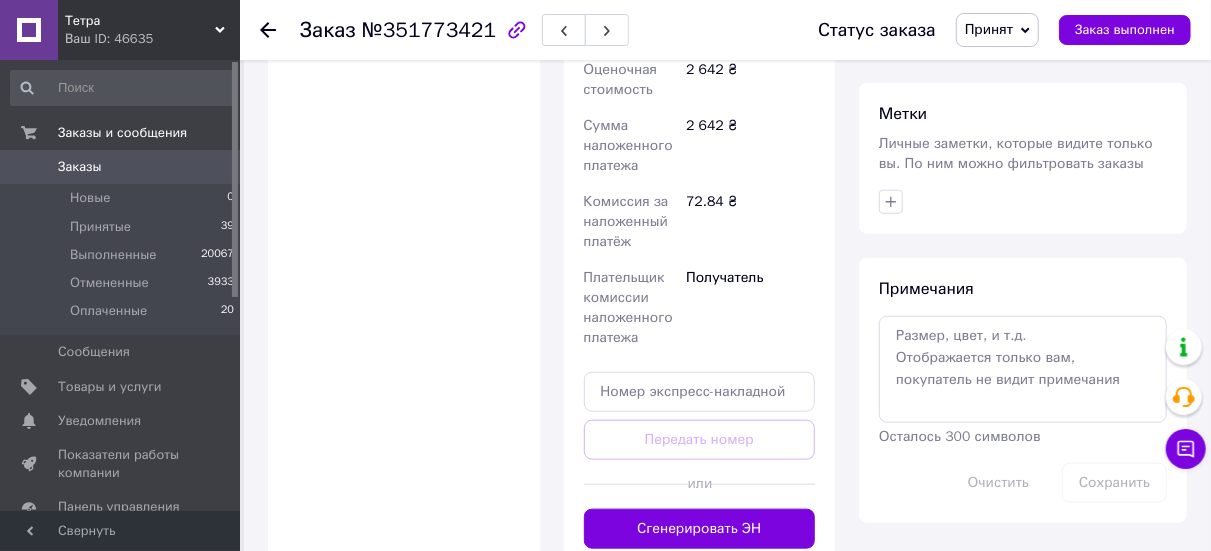 scroll, scrollTop: 470, scrollLeft: 0, axis: vertical 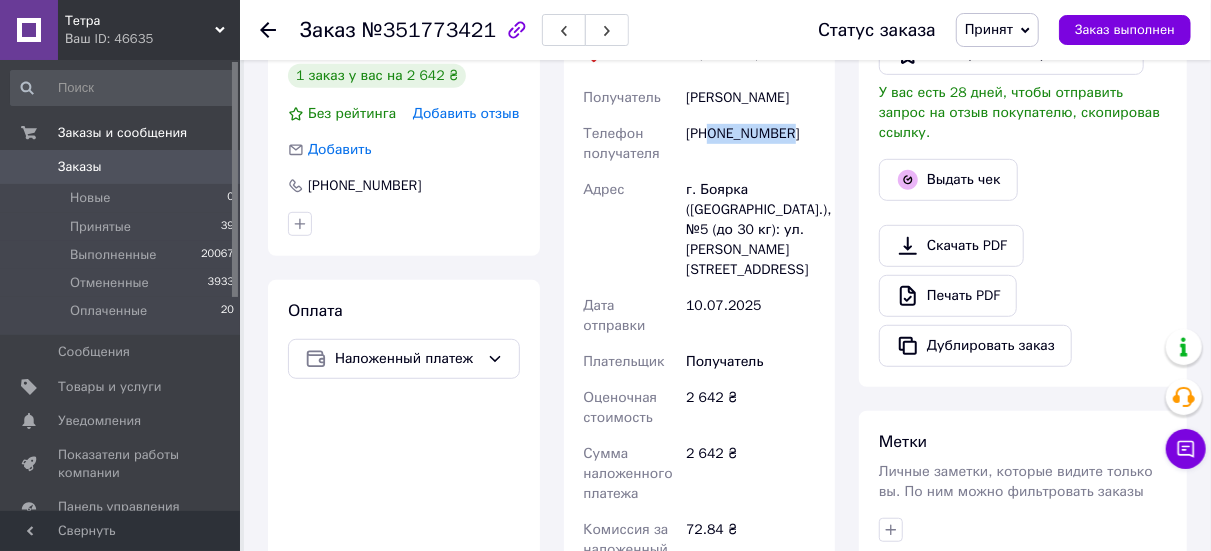 drag, startPoint x: 796, startPoint y: 122, endPoint x: 716, endPoint y: 124, distance: 80.024994 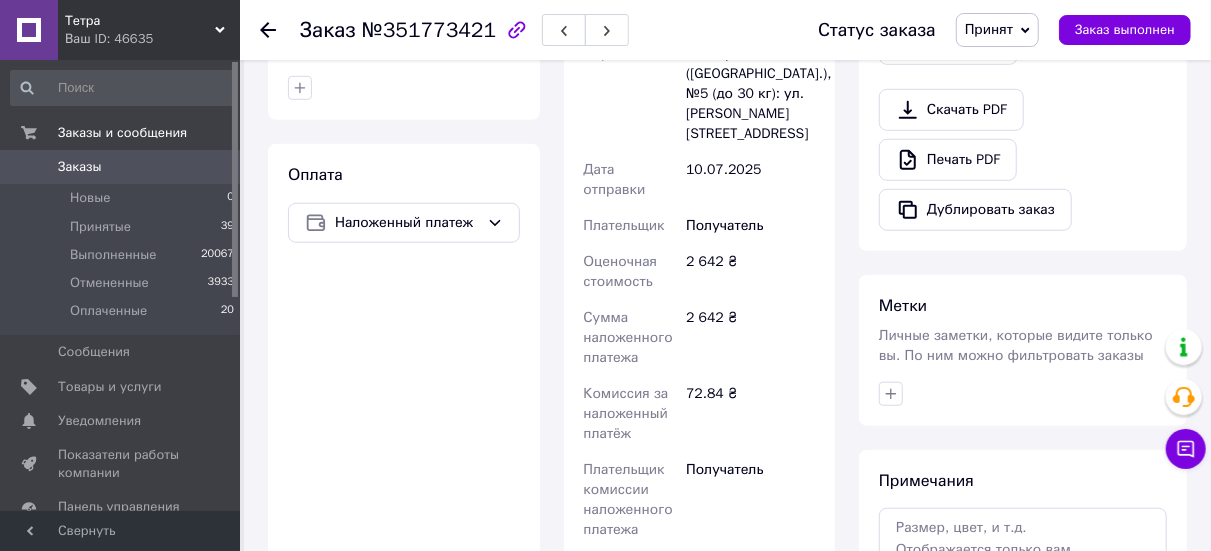 scroll, scrollTop: 670, scrollLeft: 0, axis: vertical 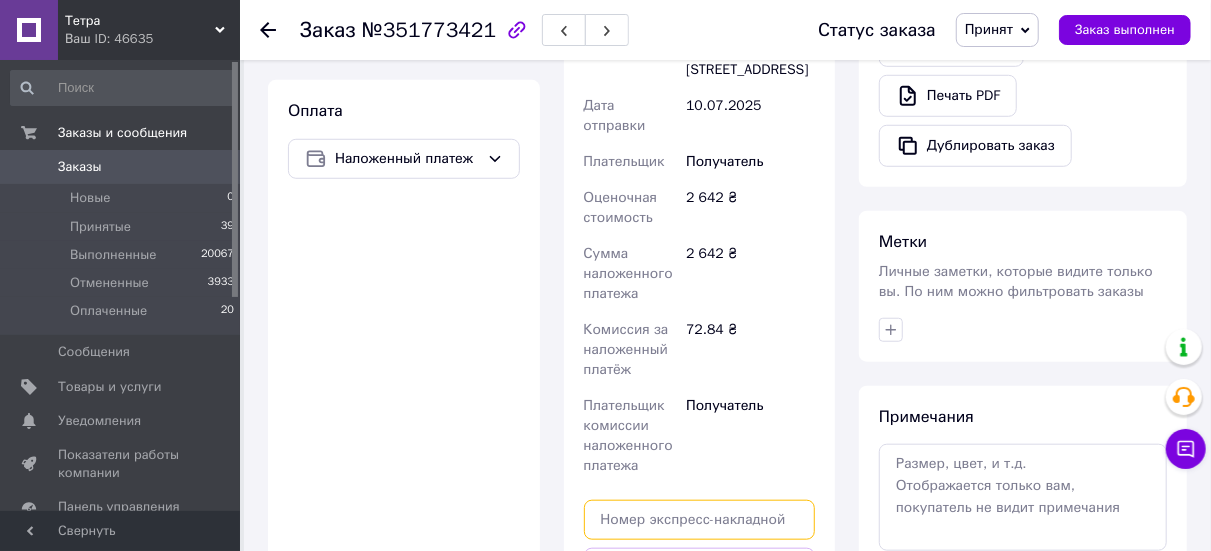 click at bounding box center [700, 520] 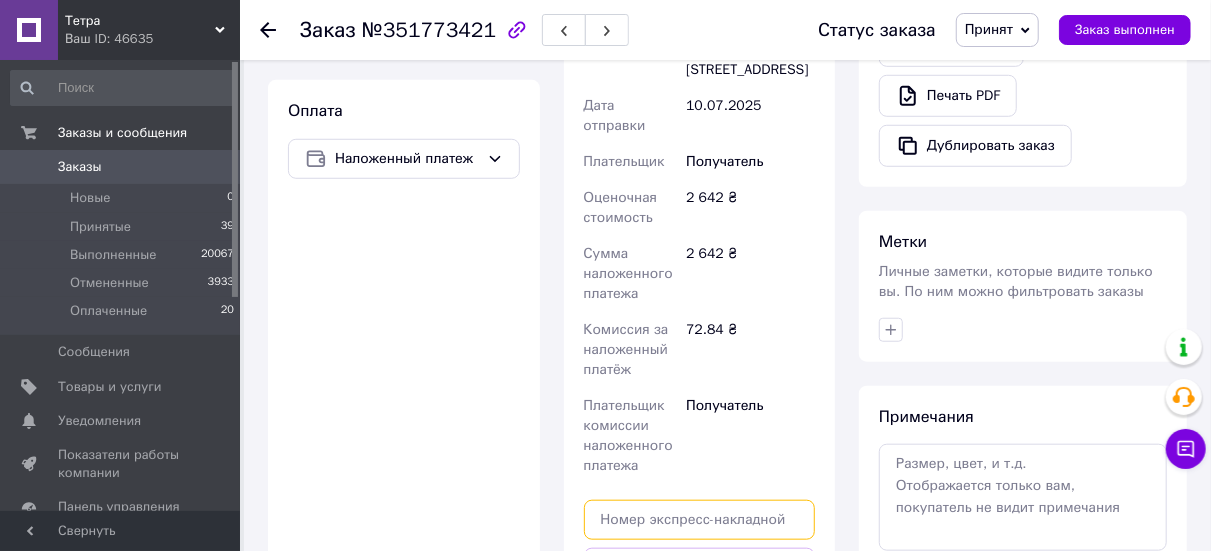 paste on "20400466243105" 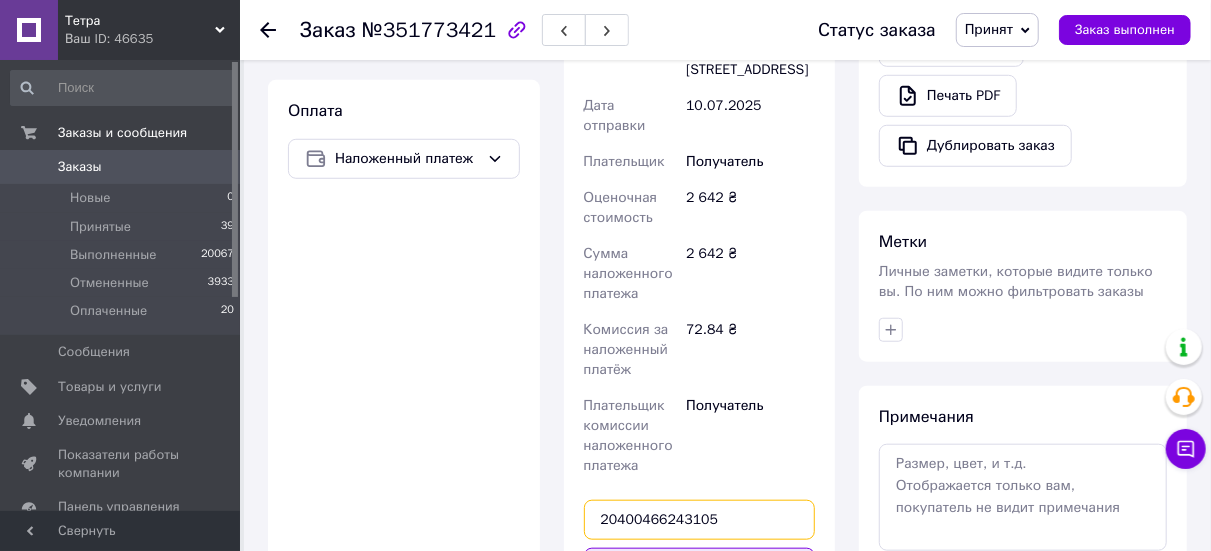 type on "20400466243105" 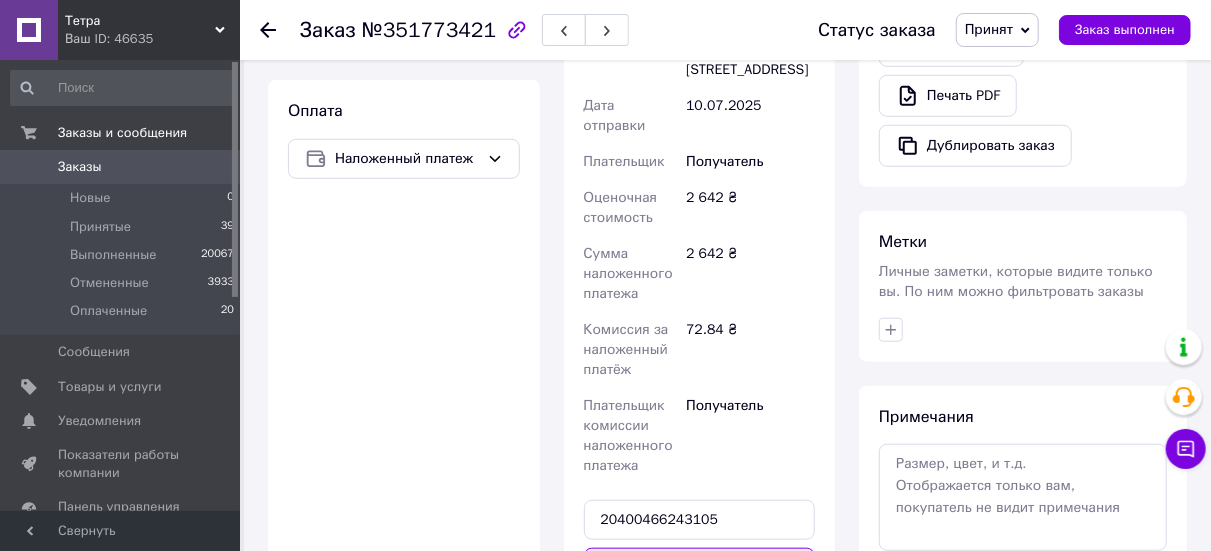 click on "Передать номер" at bounding box center (700, 568) 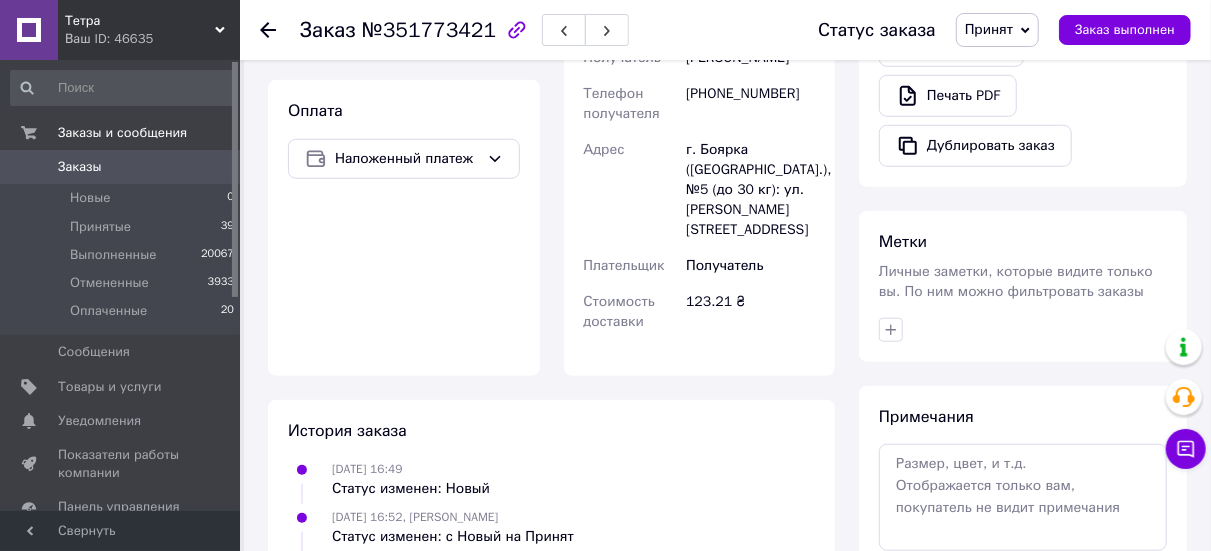 click 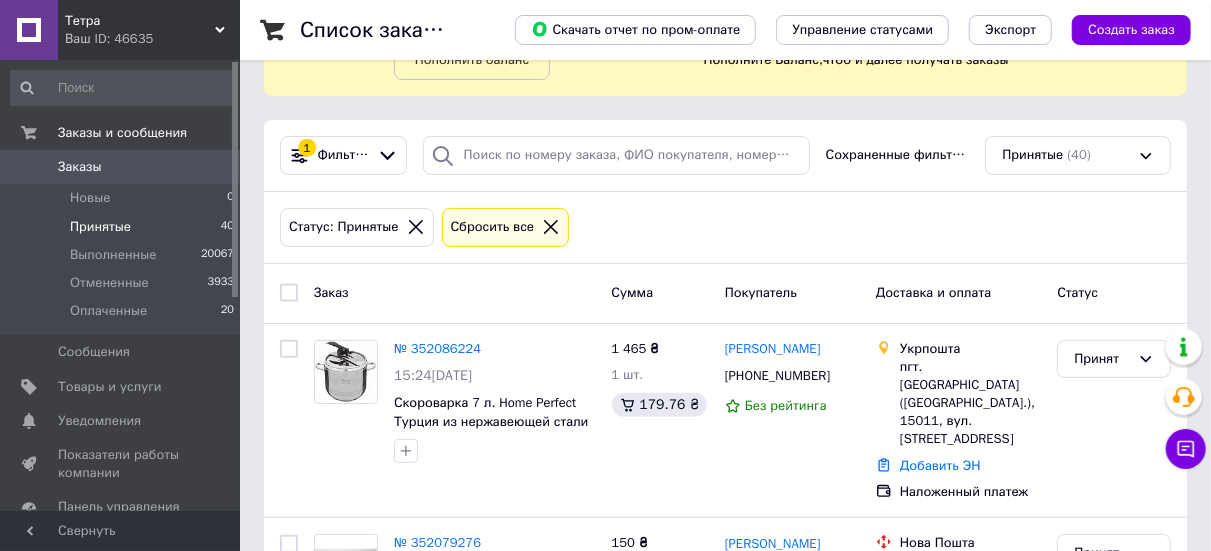 scroll, scrollTop: 300, scrollLeft: 0, axis: vertical 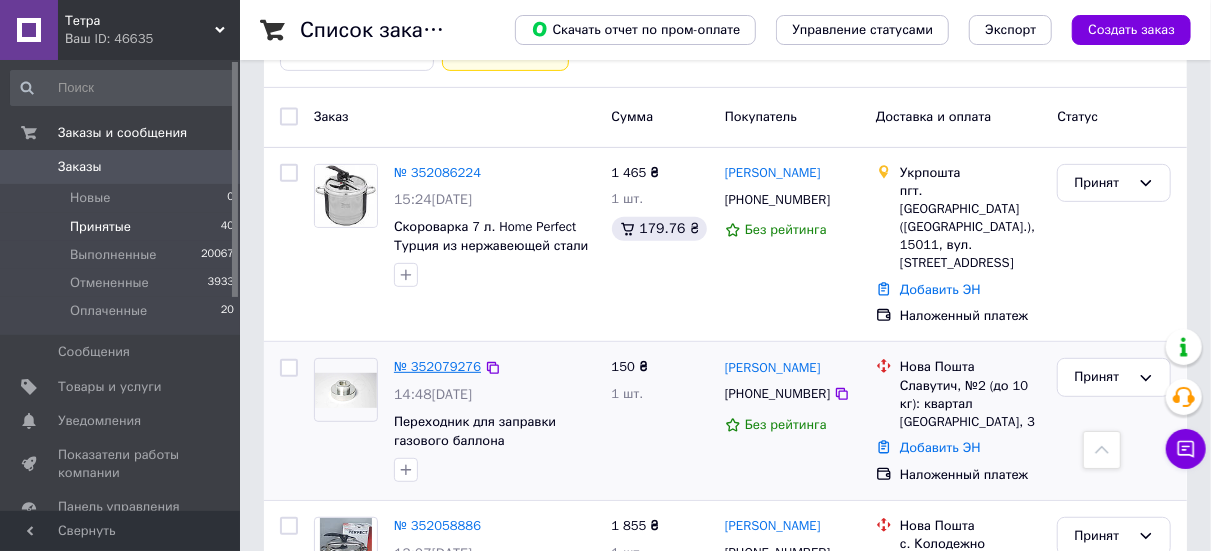 click on "№ 352079276" at bounding box center [437, 366] 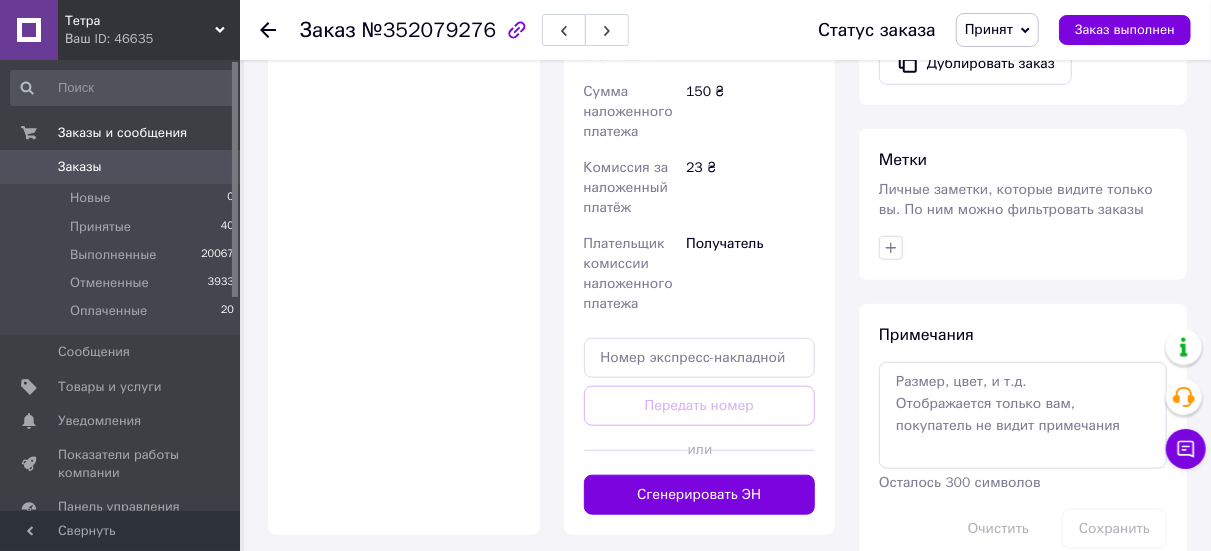 scroll, scrollTop: 900, scrollLeft: 0, axis: vertical 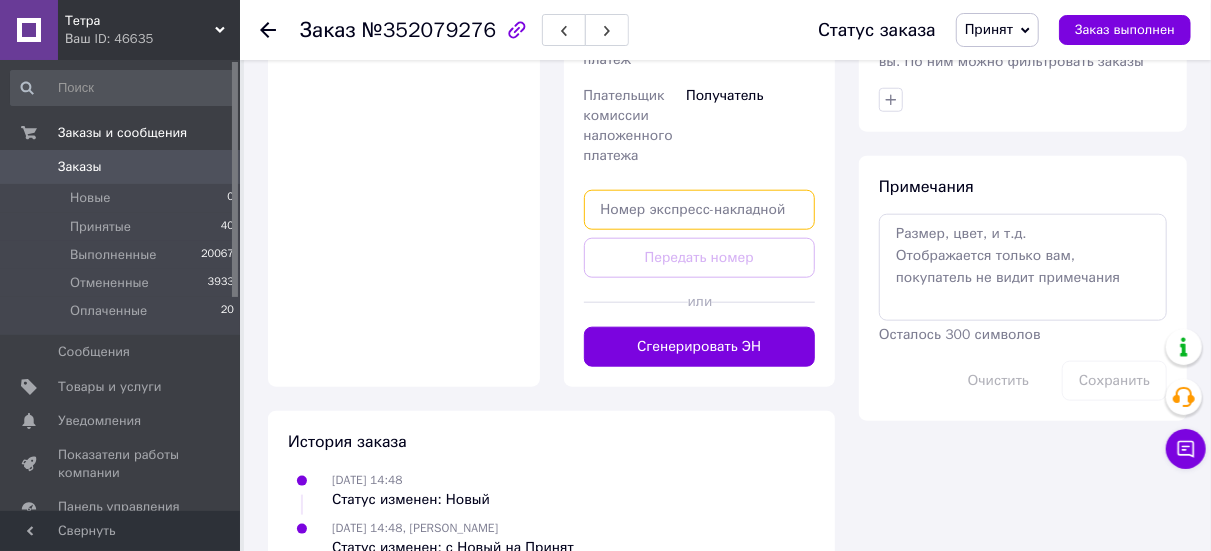 click at bounding box center (700, 210) 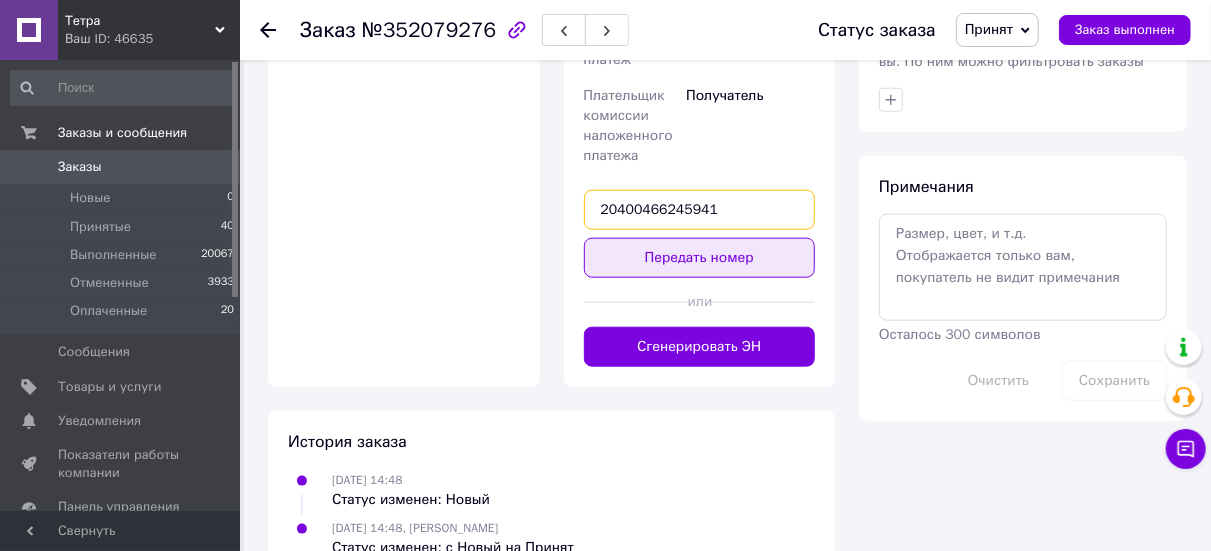 type on "20400466245941" 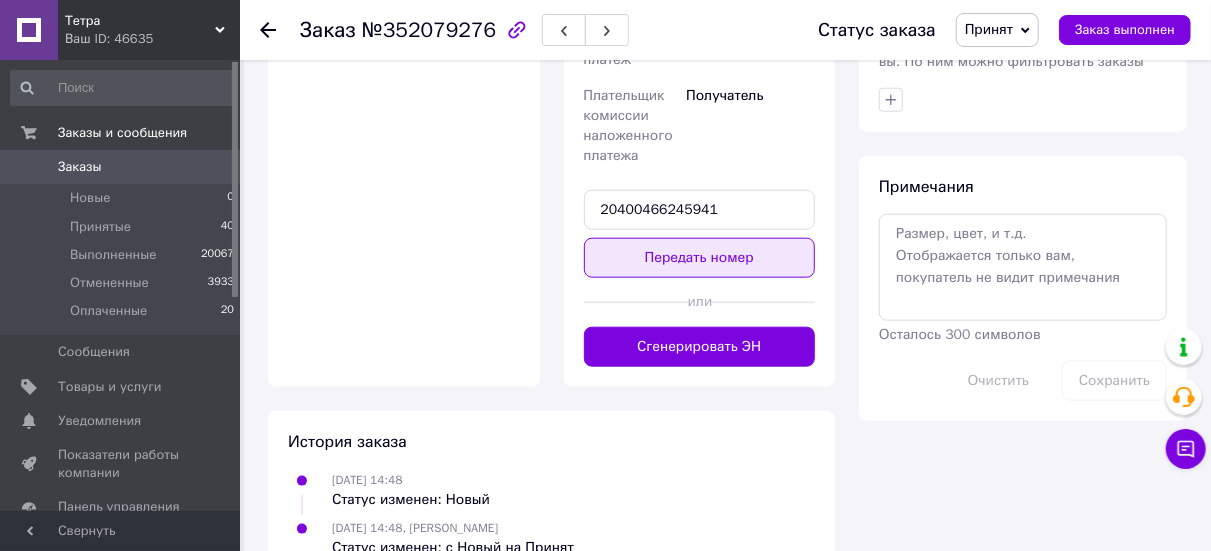 click on "Передать номер" at bounding box center (700, 258) 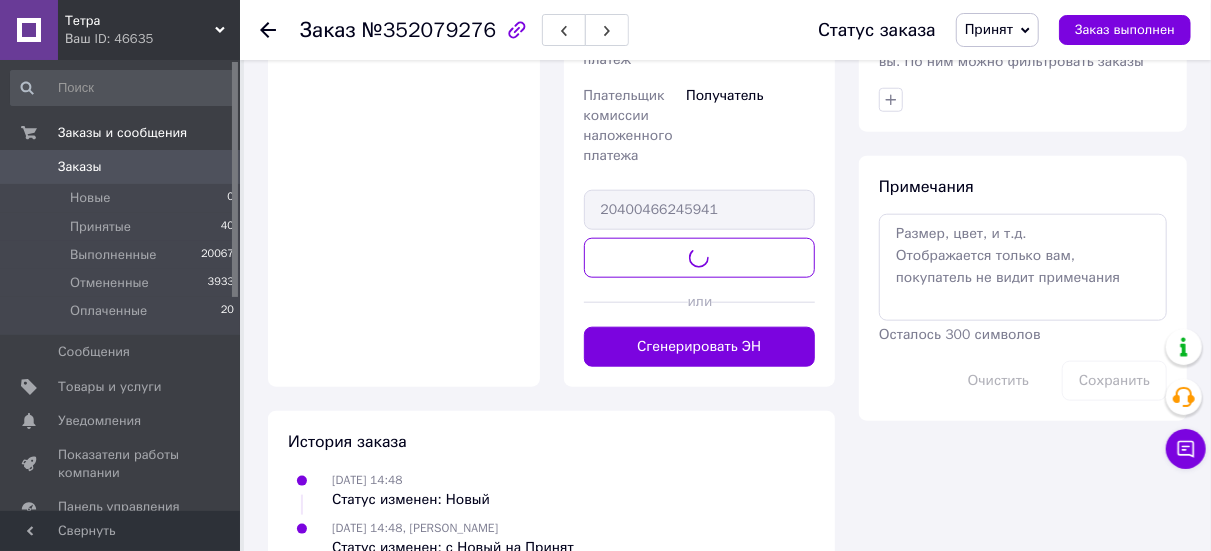 scroll, scrollTop: 769, scrollLeft: 0, axis: vertical 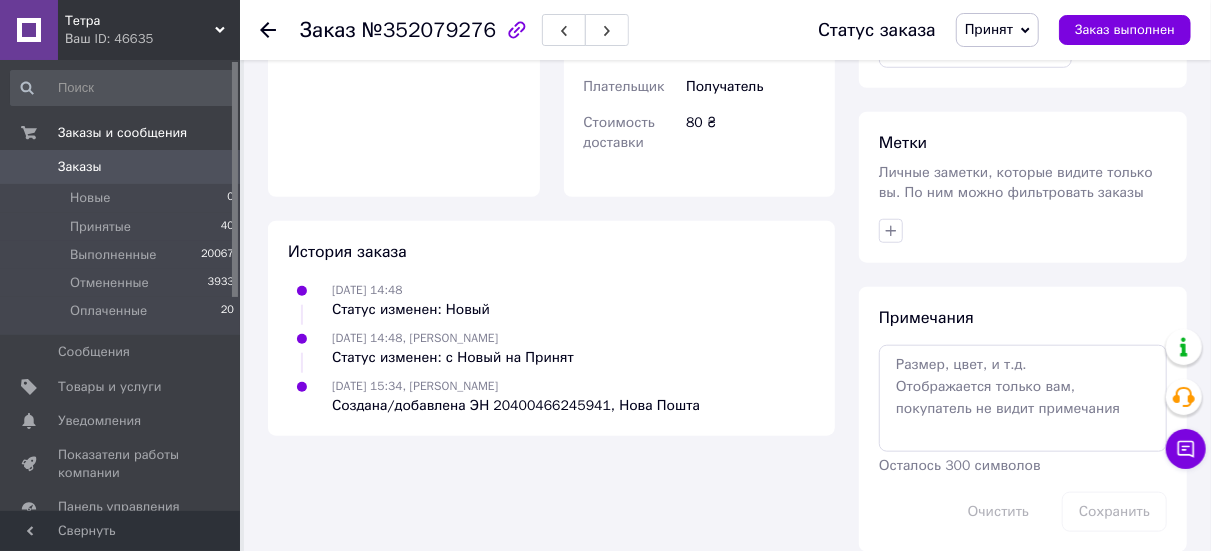click 